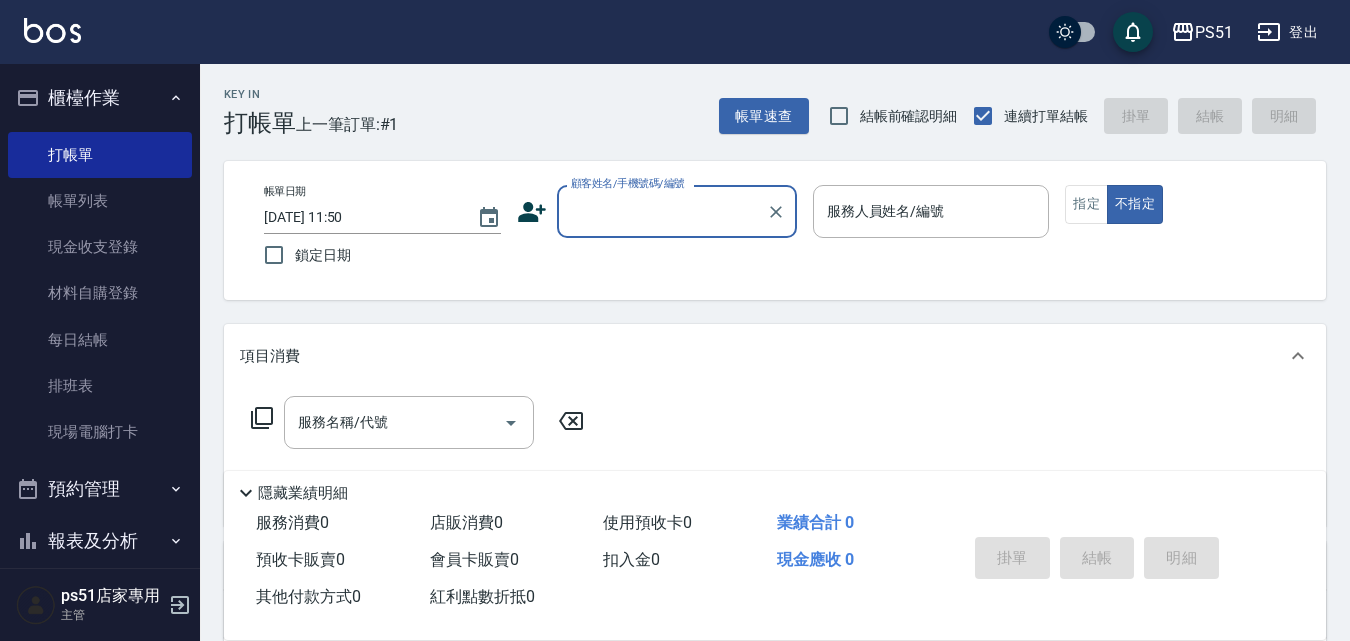 scroll, scrollTop: 0, scrollLeft: 0, axis: both 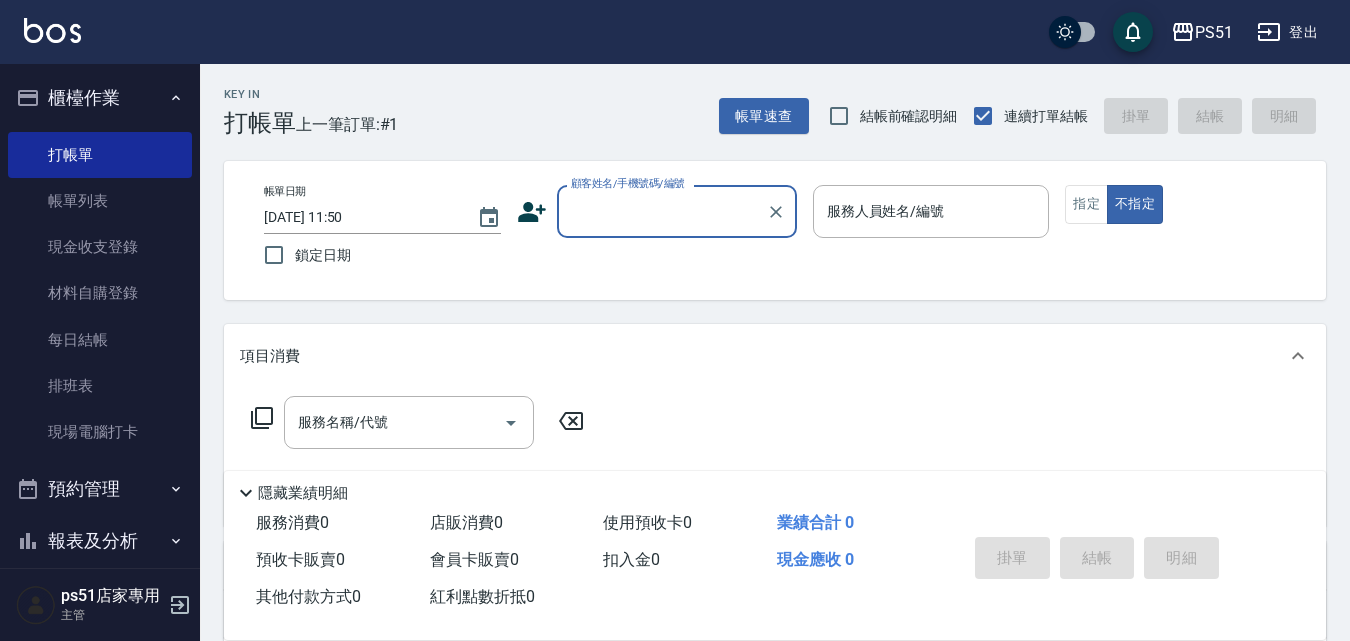 drag, startPoint x: 721, startPoint y: 215, endPoint x: 721, endPoint y: 235, distance: 20 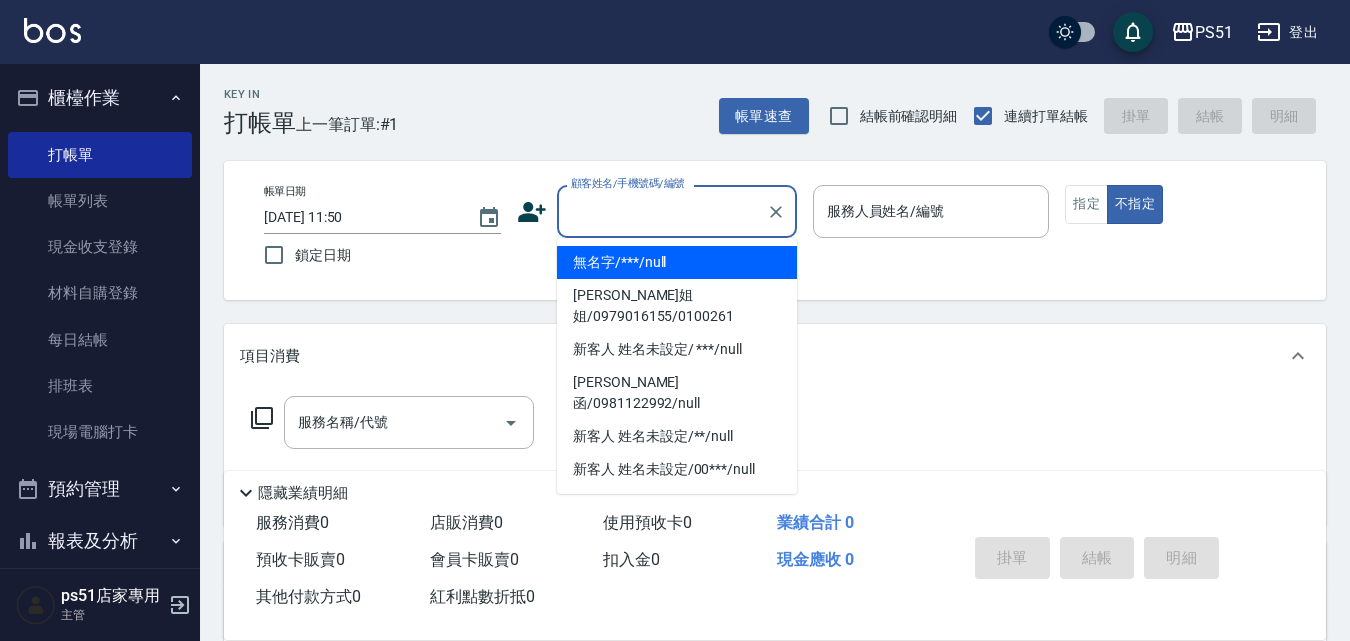 click on "無名字/***/null" at bounding box center [677, 262] 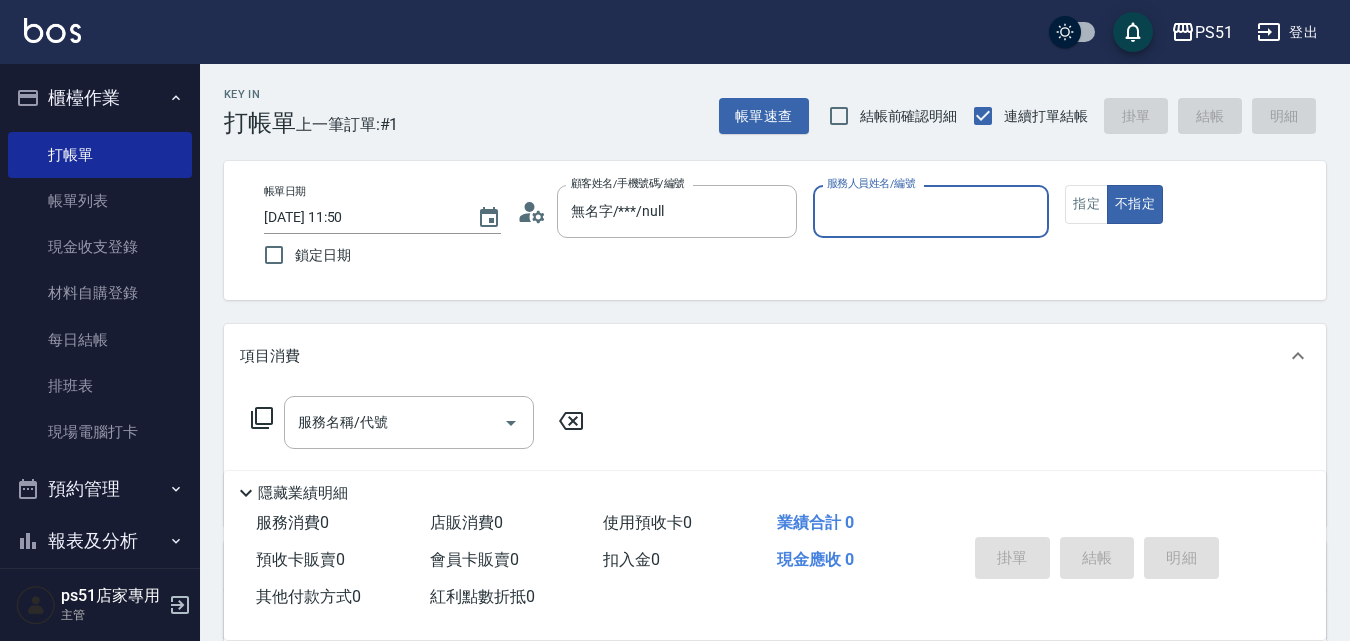 click on "服務人員姓名/編號 服務人員姓名/編號" at bounding box center (931, 211) 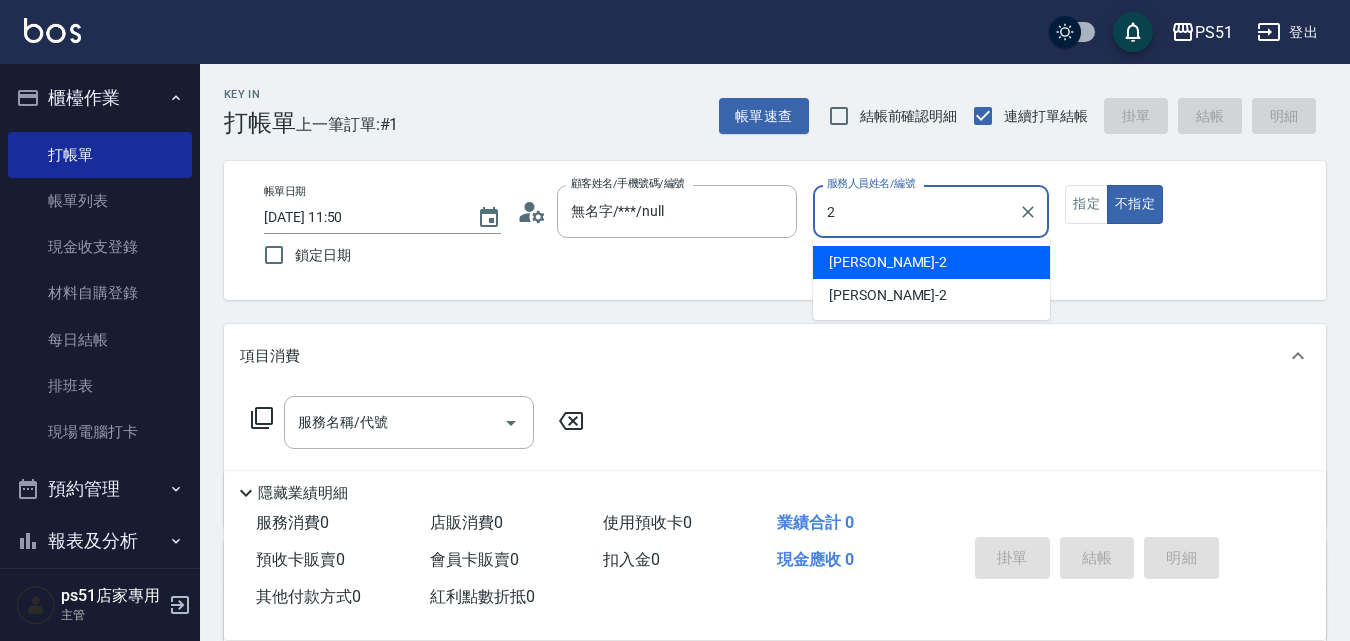 click on "[PERSON_NAME] -2" at bounding box center [931, 262] 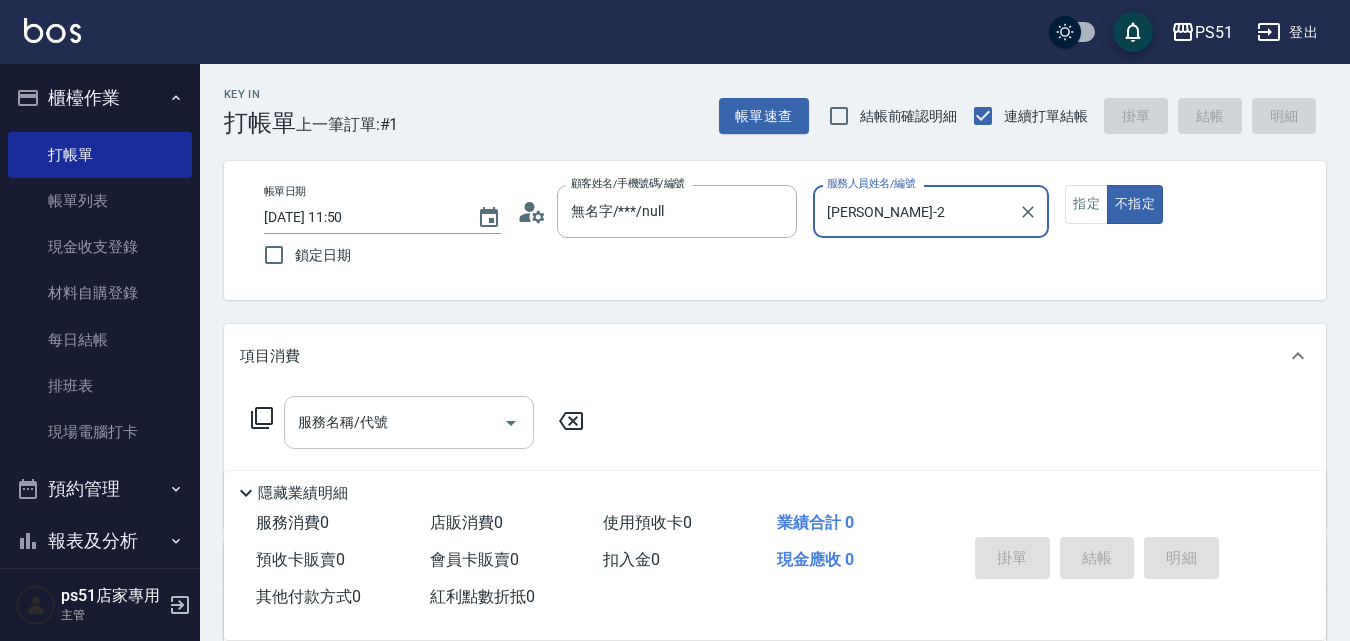 type on "[PERSON_NAME]-2" 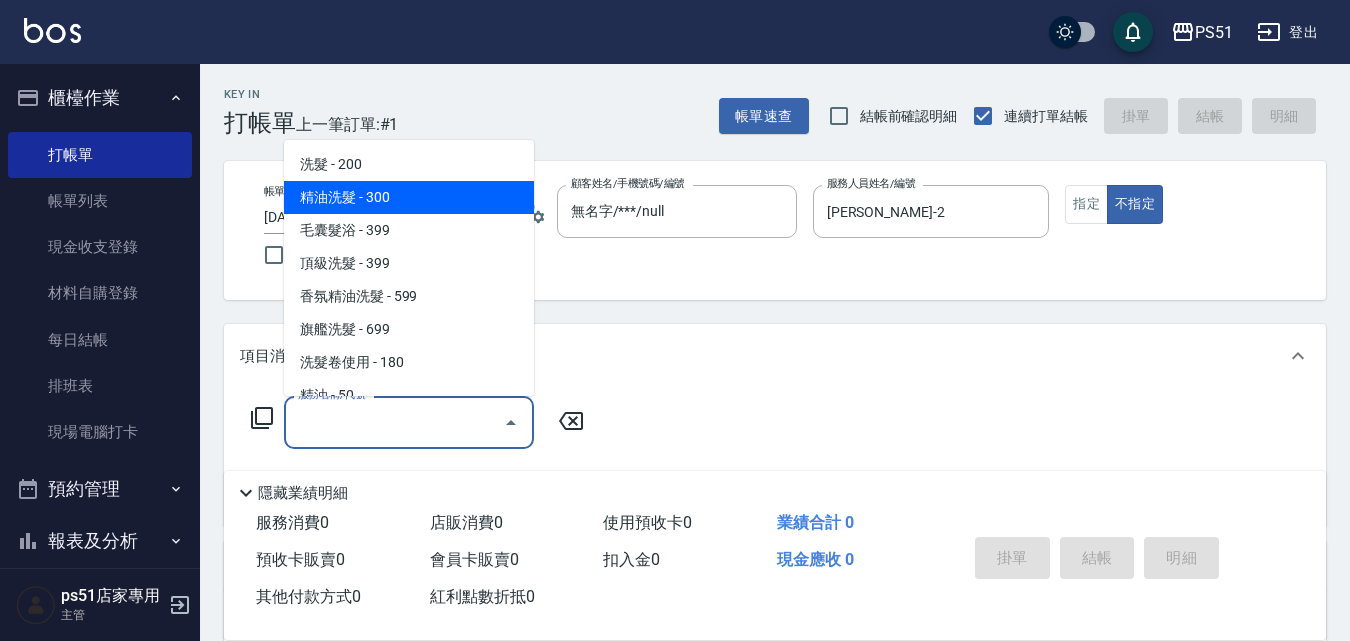 click on "精油洗髮 - 300" at bounding box center (409, 197) 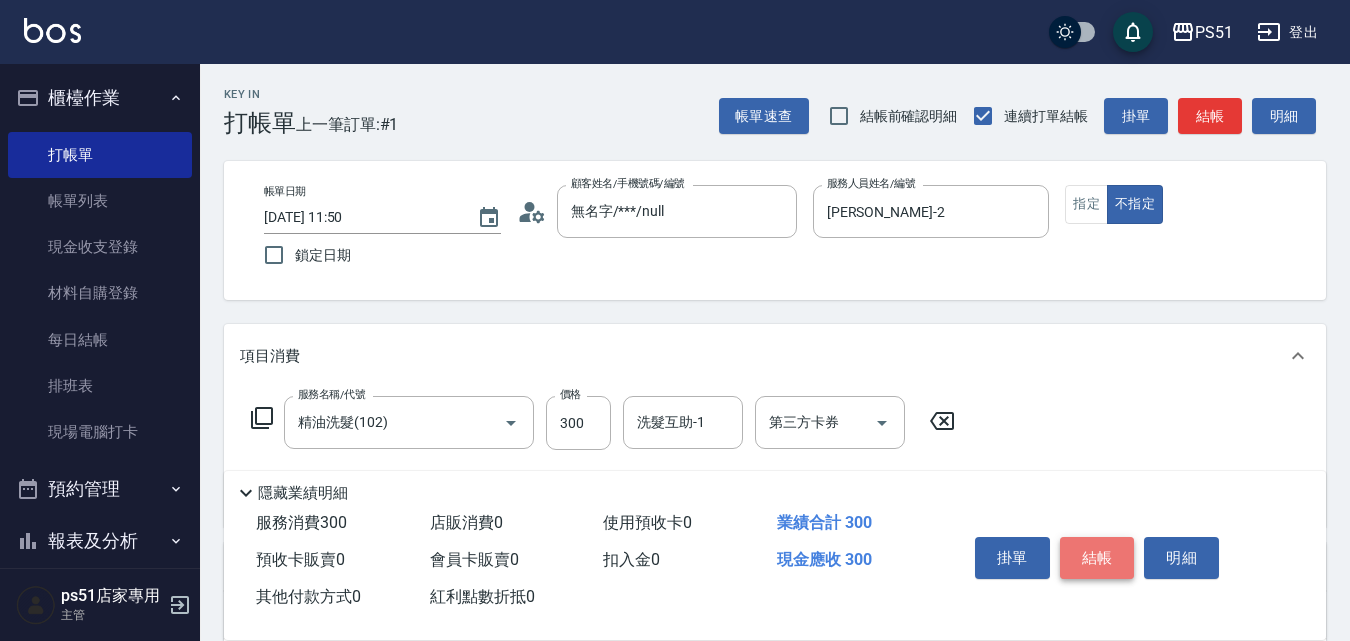 click on "結帳" at bounding box center (1097, 558) 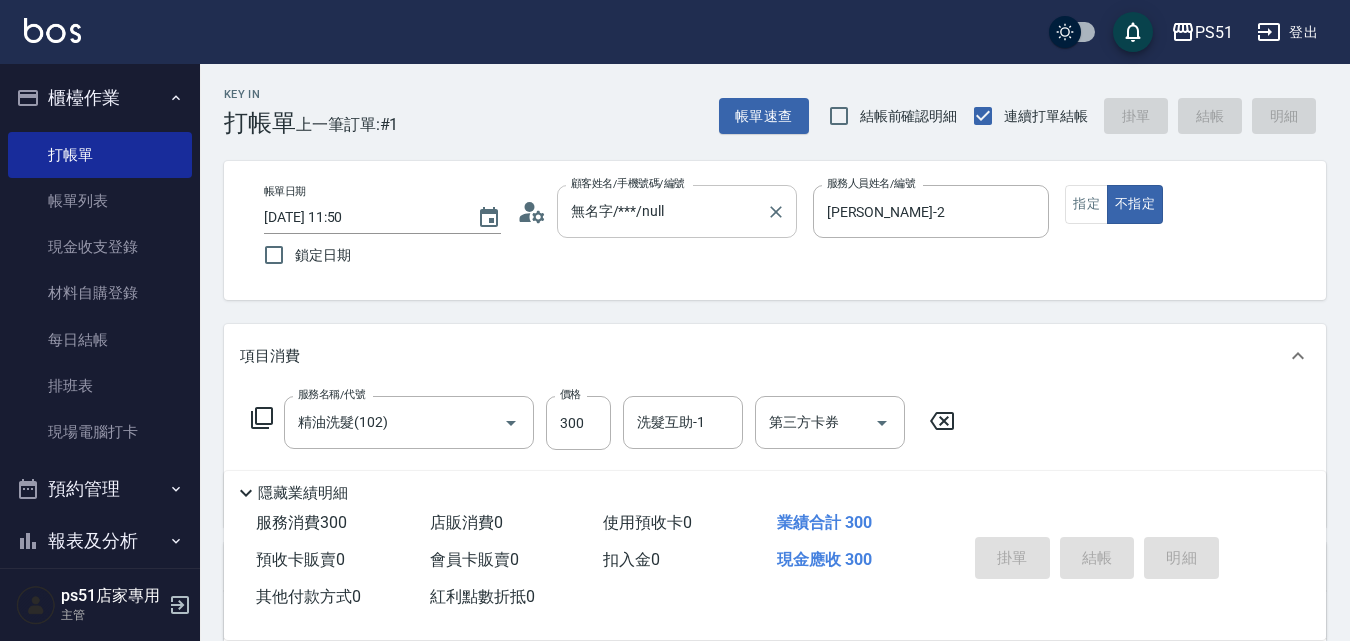 type on "[DATE] 15:25" 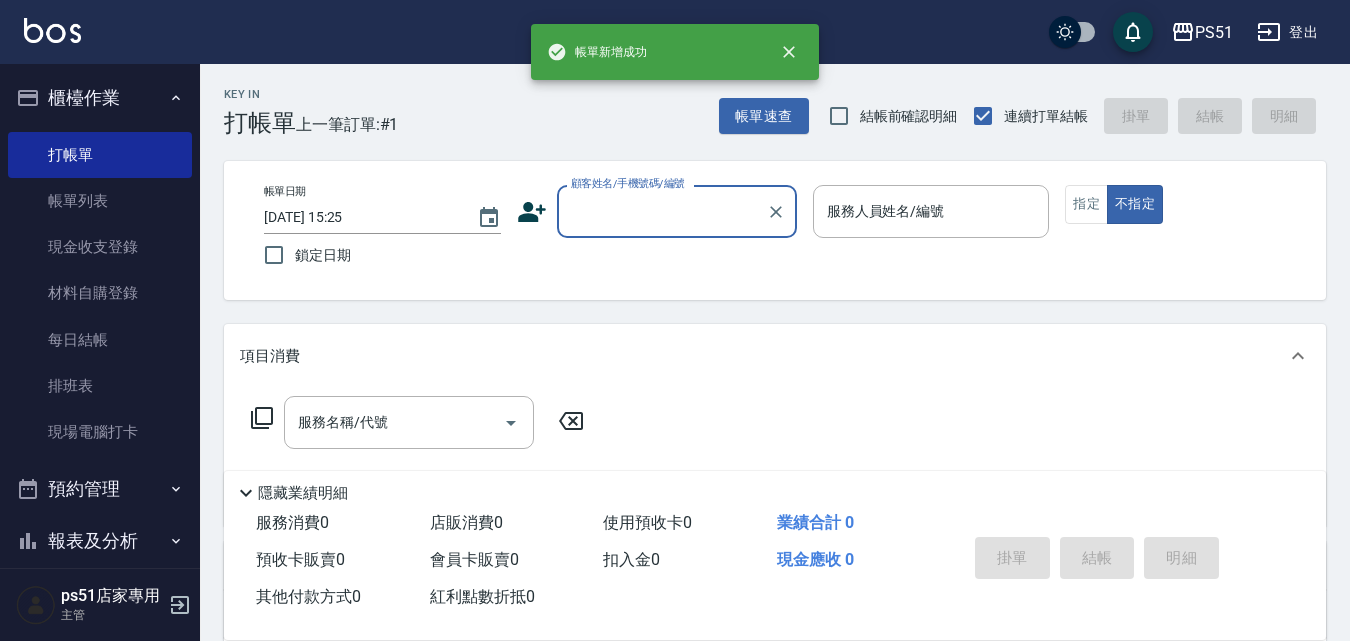 click on "顧客姓名/手機號碼/編號" at bounding box center [662, 211] 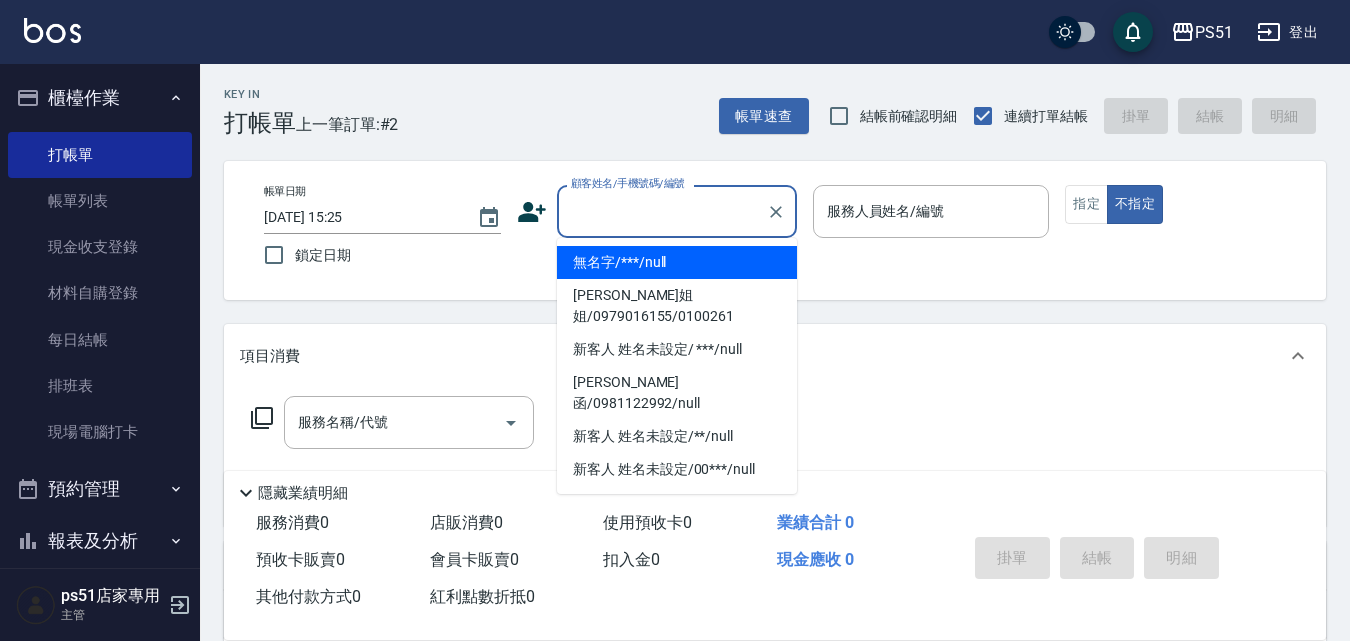 click on "無名字/***/null" at bounding box center [677, 262] 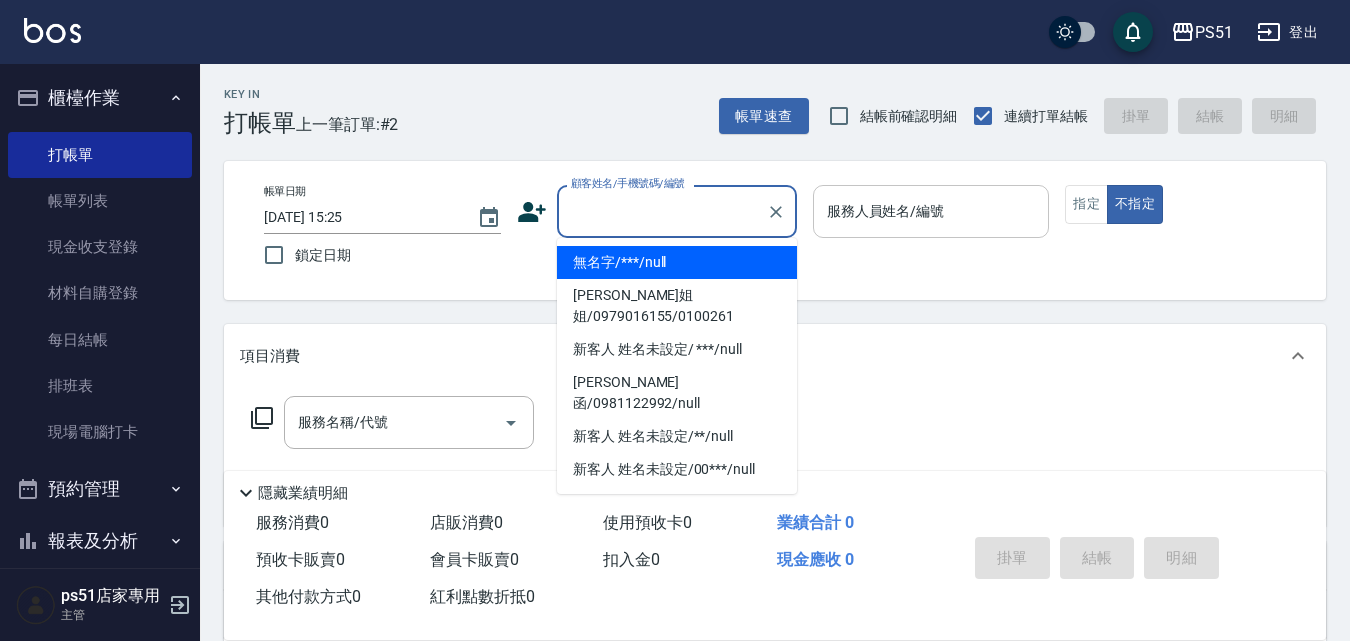type on "無名字/***/null" 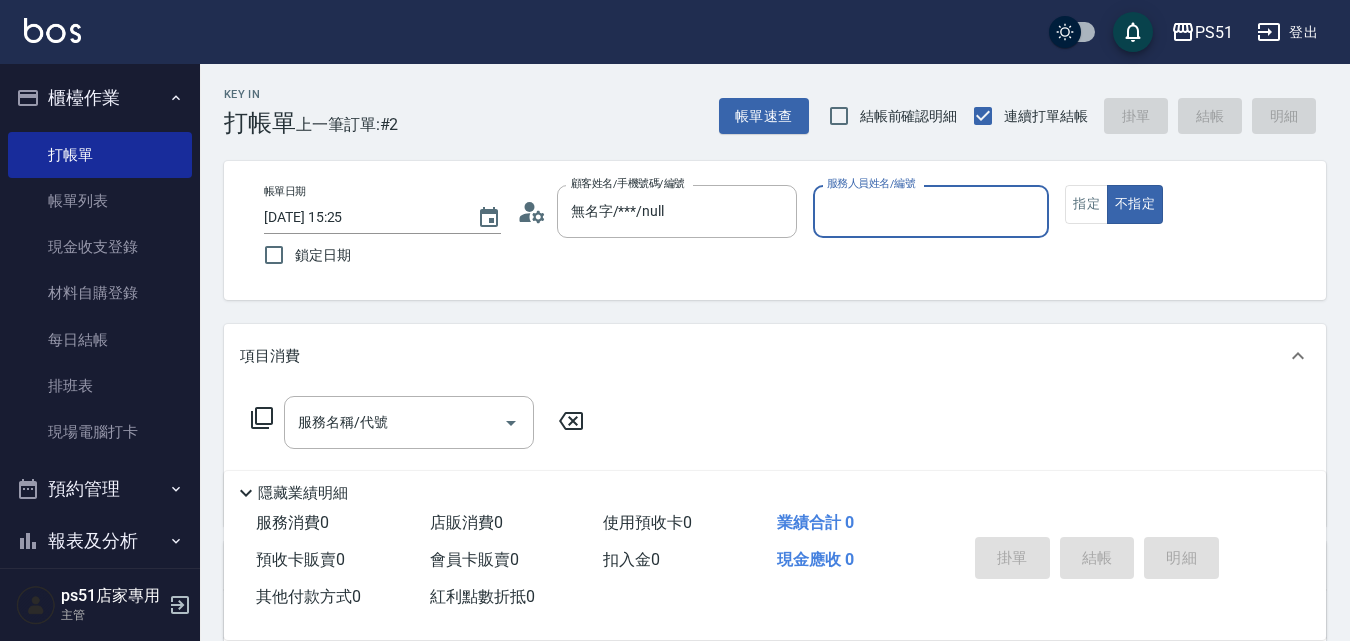 click on "服務人員姓名/編號" at bounding box center [931, 211] 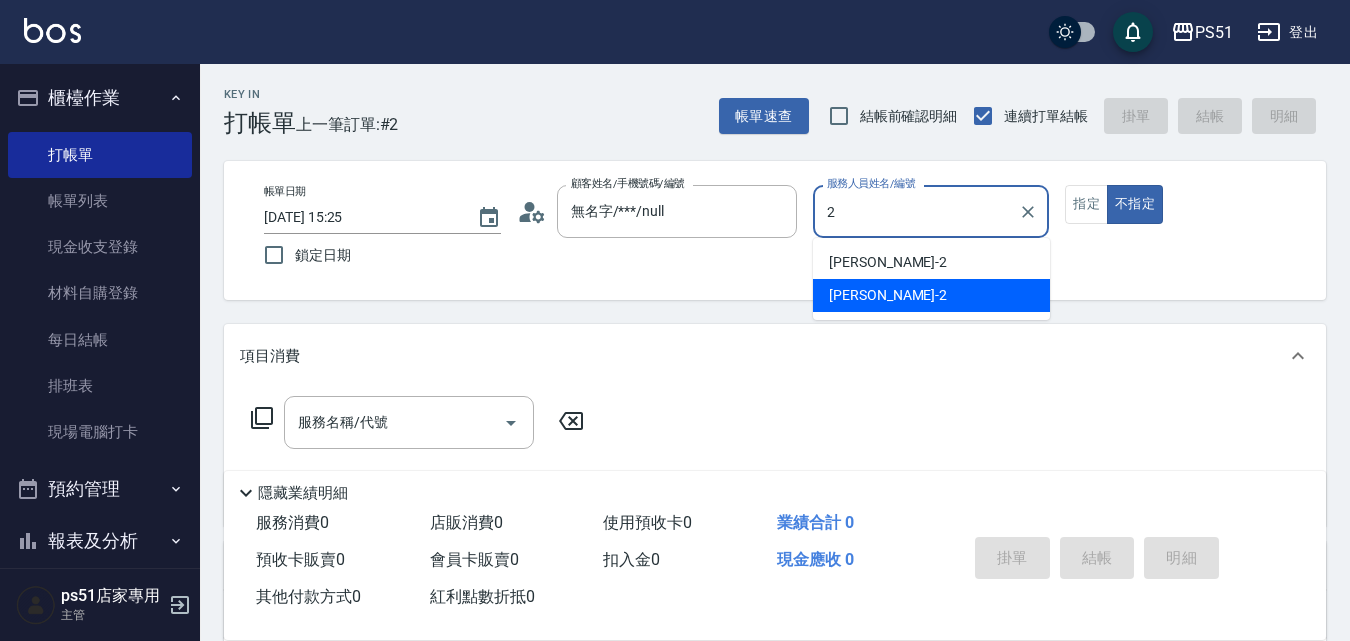 click on "[PERSON_NAME] -2" at bounding box center (931, 295) 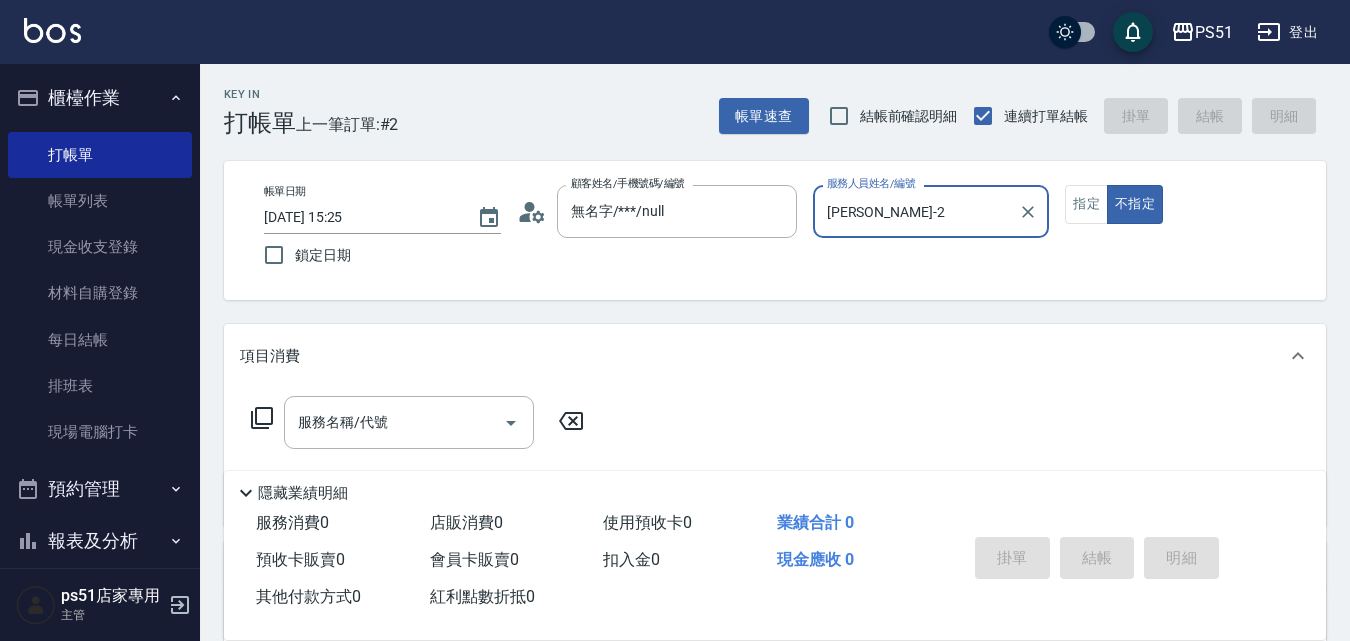 type on "[PERSON_NAME]-2" 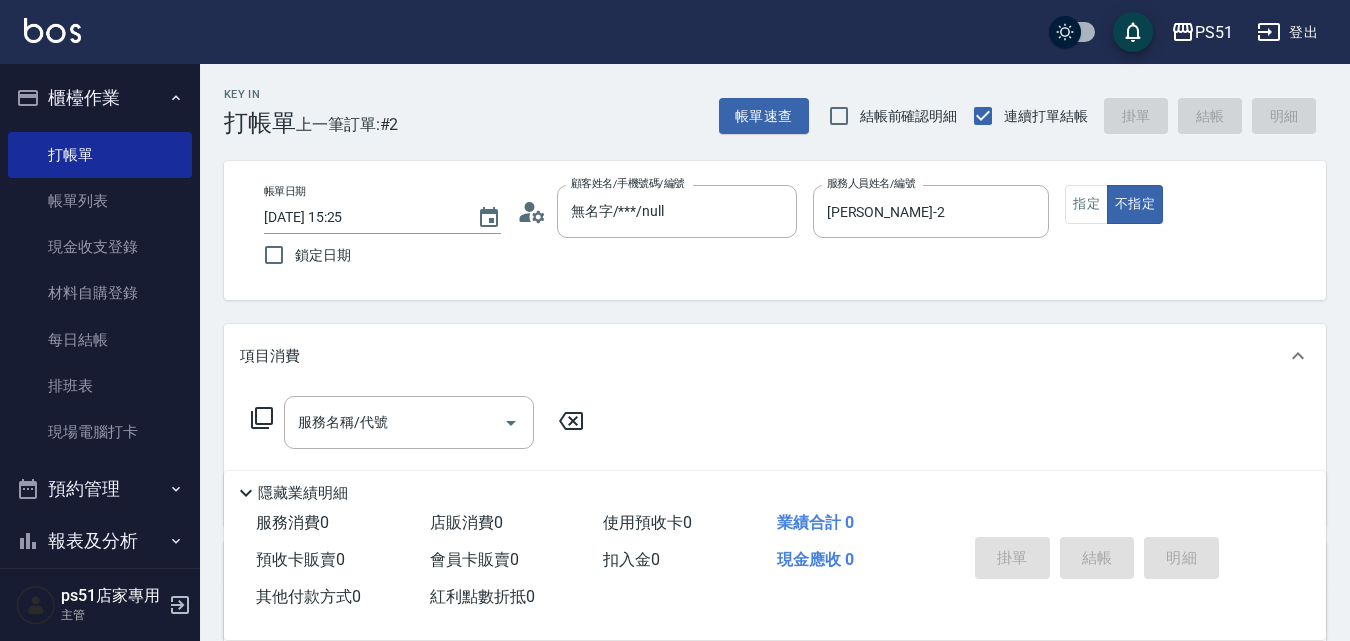 click on "帳單日期 [DATE] 15:25 鎖定日期 顧客姓名/手機號碼/編號 無名字/***/null 顧客姓名/手機號碼/編號 服務人員姓名/編號 [PERSON_NAME]-2 服務人員姓名/編號 指定 不指定" at bounding box center [775, 230] 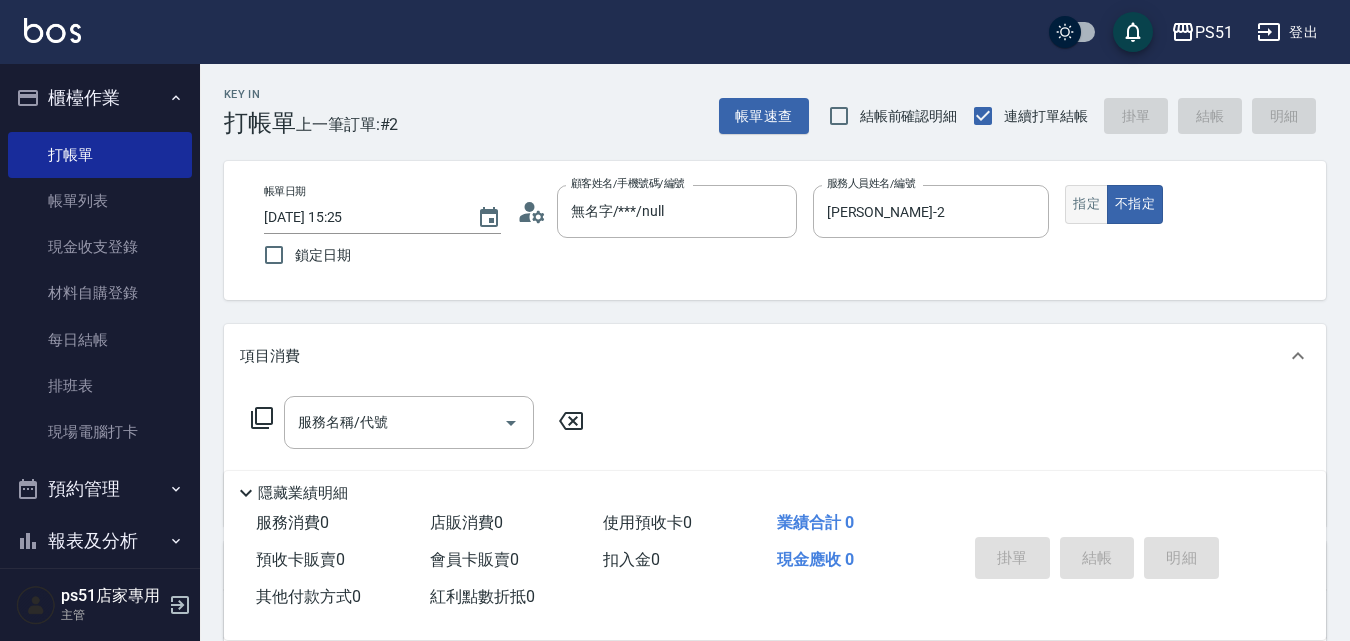 click on "指定" at bounding box center [1086, 204] 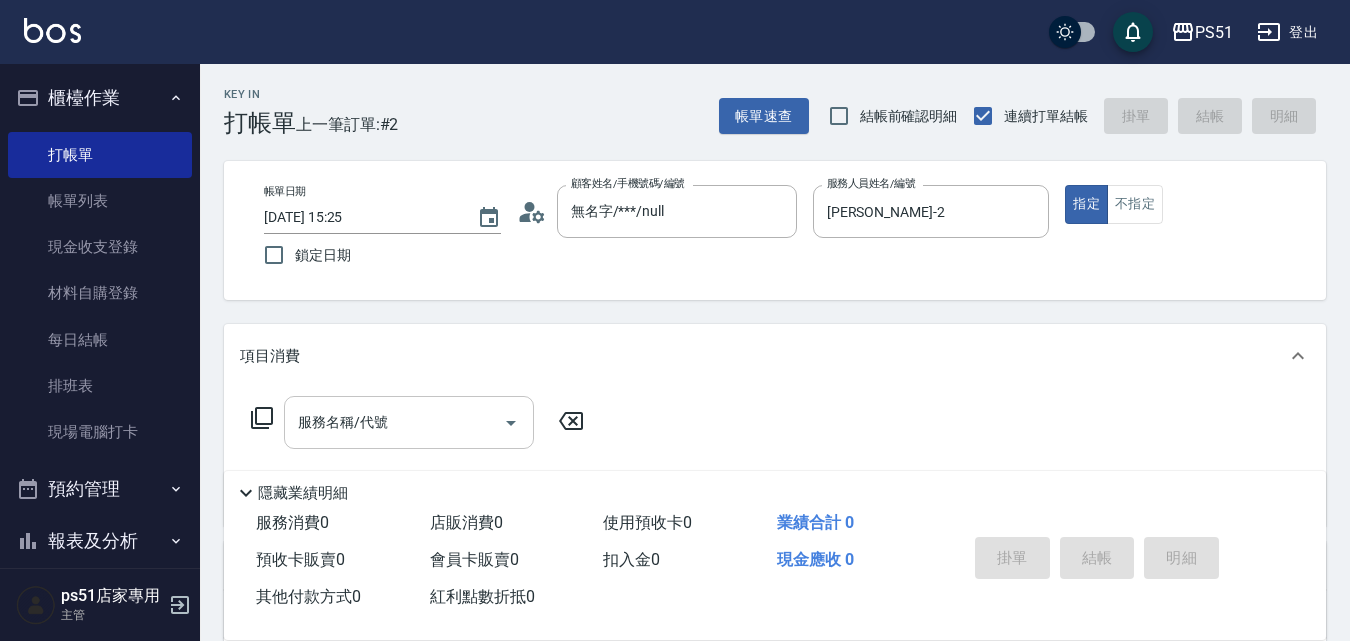 drag, startPoint x: 502, startPoint y: 418, endPoint x: 486, endPoint y: 402, distance: 22.627417 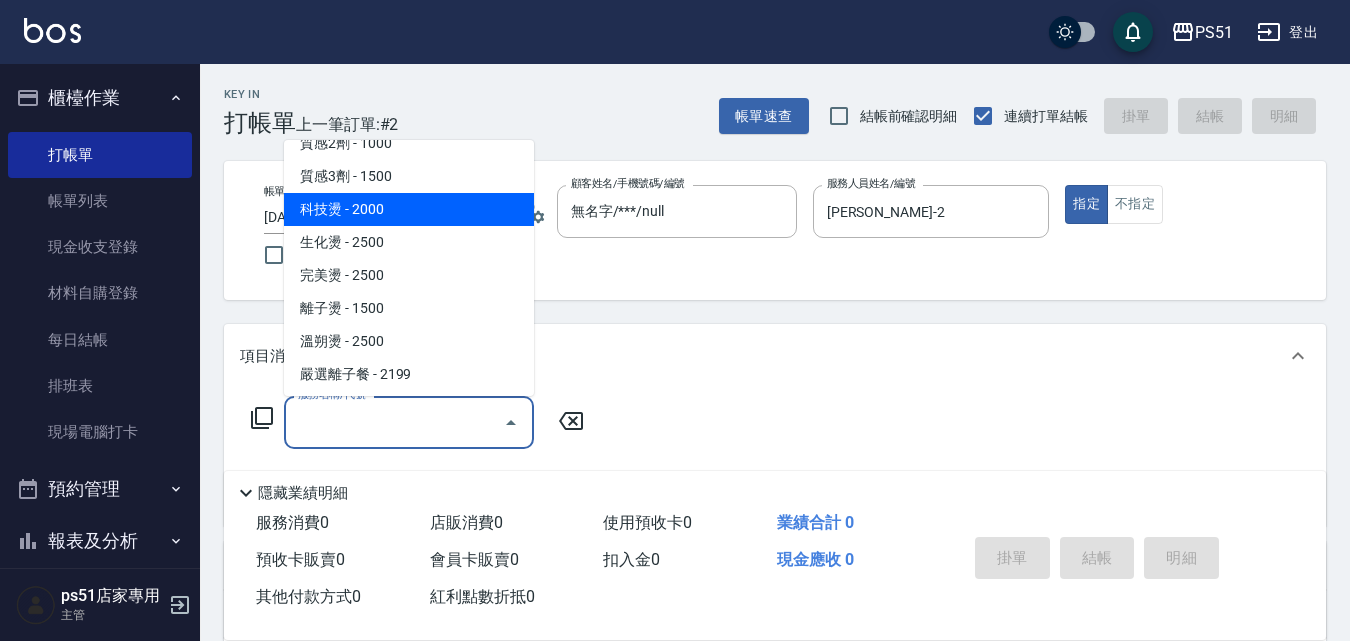 scroll, scrollTop: 467, scrollLeft: 0, axis: vertical 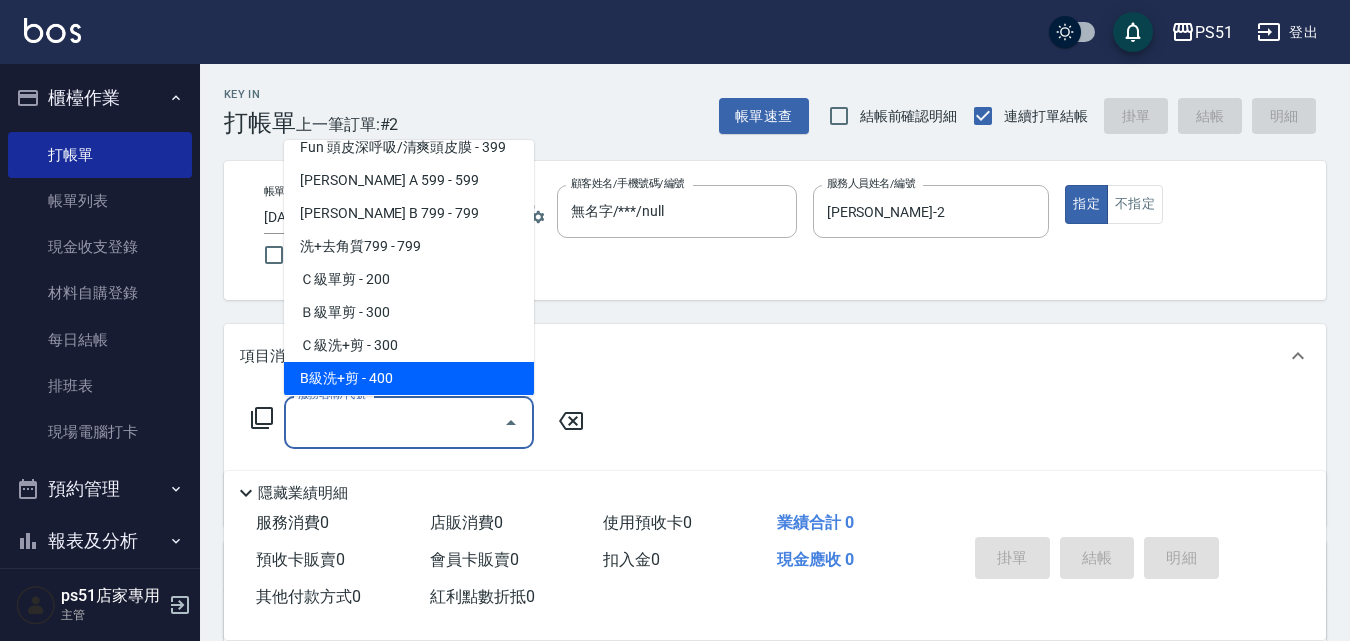 click on "B級洗+剪 - 400" at bounding box center [409, 378] 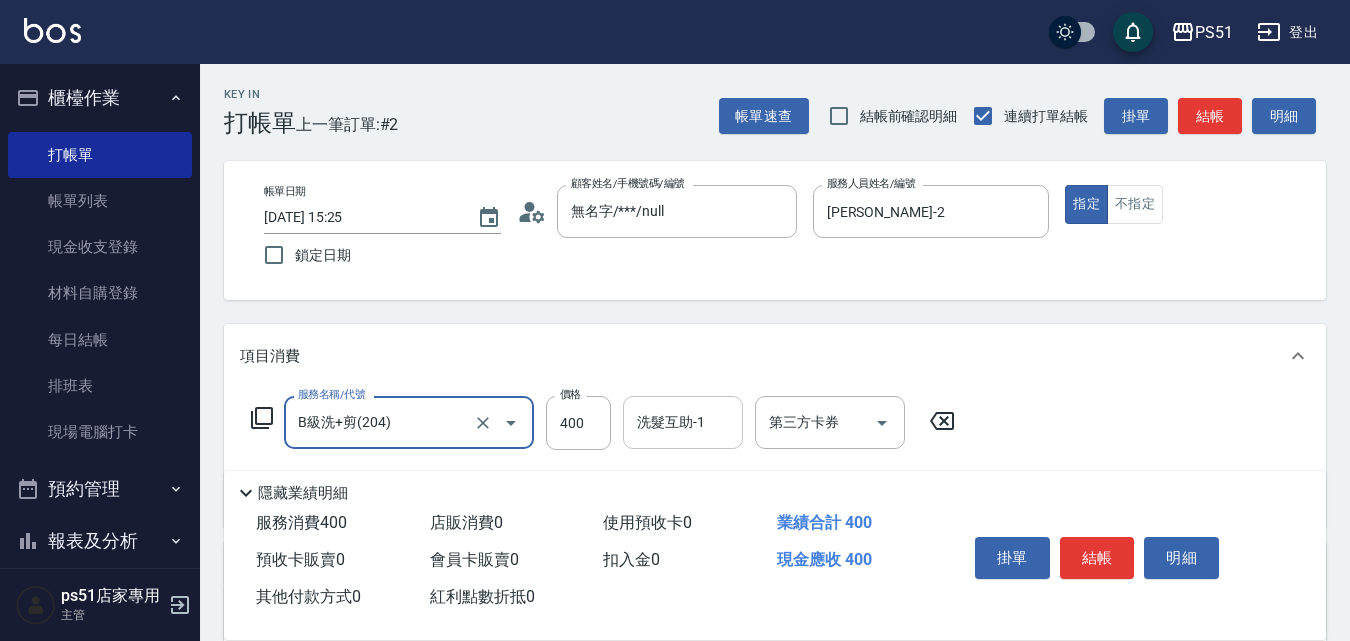 click on "洗髮互助-1 洗髮互助-1" at bounding box center (683, 422) 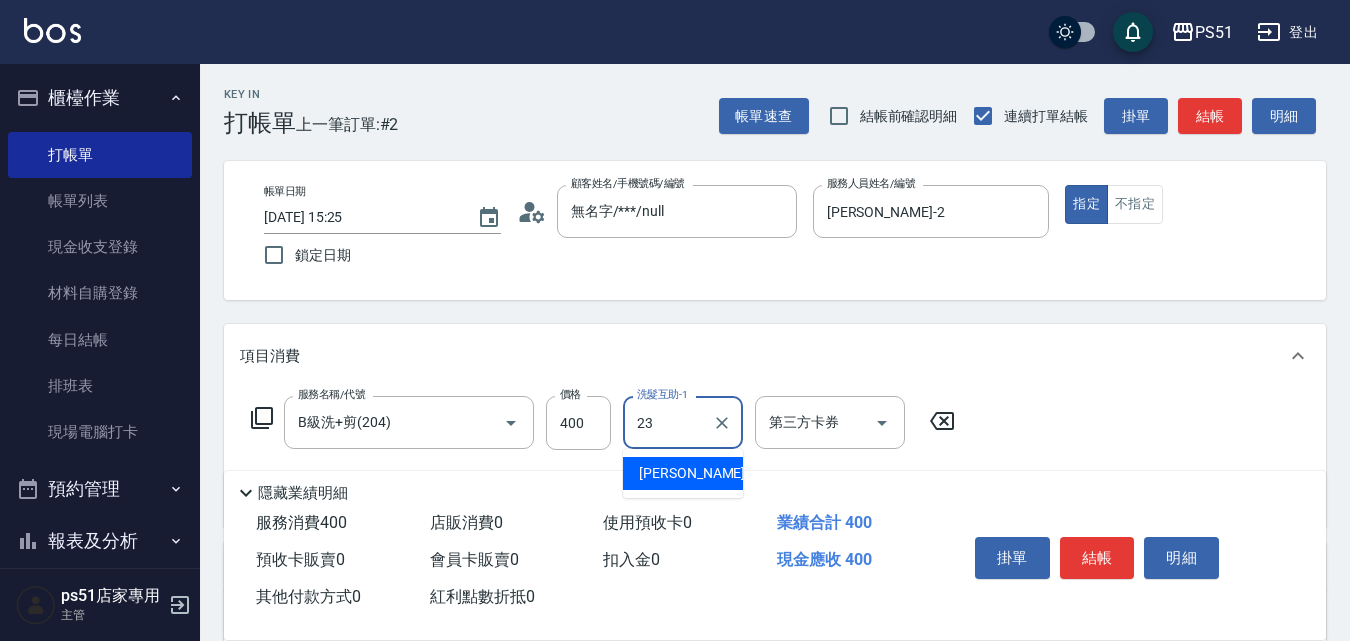 click on "[PERSON_NAME] -23" at bounding box center [702, 473] 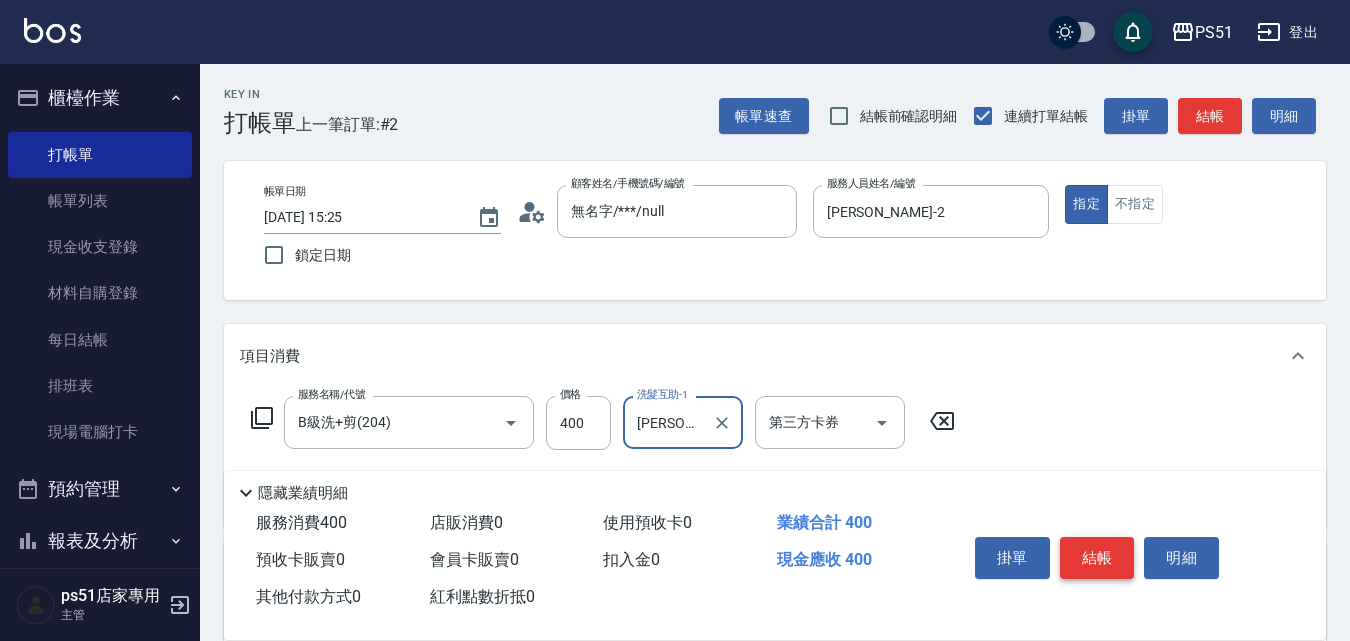 type on "[PERSON_NAME]-23" 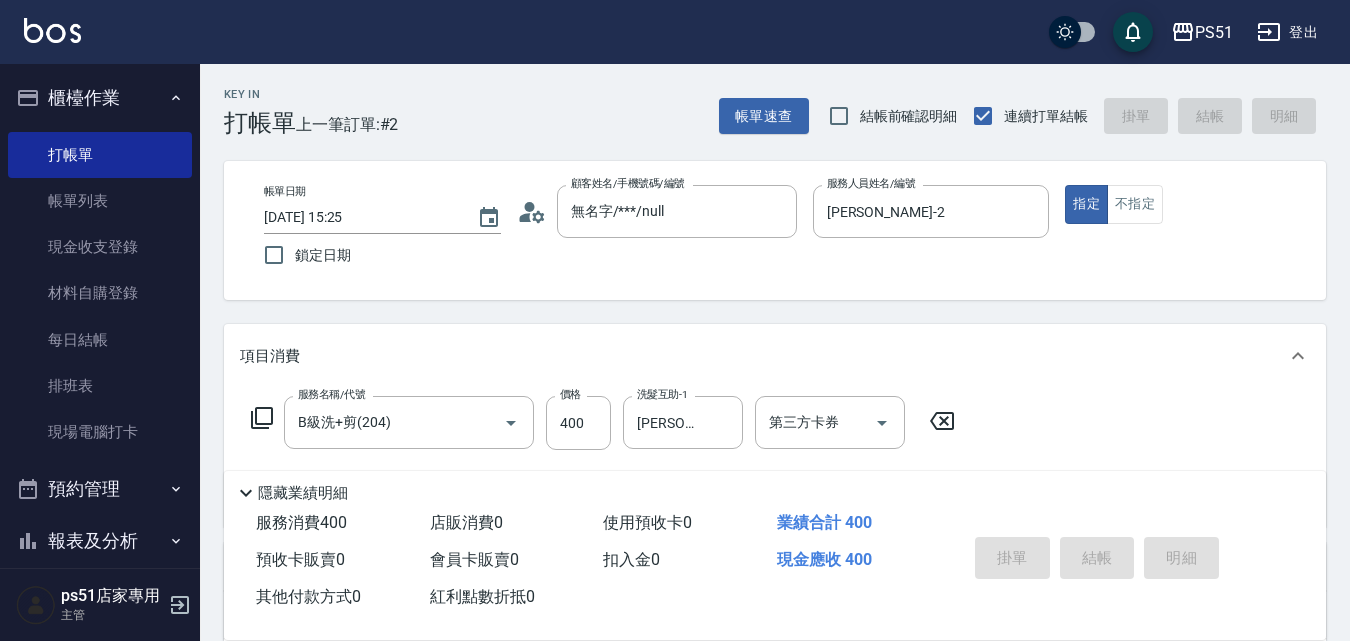 type 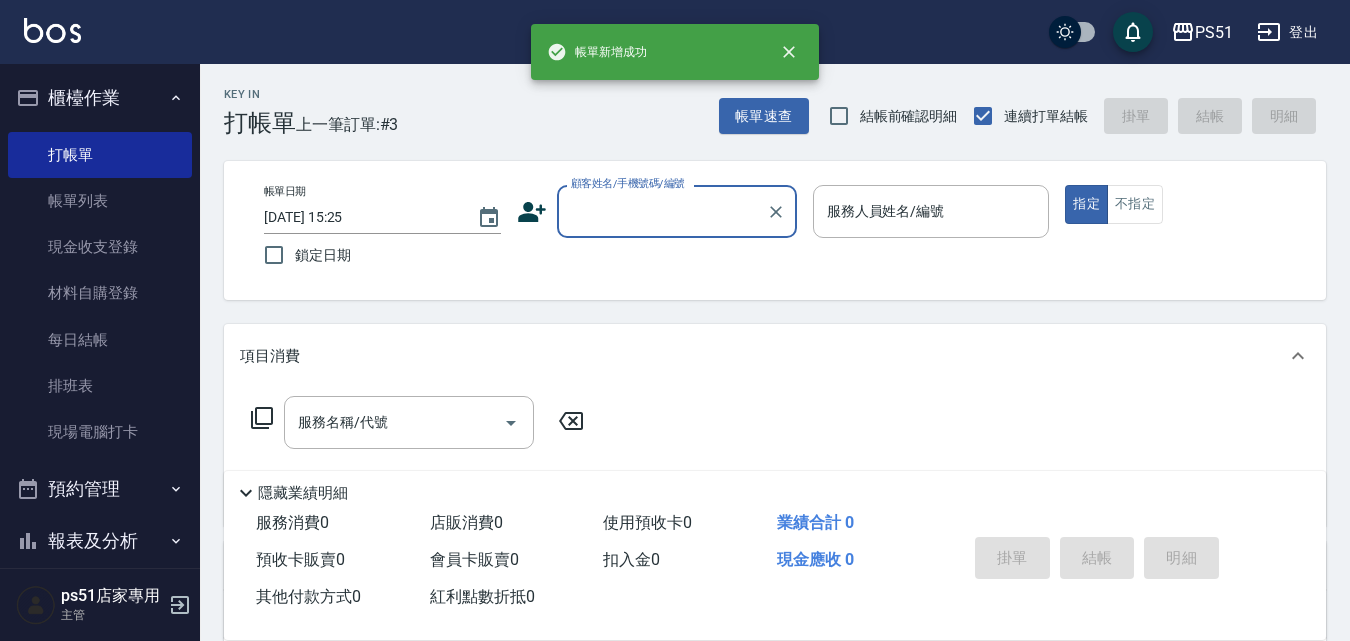 click on "顧客姓名/手機號碼/編號" at bounding box center (662, 211) 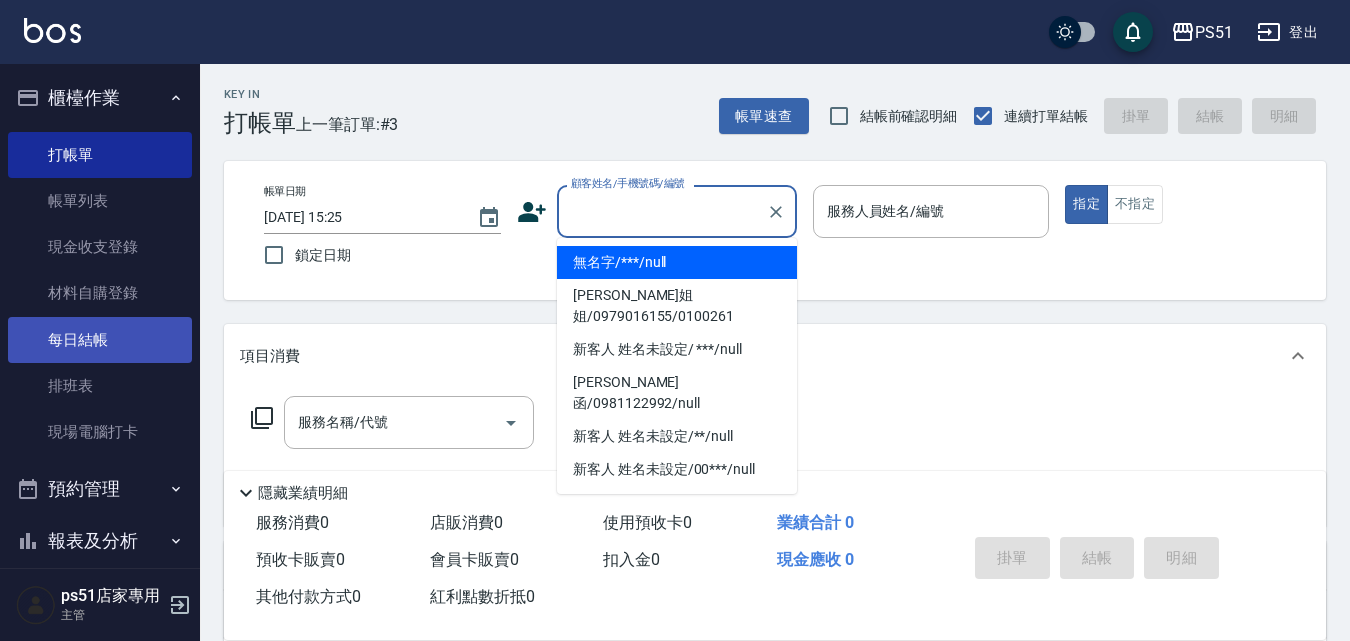 scroll, scrollTop: 228, scrollLeft: 0, axis: vertical 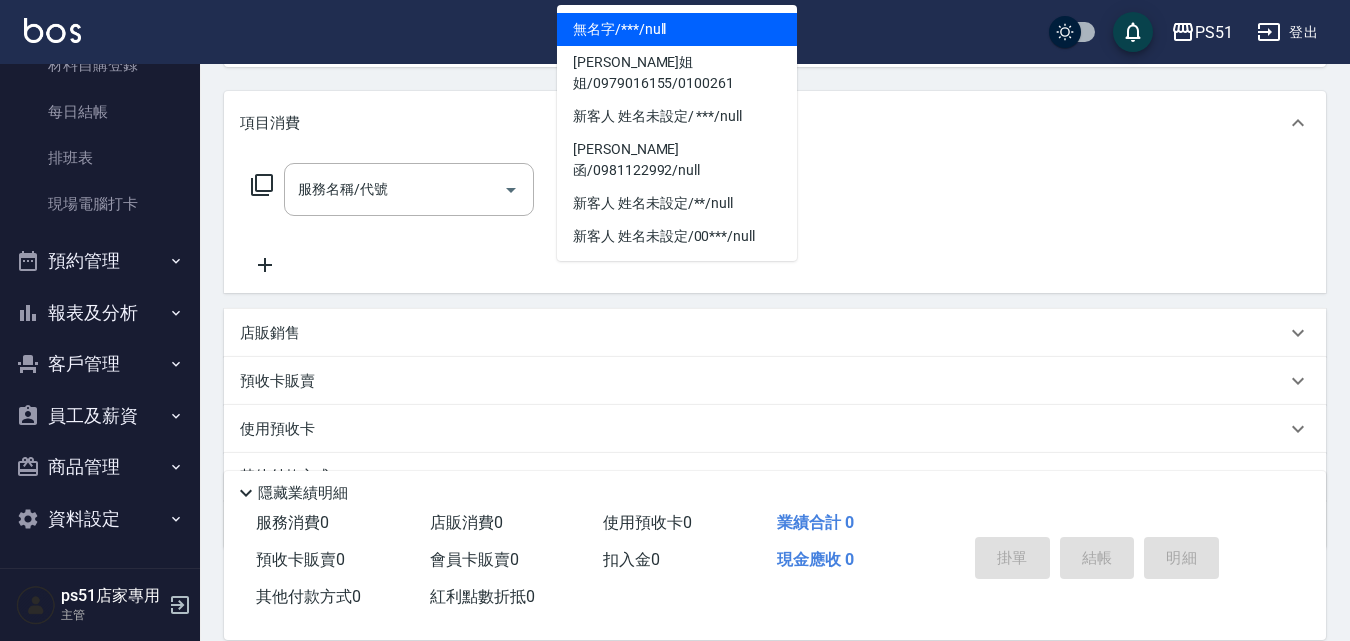 click on "報表及分析" at bounding box center (100, 313) 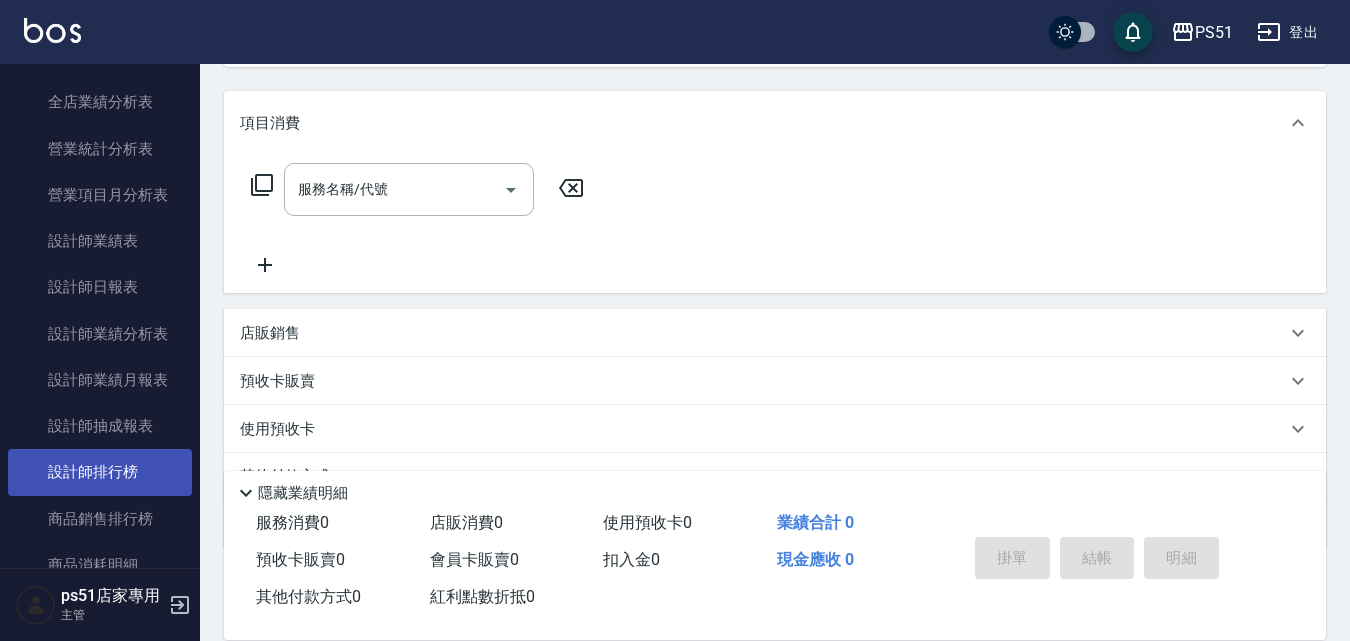 scroll, scrollTop: 928, scrollLeft: 0, axis: vertical 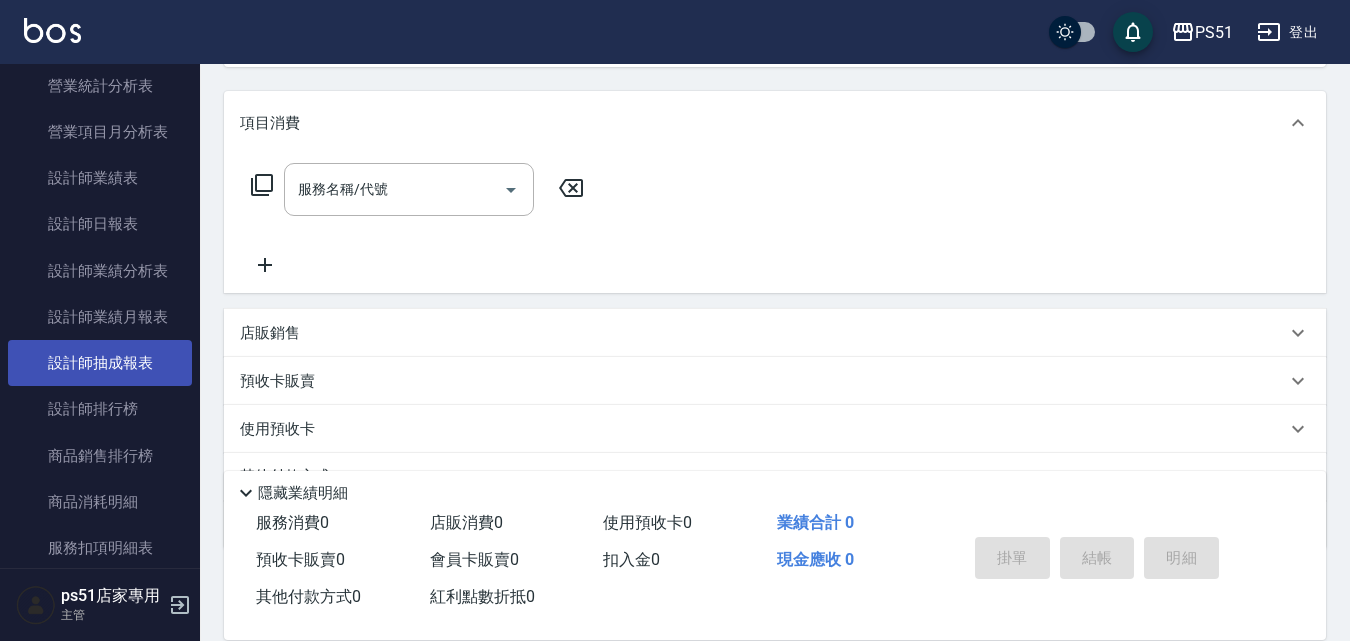 click on "設計師抽成報表" at bounding box center (100, 363) 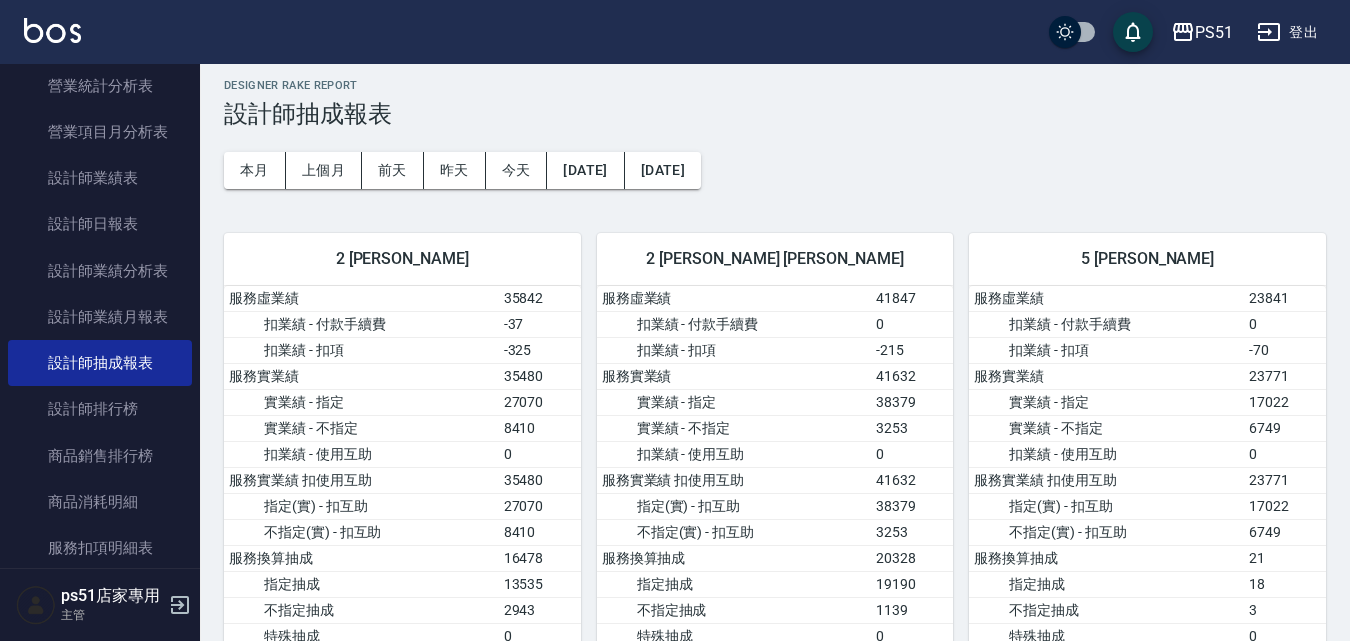 scroll, scrollTop: 0, scrollLeft: 0, axis: both 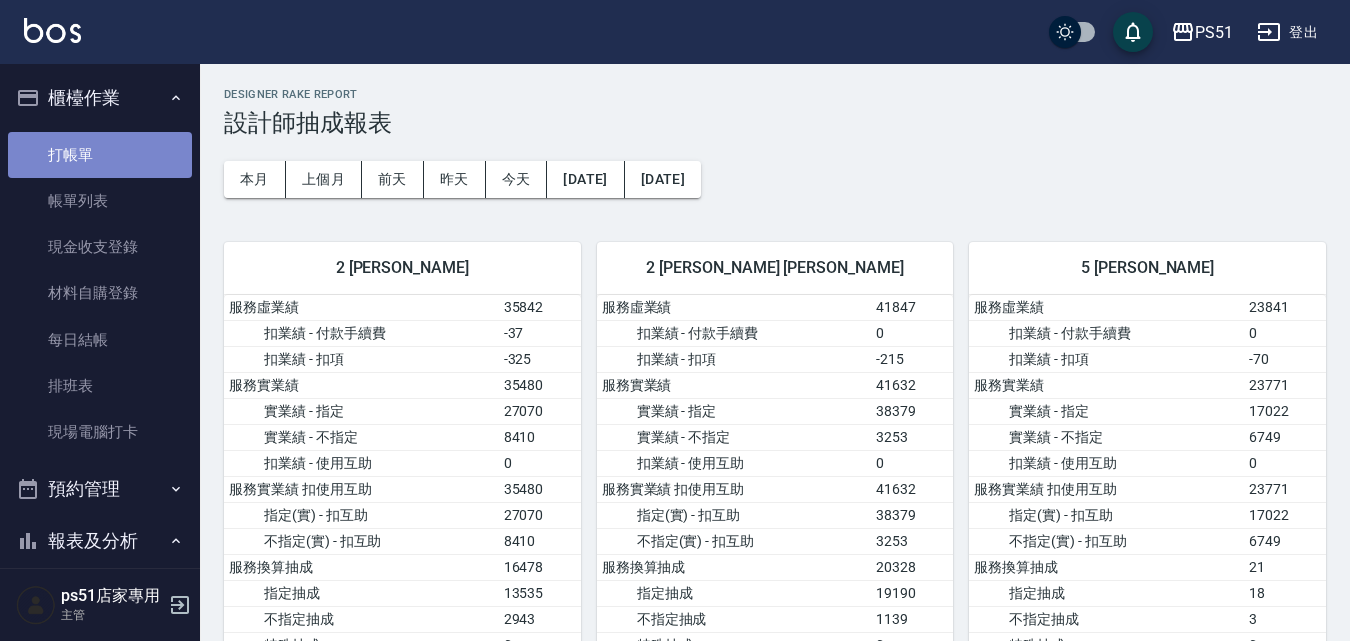 click on "打帳單" at bounding box center [100, 155] 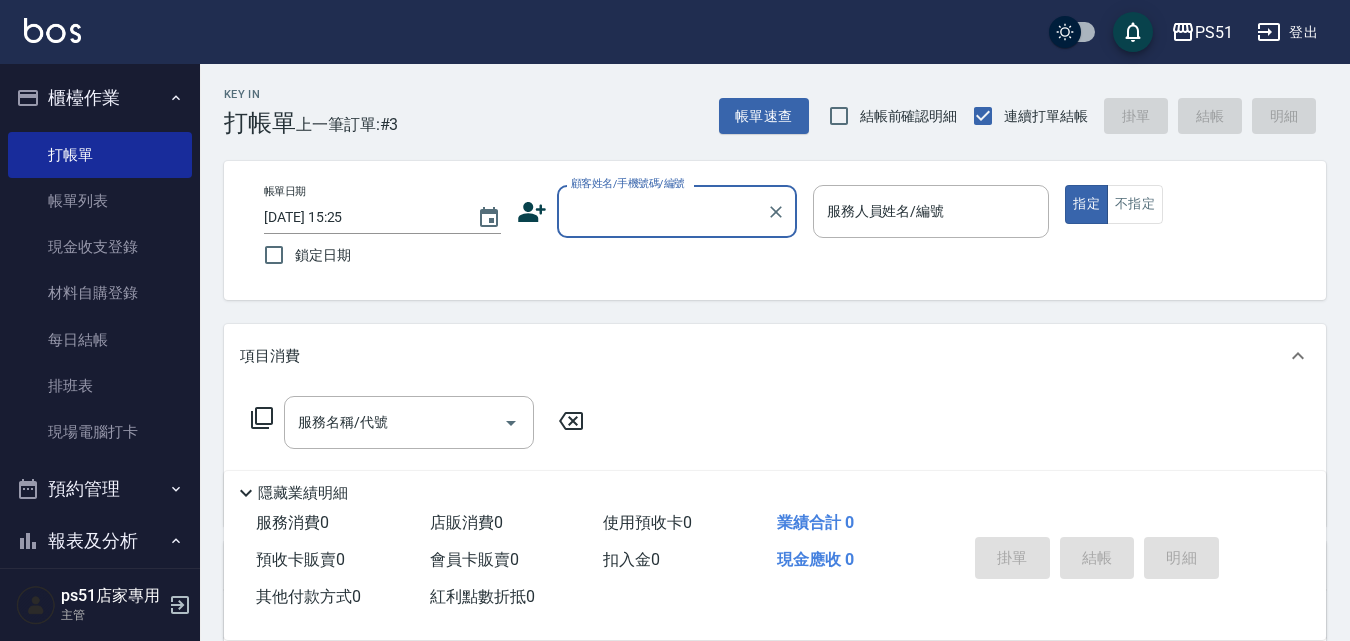 click on "顧客姓名/手機號碼/編號" at bounding box center [662, 211] 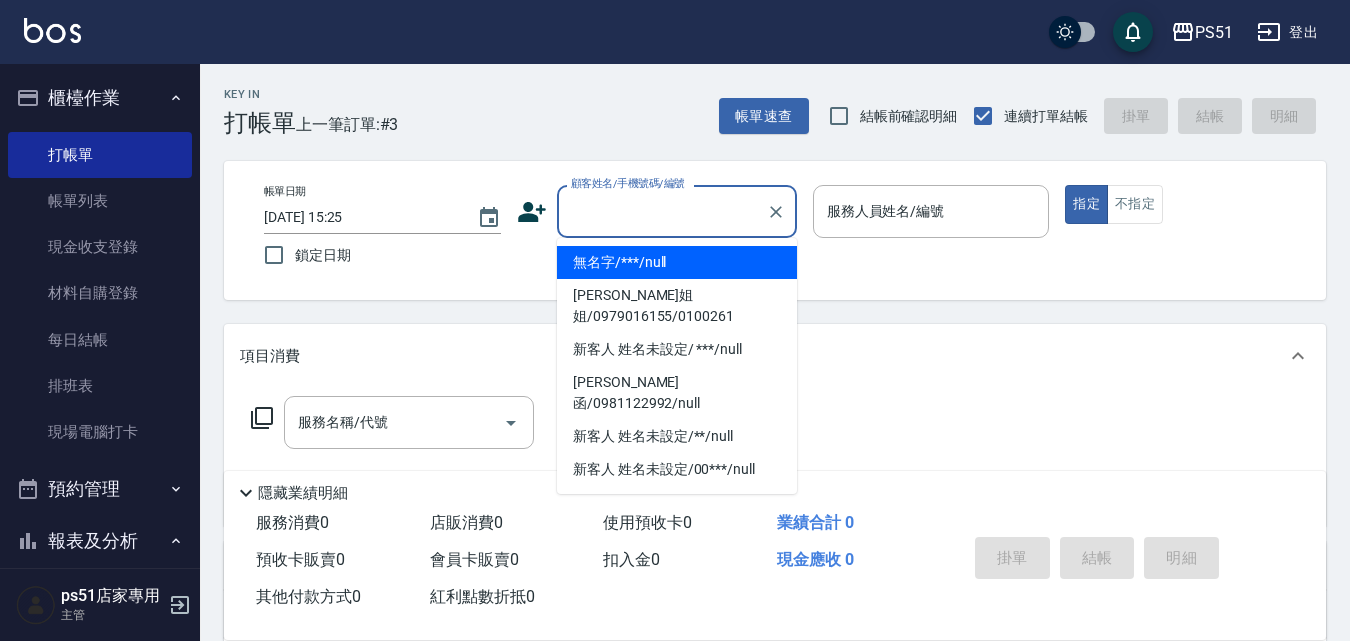 click on "無名字/***/null" at bounding box center (677, 262) 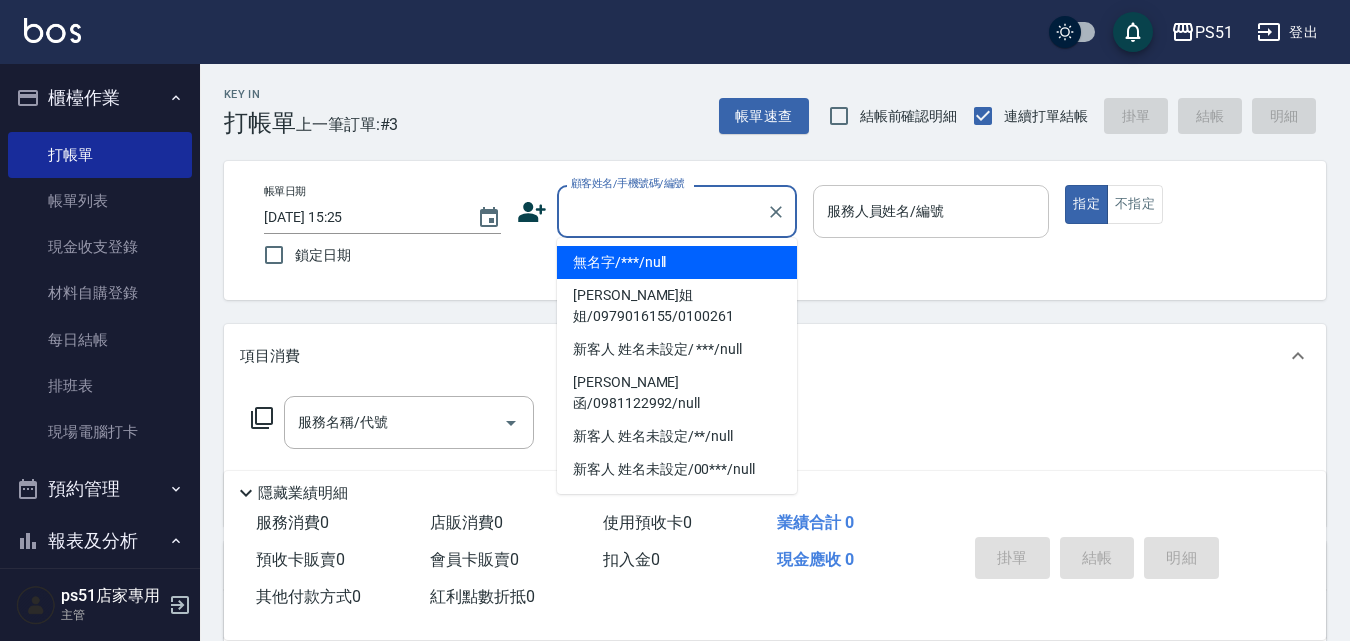 type on "無名字/***/null" 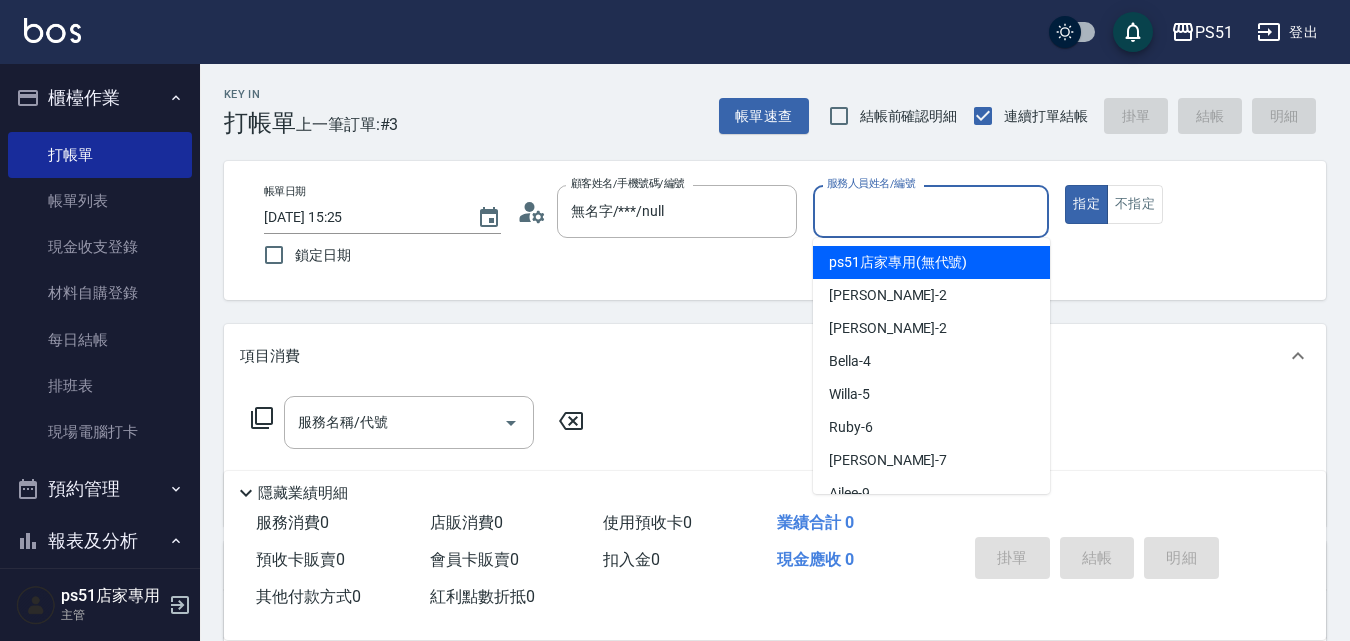 click on "服務人員姓名/編號" at bounding box center [931, 211] 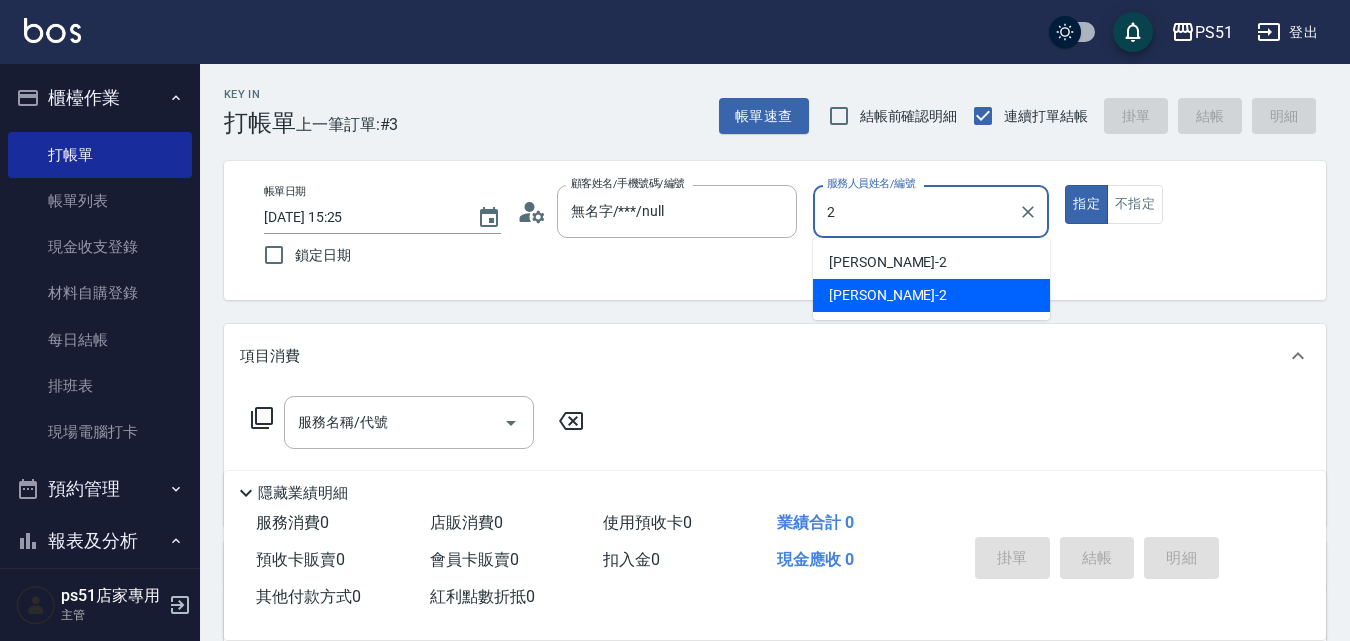 click on "[PERSON_NAME] -2" at bounding box center [931, 295] 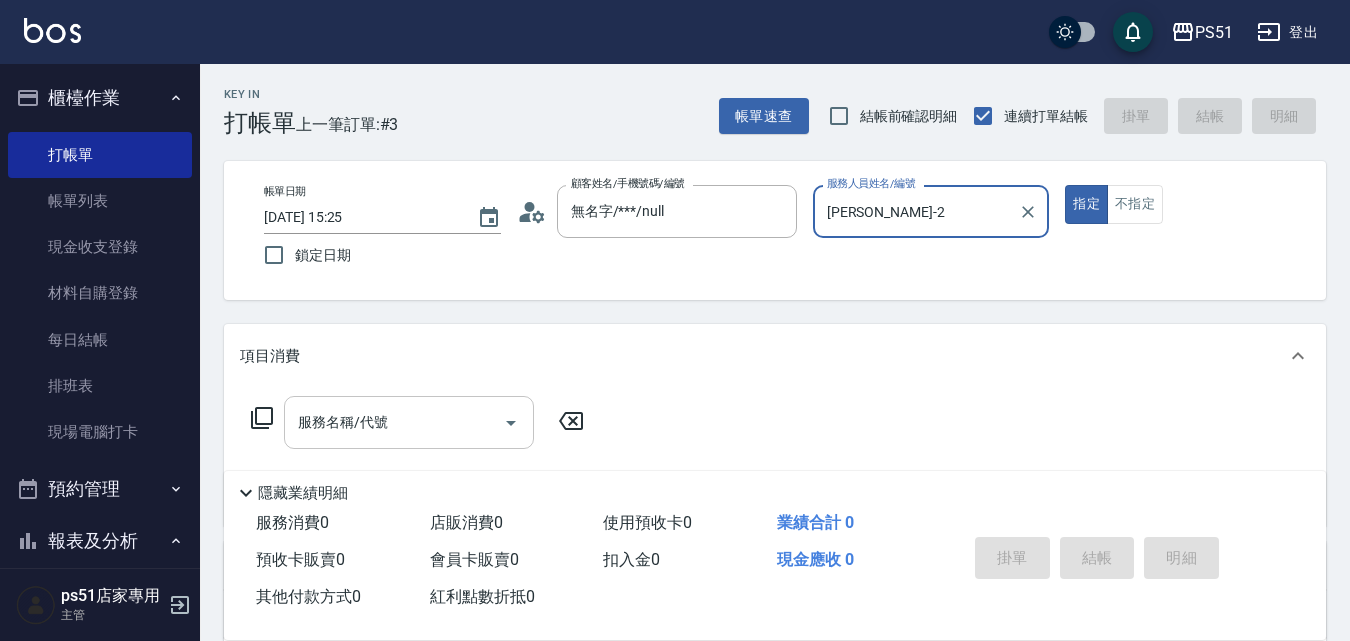 type on "[PERSON_NAME]-2" 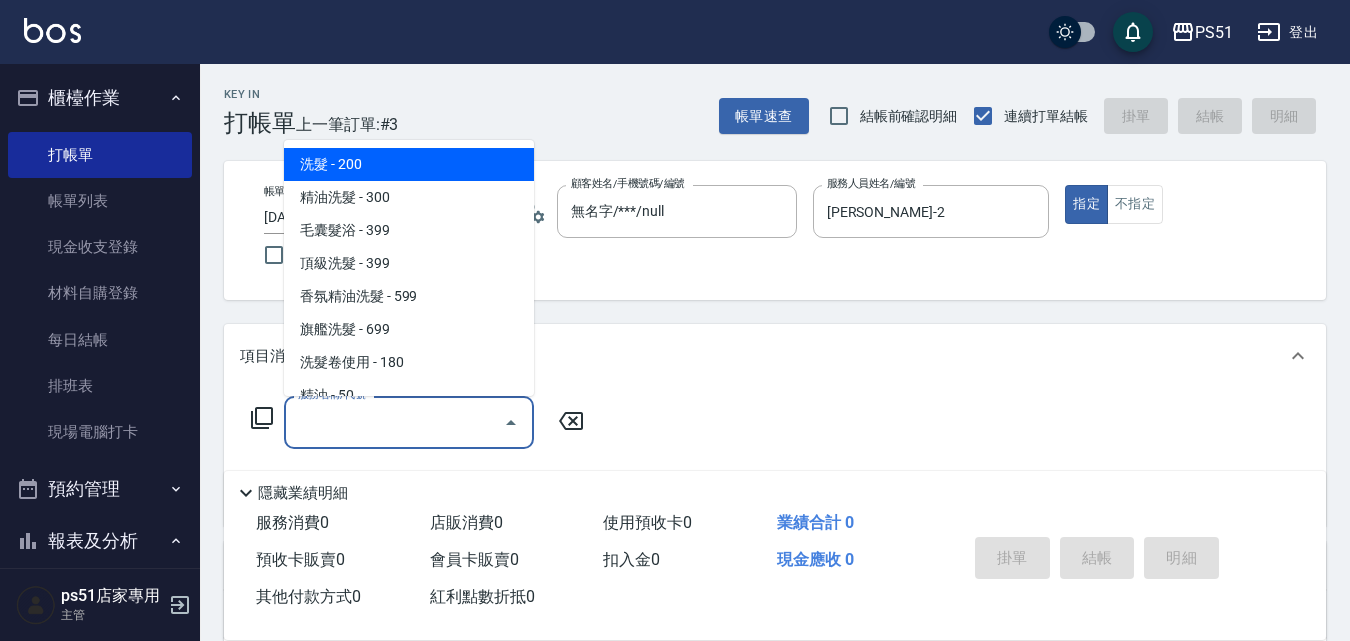 click on "服務名稱/代號" at bounding box center [394, 422] 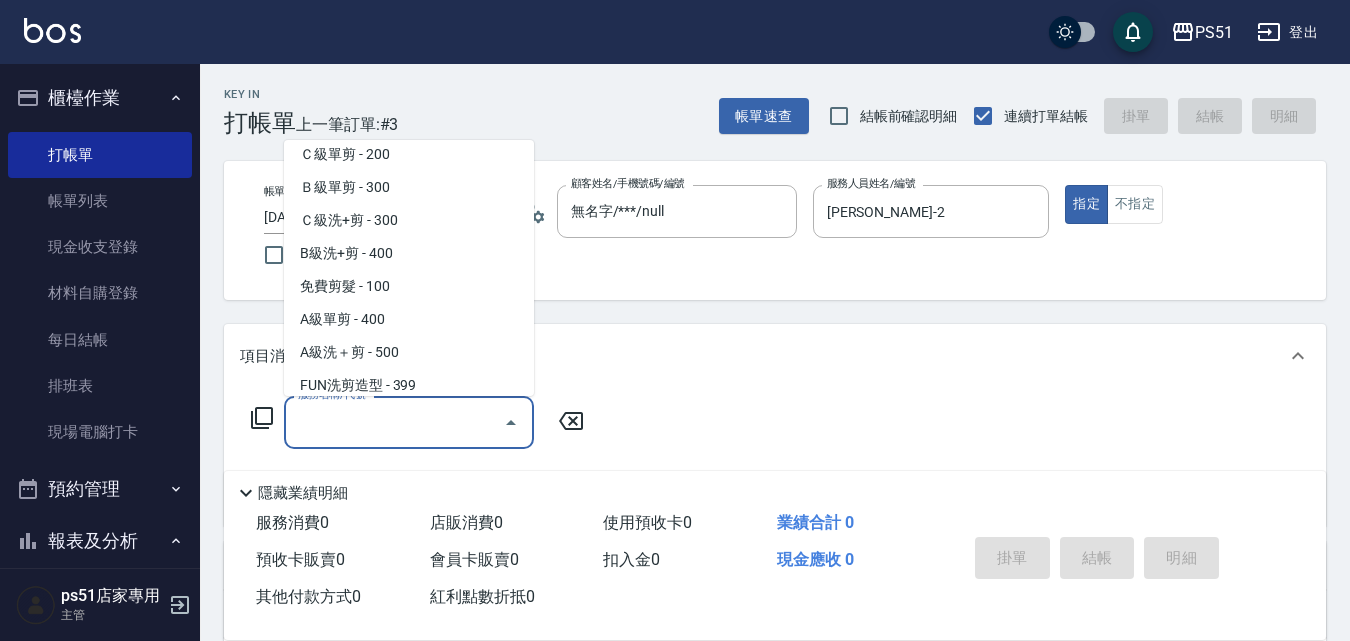 scroll, scrollTop: 700, scrollLeft: 0, axis: vertical 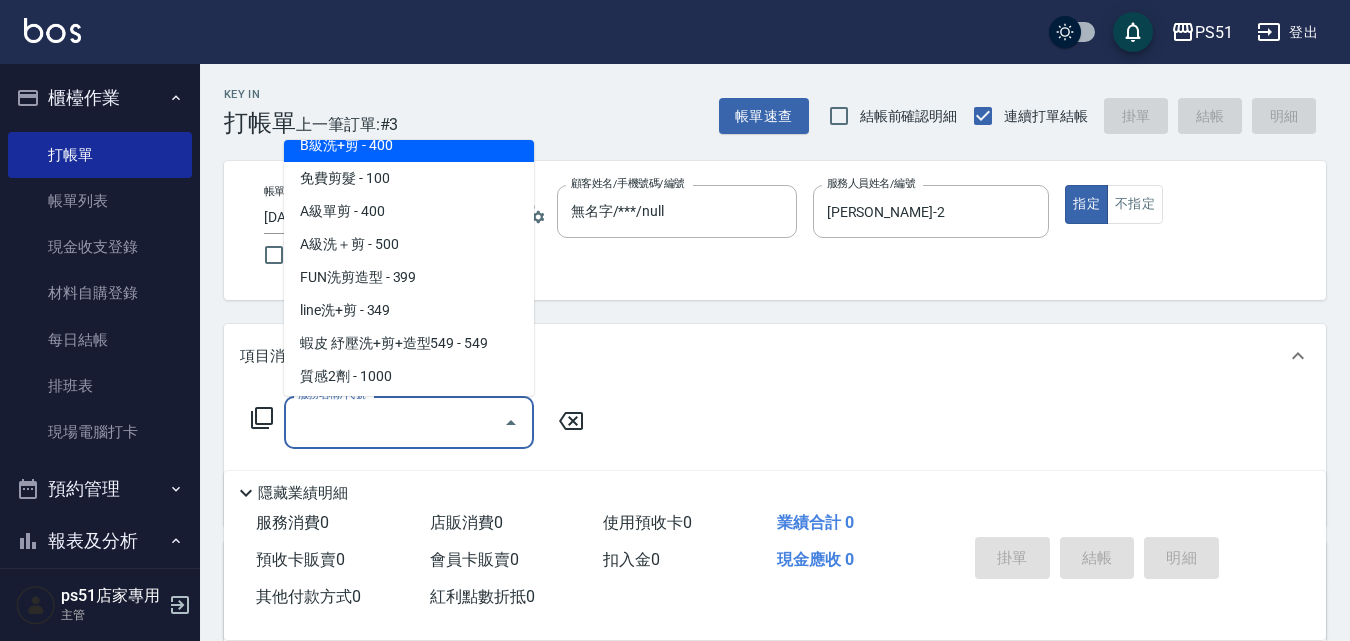 click on "B級洗+剪 - 400" at bounding box center (409, 145) 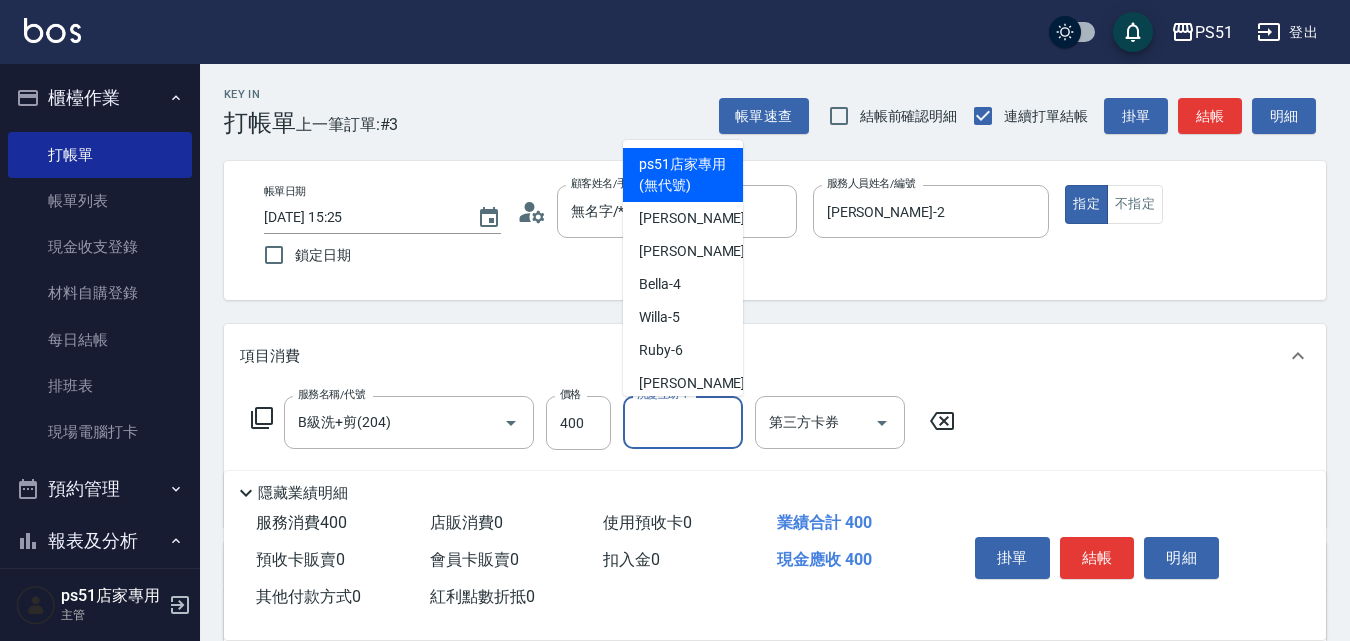 click on "洗髮互助-1" at bounding box center [683, 422] 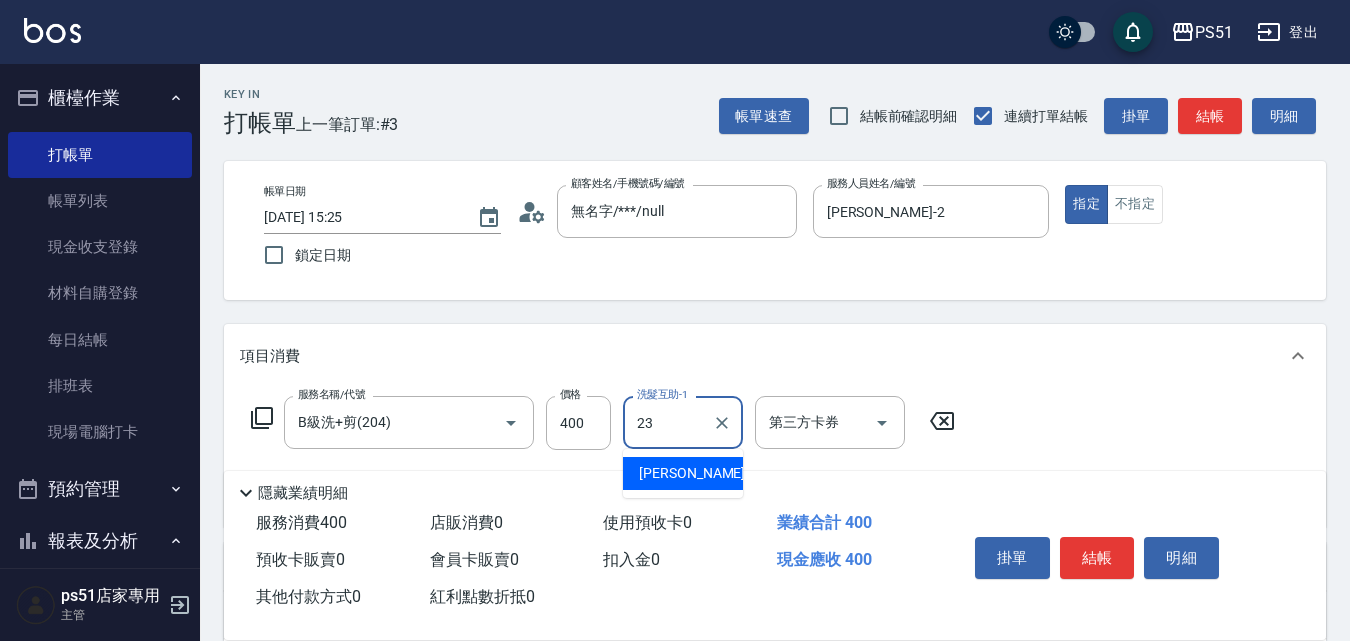 click on "[PERSON_NAME] -23" at bounding box center (683, 473) 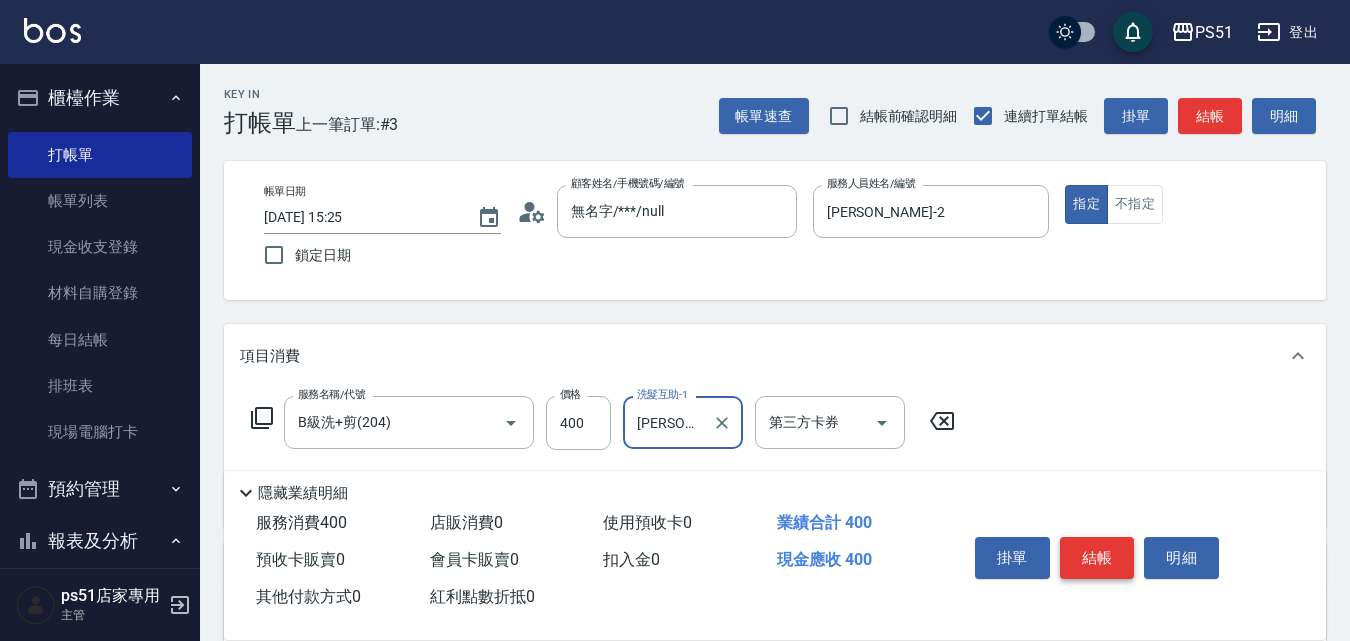 type on "[PERSON_NAME]-23" 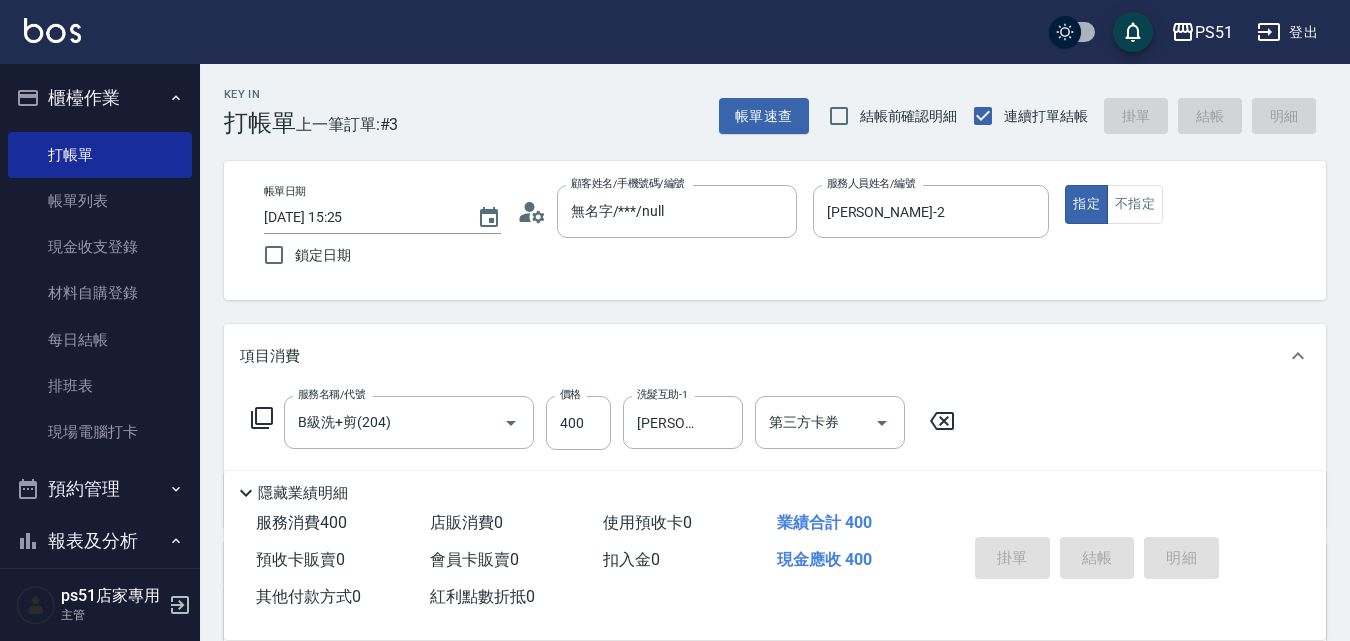 type 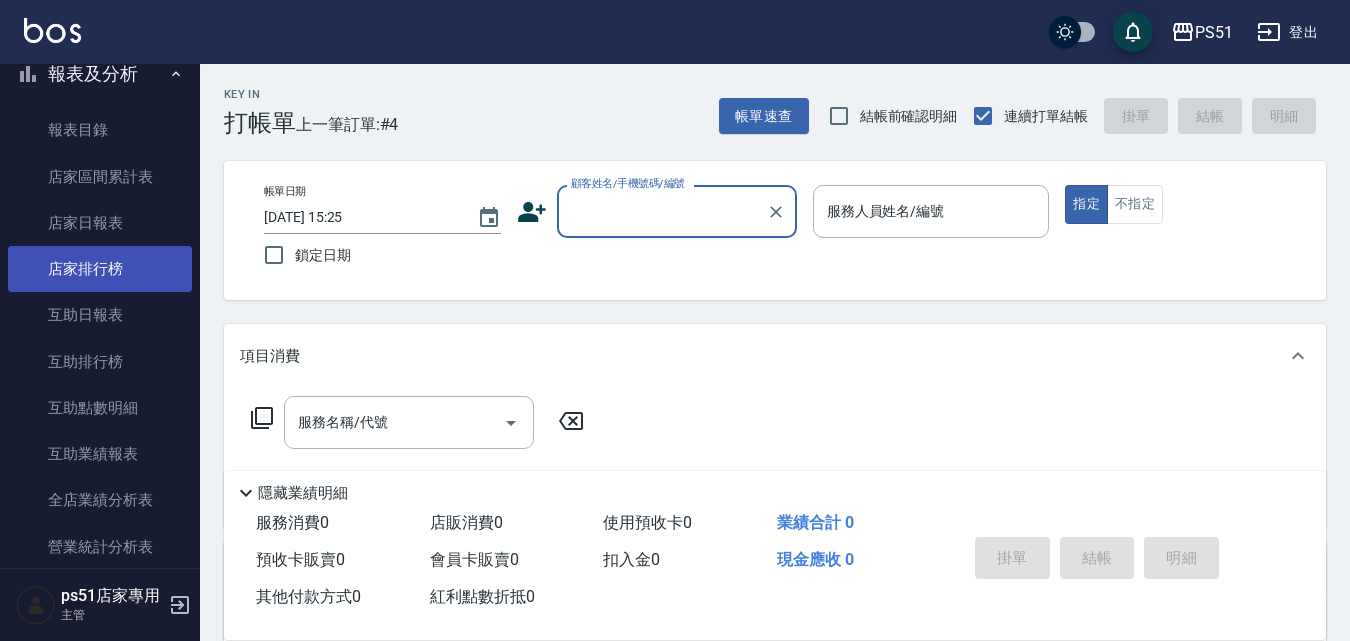 scroll, scrollTop: 700, scrollLeft: 0, axis: vertical 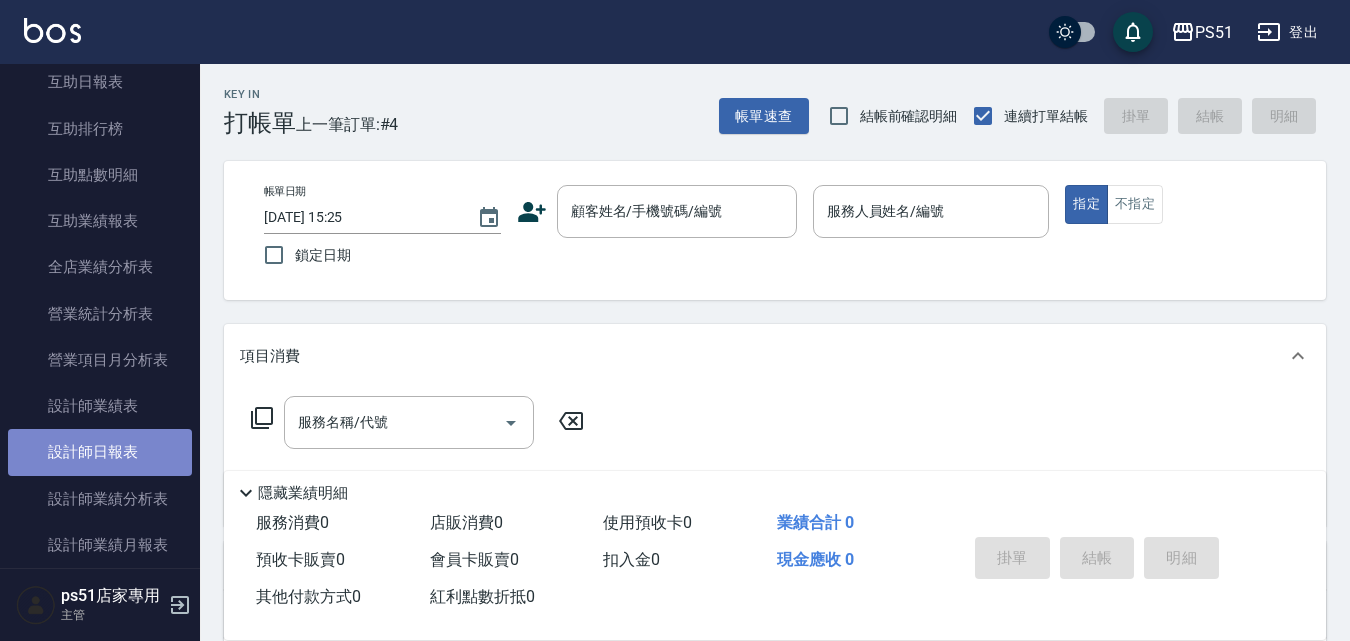 click on "設計師日報表" at bounding box center (100, 452) 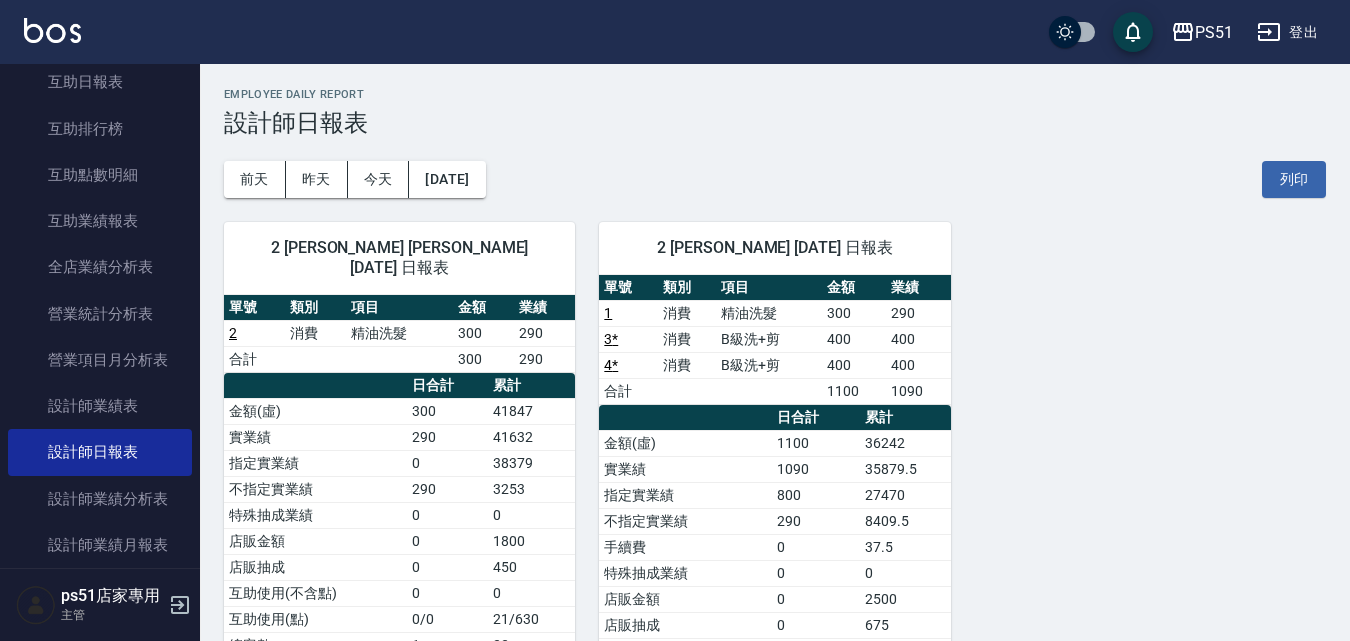 click on "2" at bounding box center (254, 333) 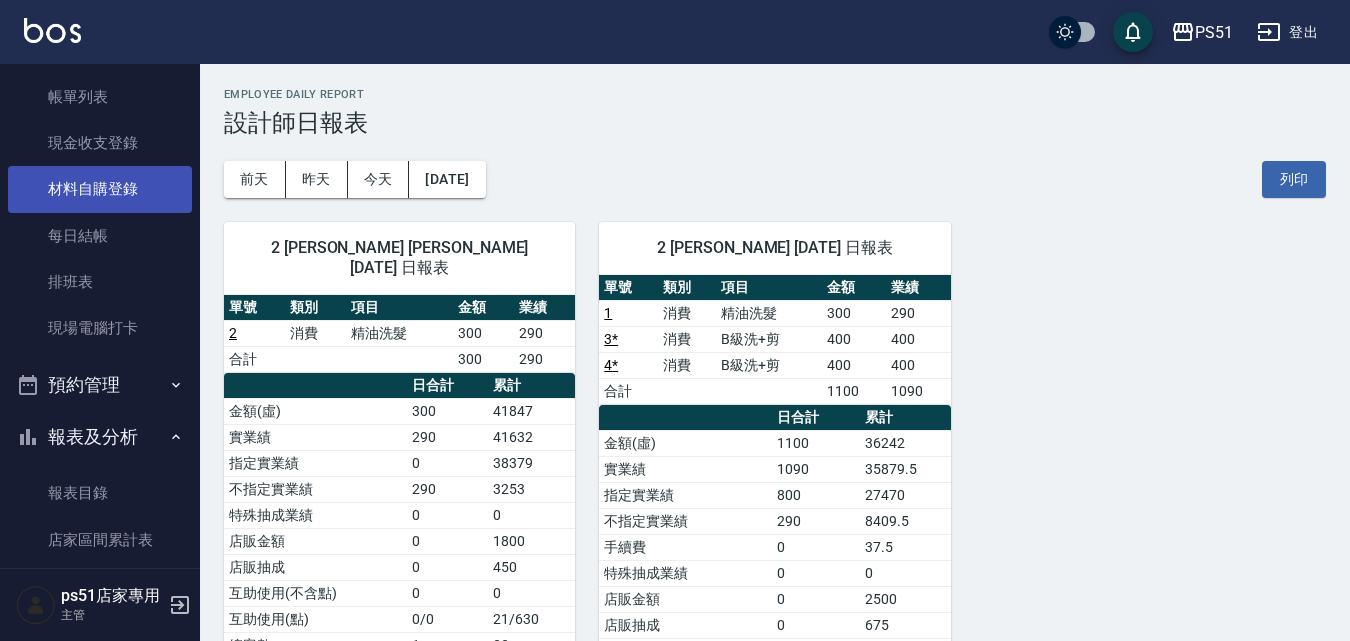 scroll, scrollTop: 0, scrollLeft: 0, axis: both 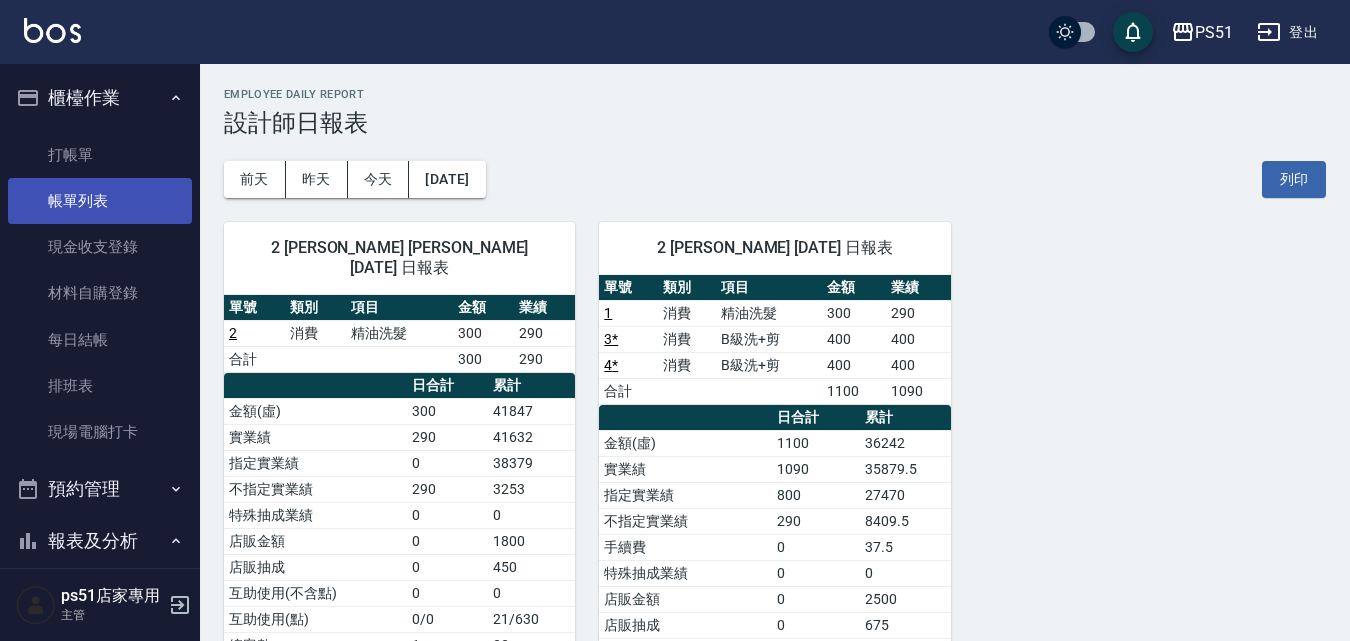 click on "帳單列表" at bounding box center [100, 201] 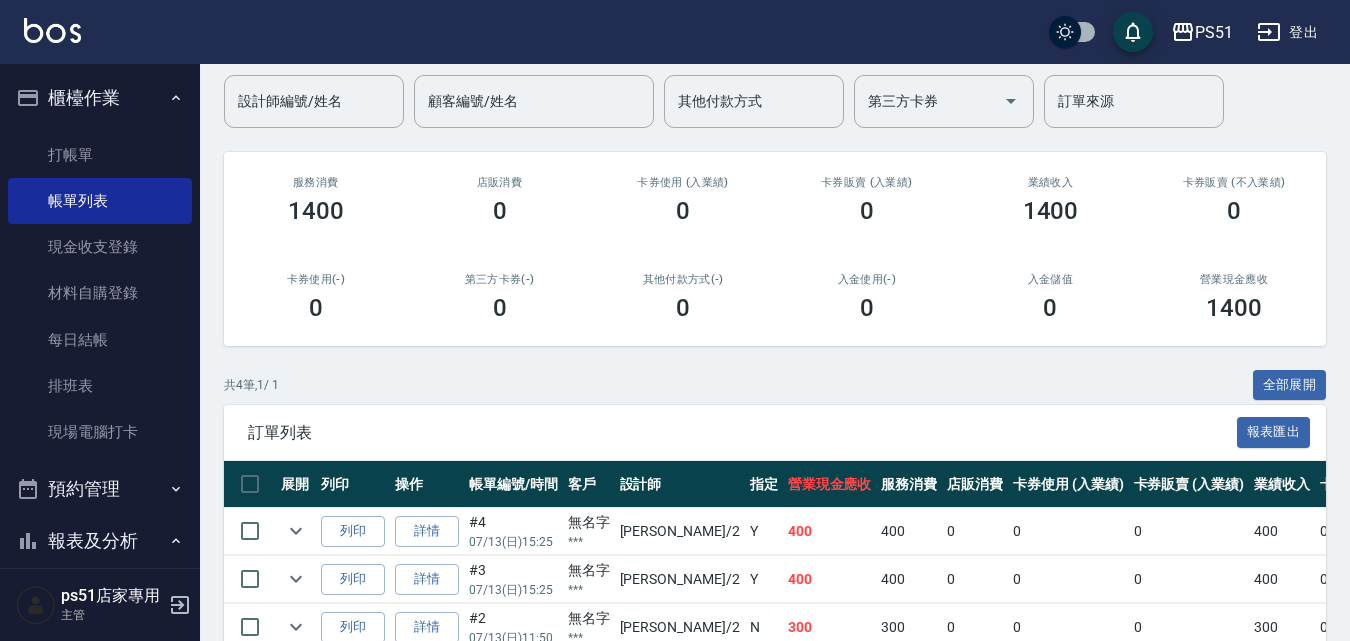 scroll, scrollTop: 309, scrollLeft: 0, axis: vertical 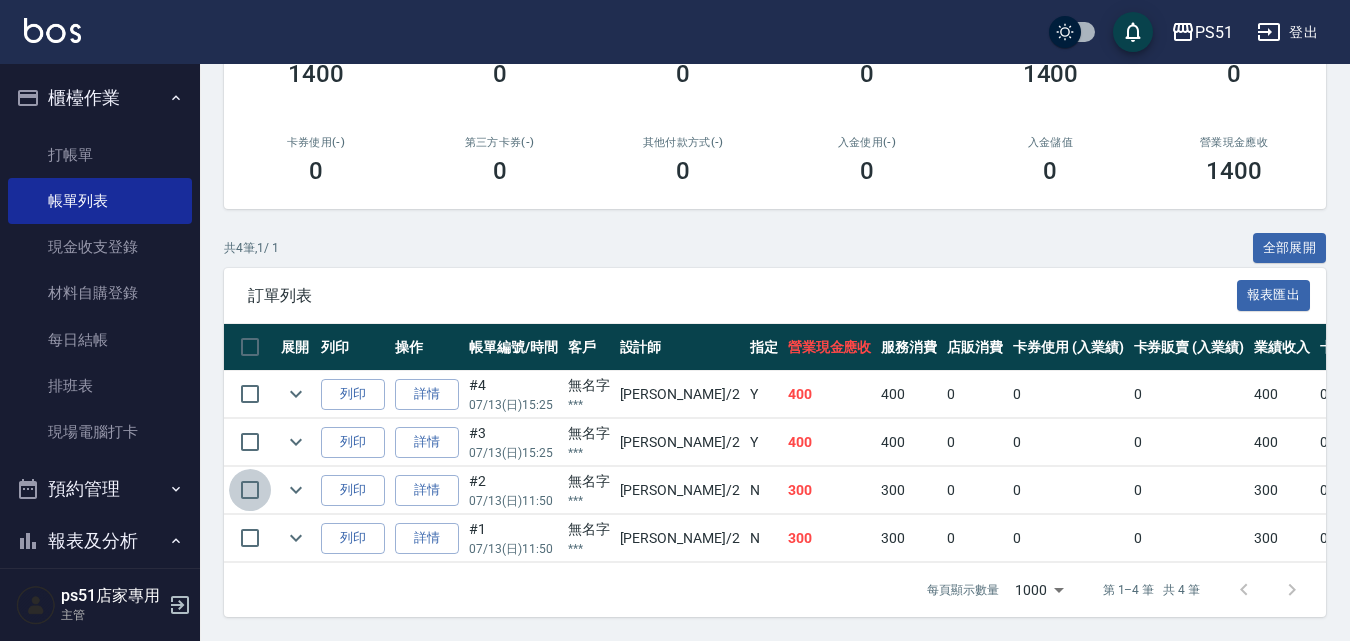click at bounding box center [250, 490] 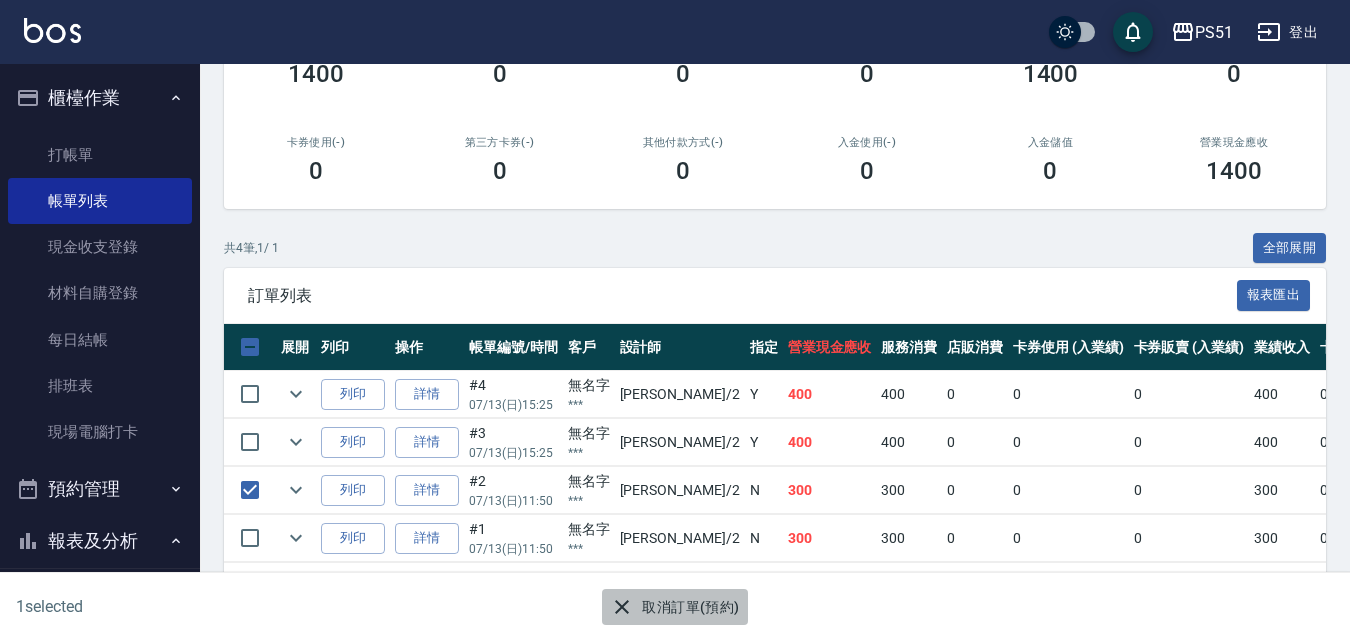 click on "取消訂單(預約)" at bounding box center (674, 607) 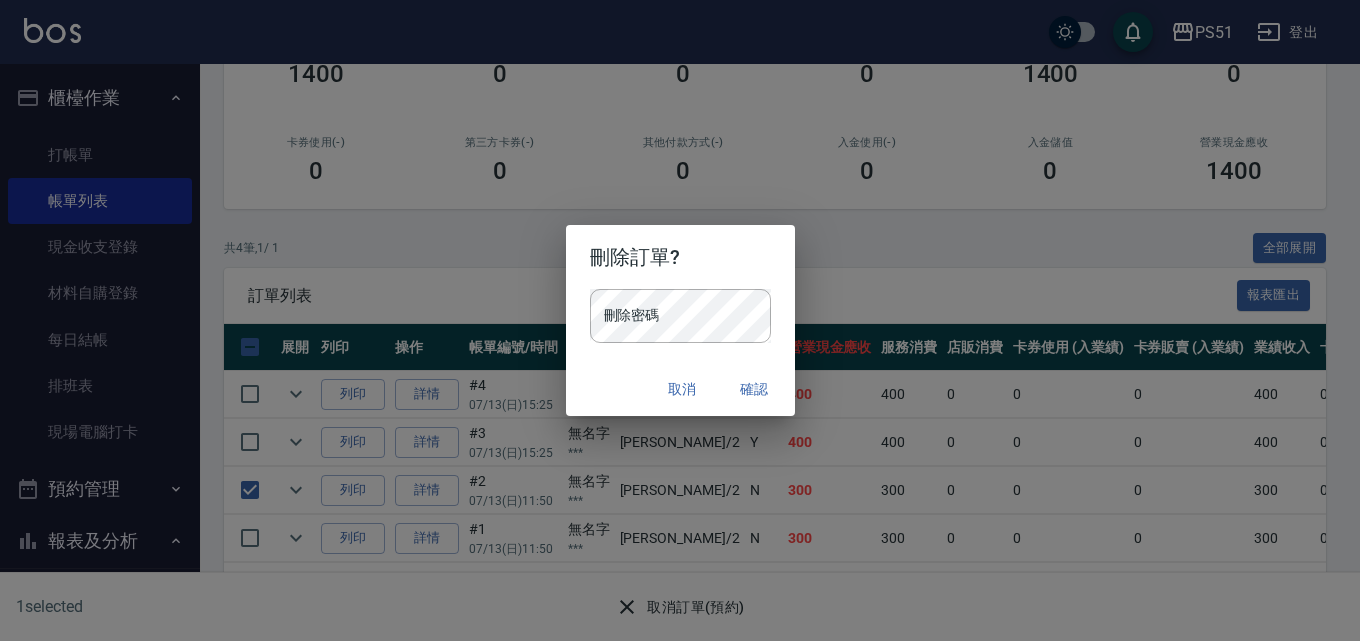 type 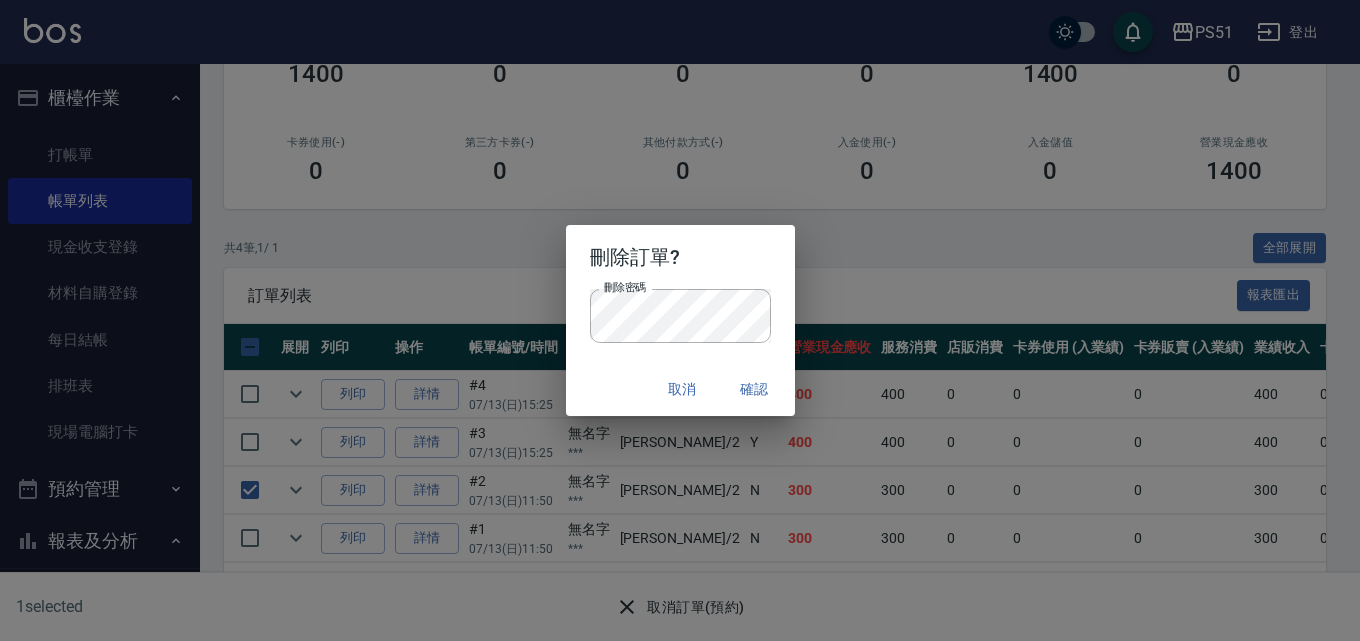 click on "確認" at bounding box center [755, 389] 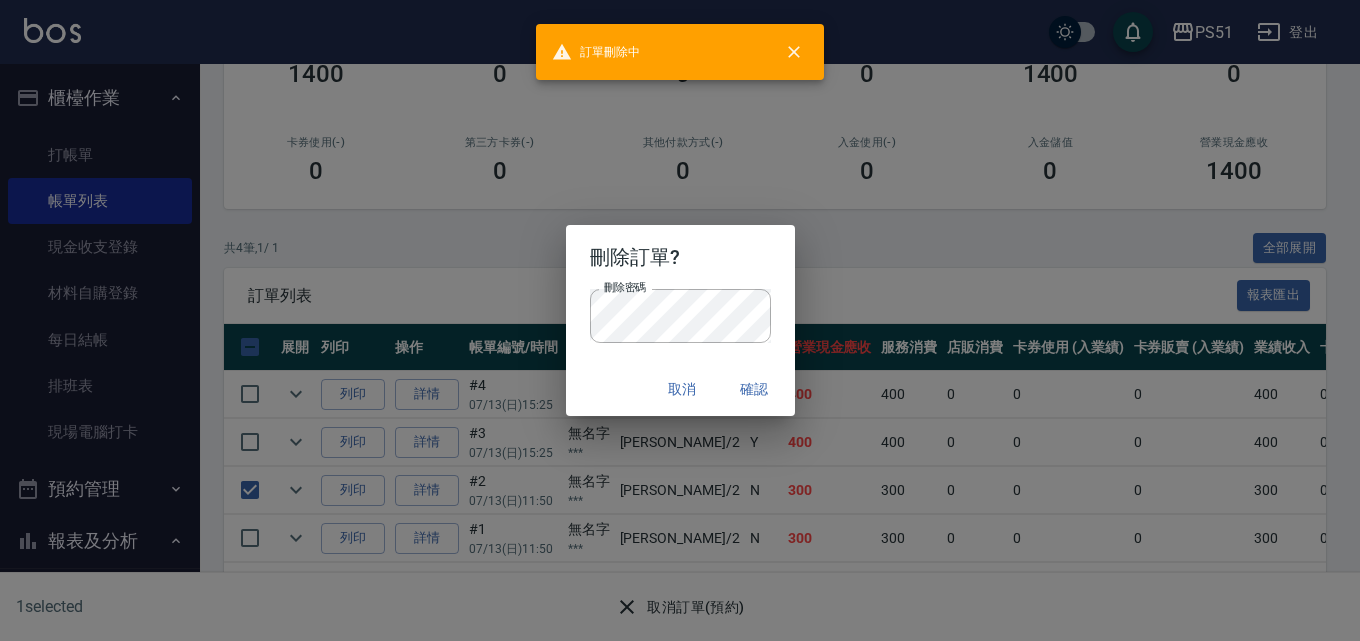 checkbox on "false" 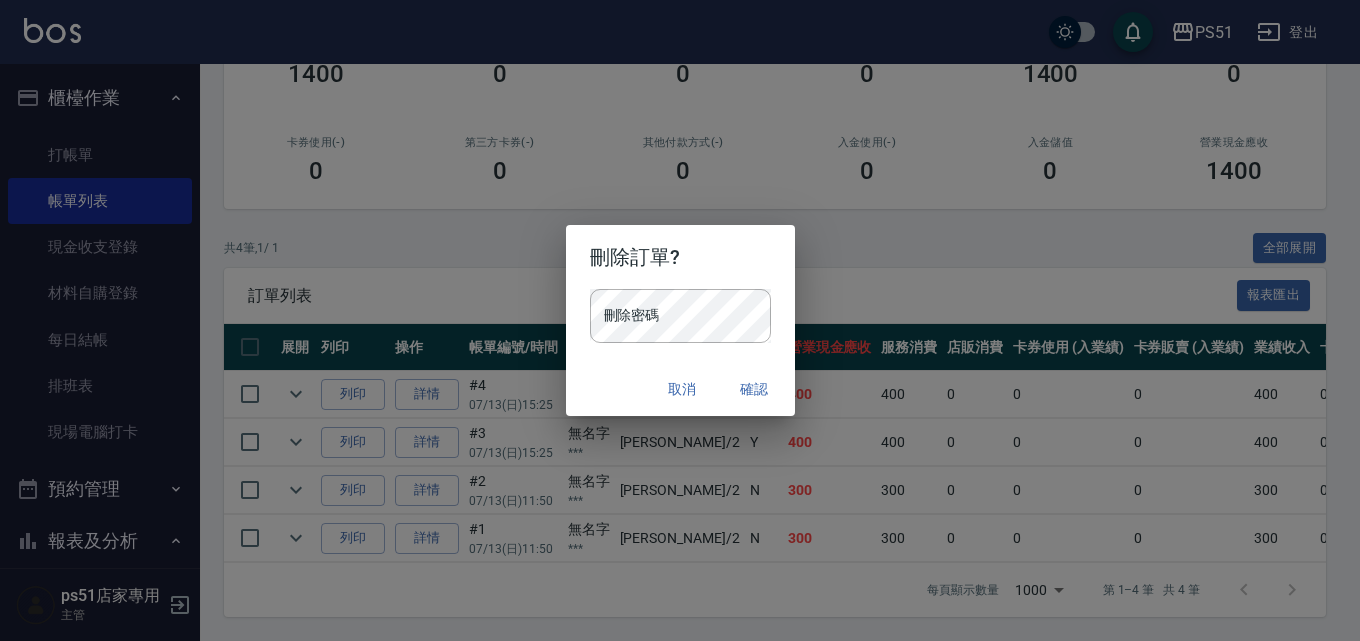 click on "取消" at bounding box center (683, 389) 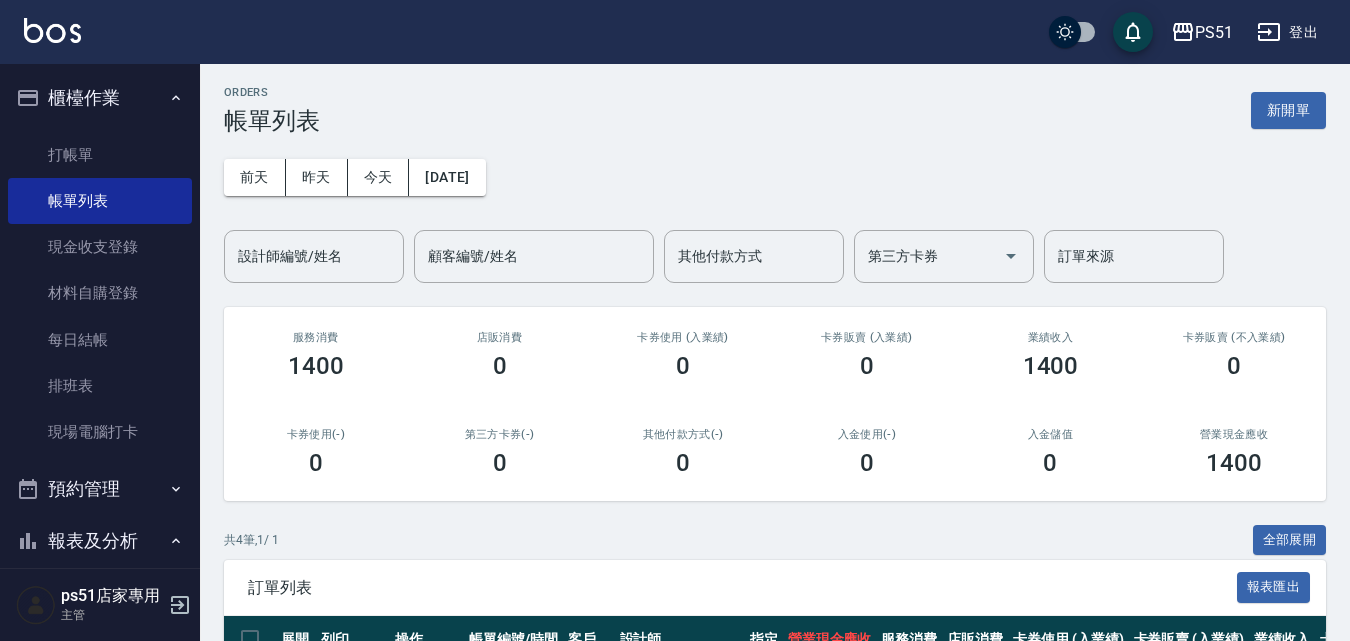scroll, scrollTop: 0, scrollLeft: 0, axis: both 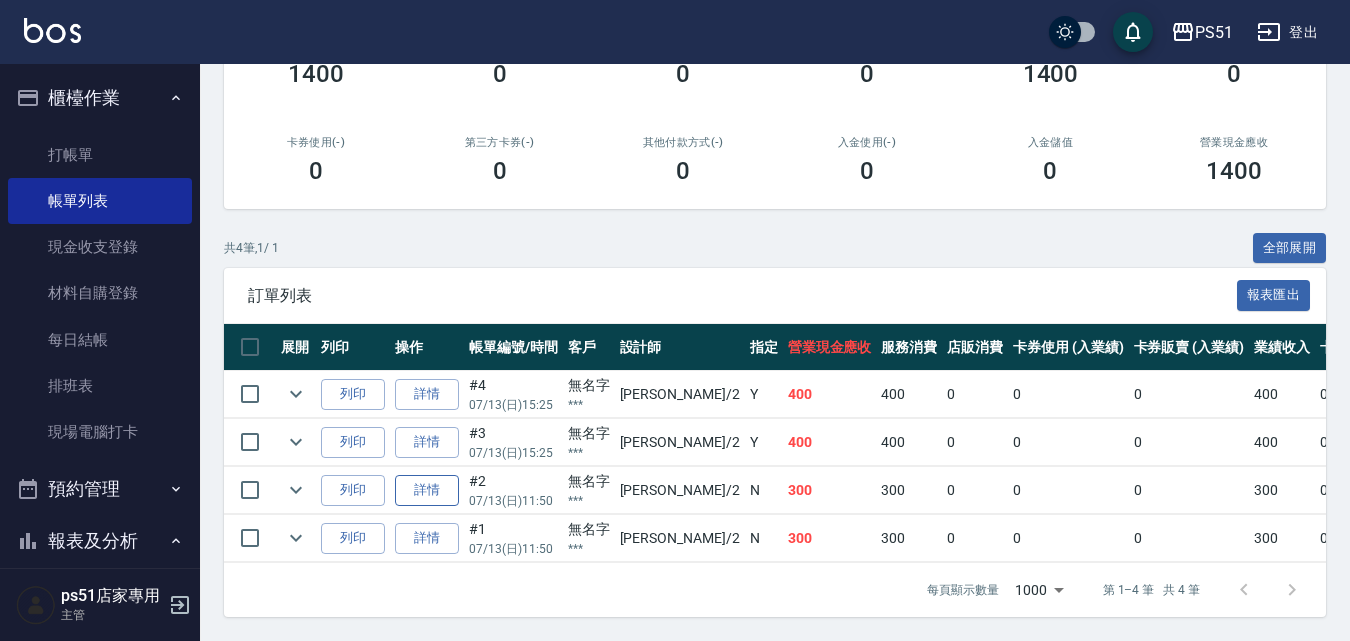 click on "詳情" at bounding box center (427, 490) 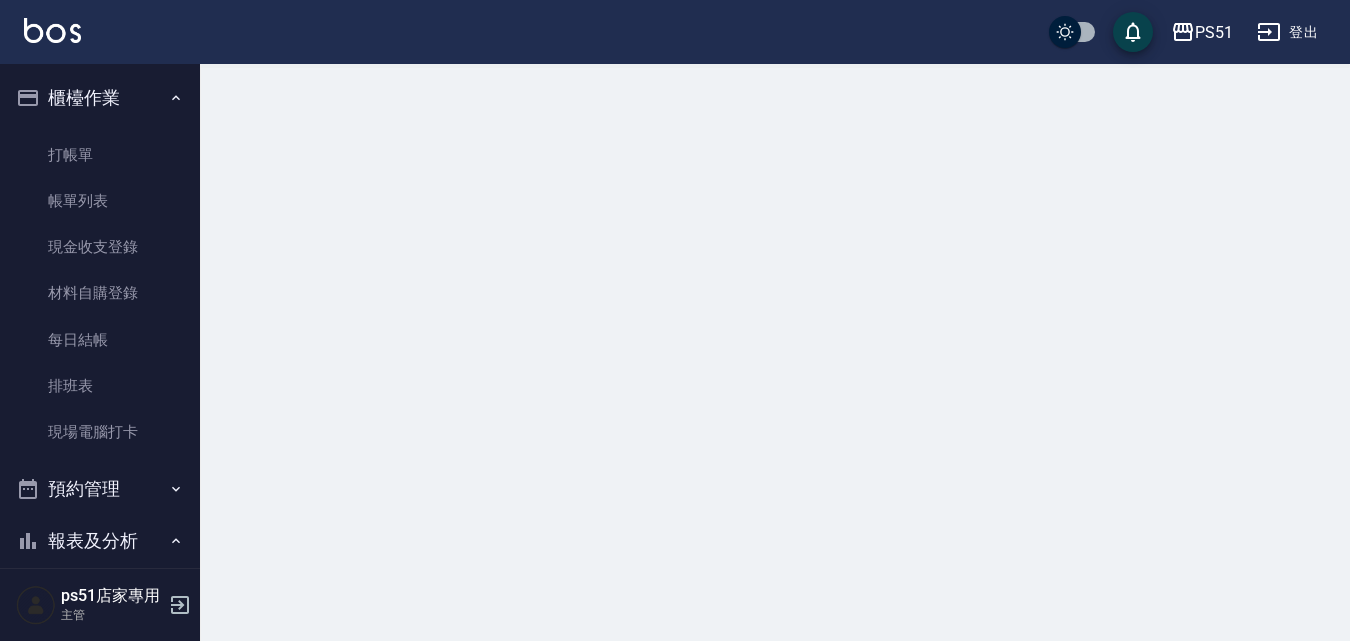 scroll, scrollTop: 0, scrollLeft: 0, axis: both 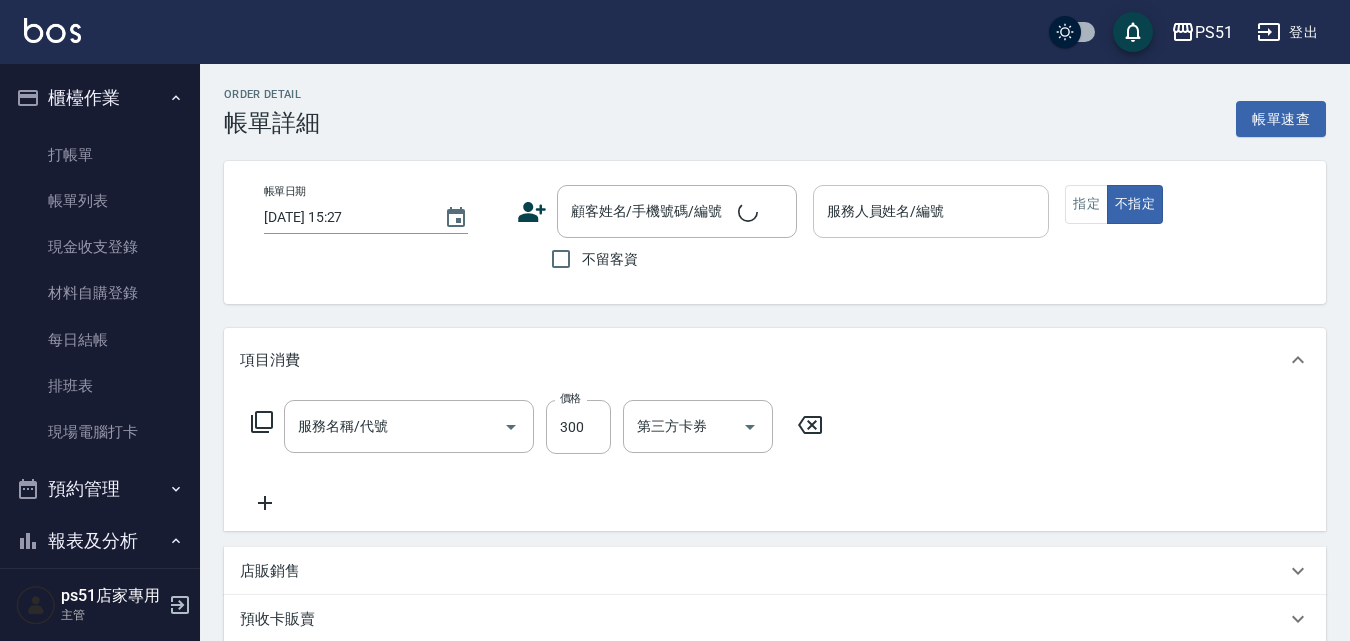 type on "[DATE] 11:50" 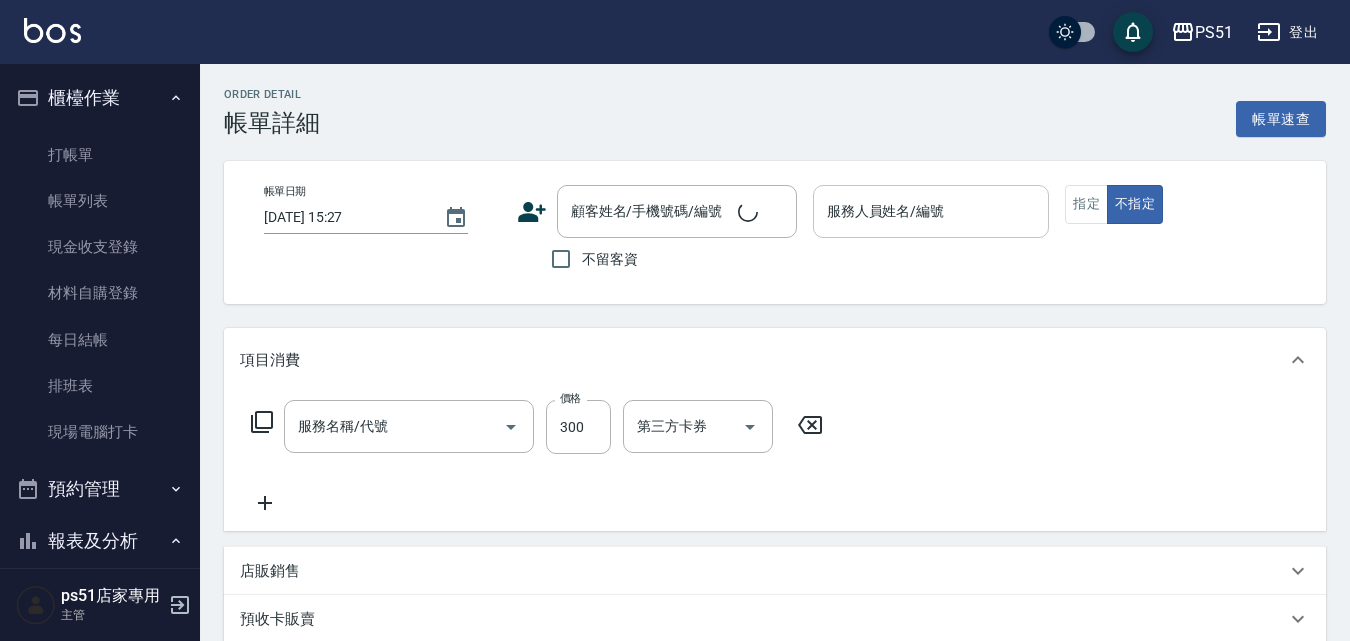 type on "[PERSON_NAME]-2" 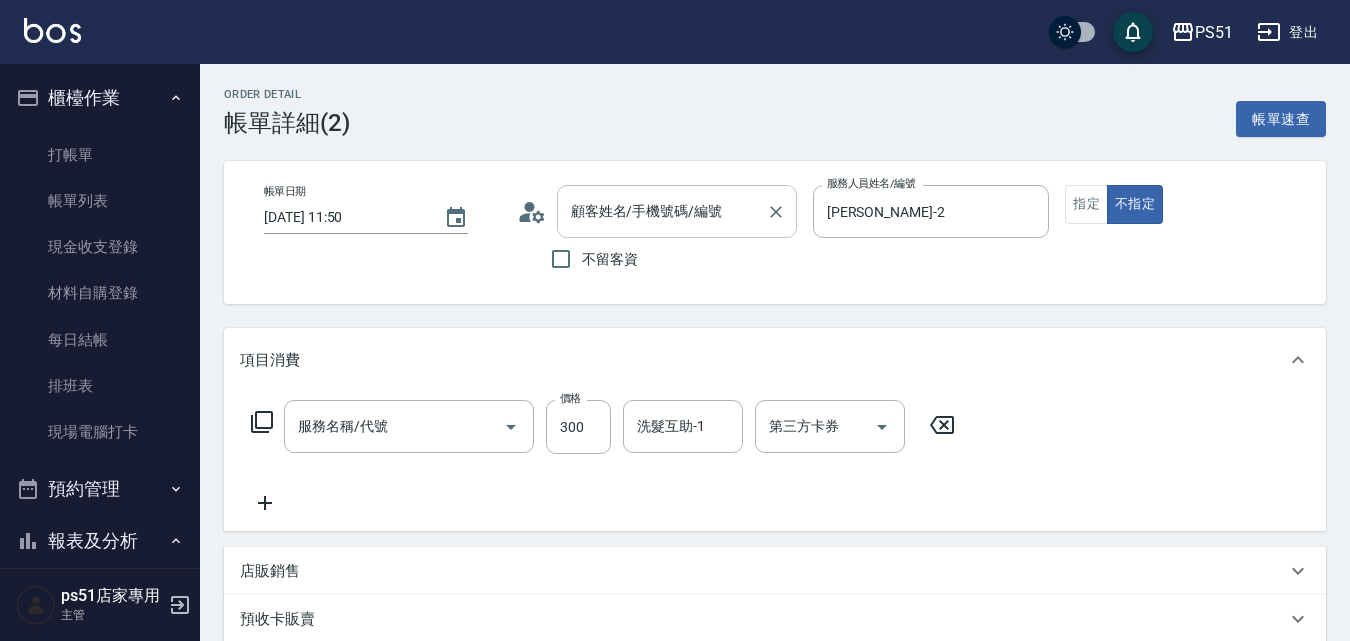 type on "精油洗髮(102)" 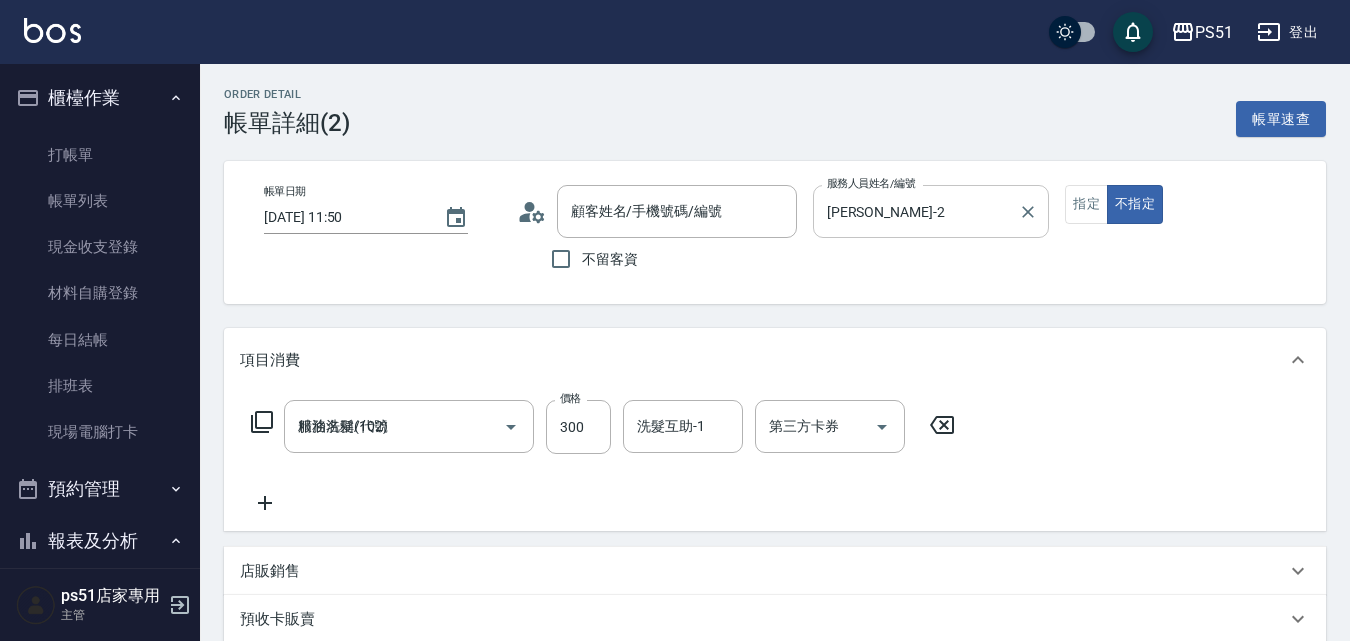 type on "無名字/***/null" 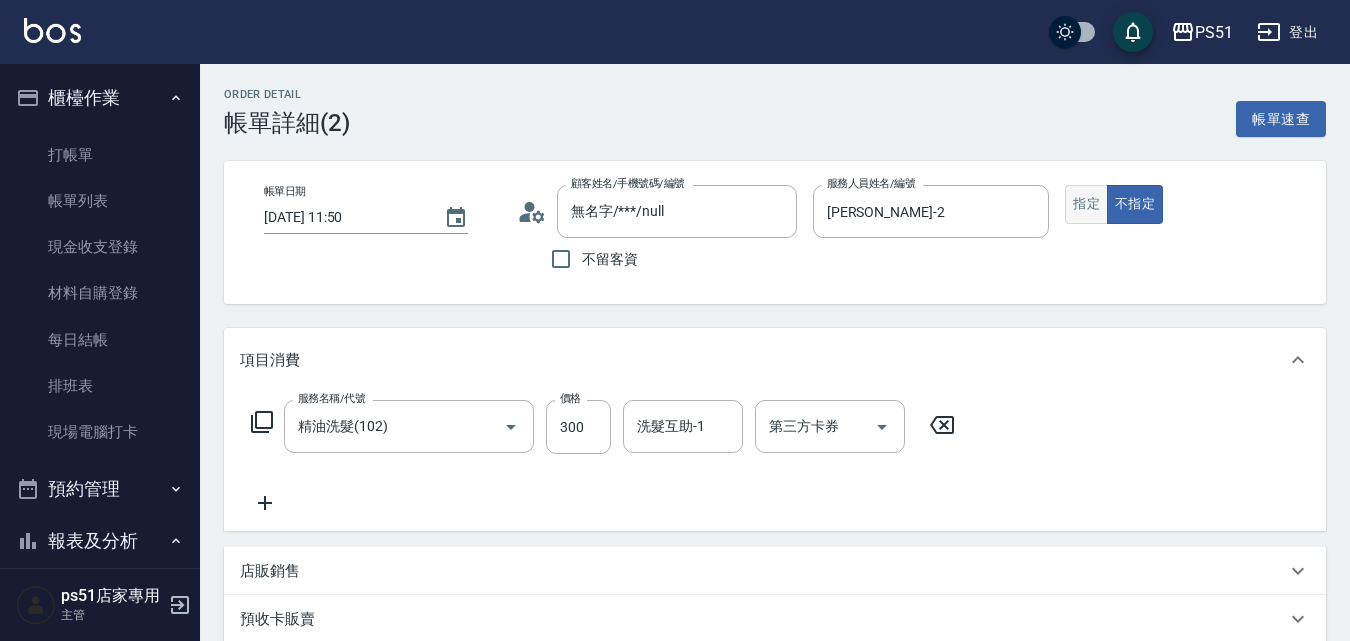 click on "指定" at bounding box center (1086, 204) 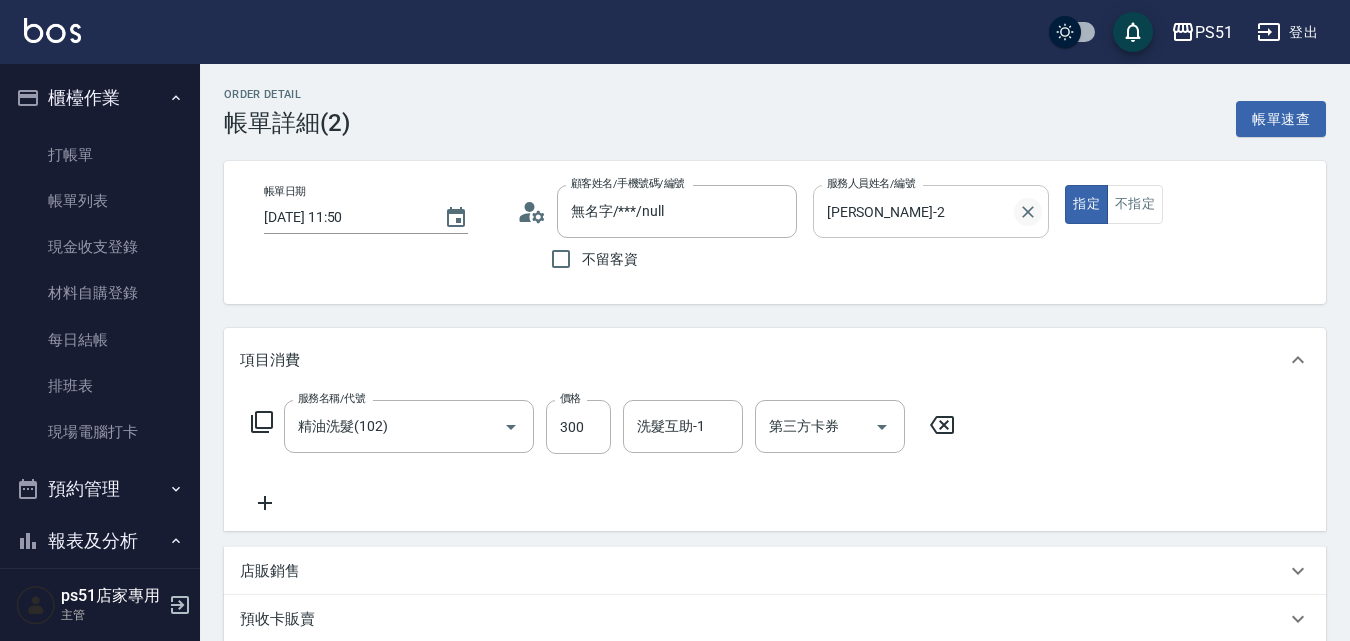 click 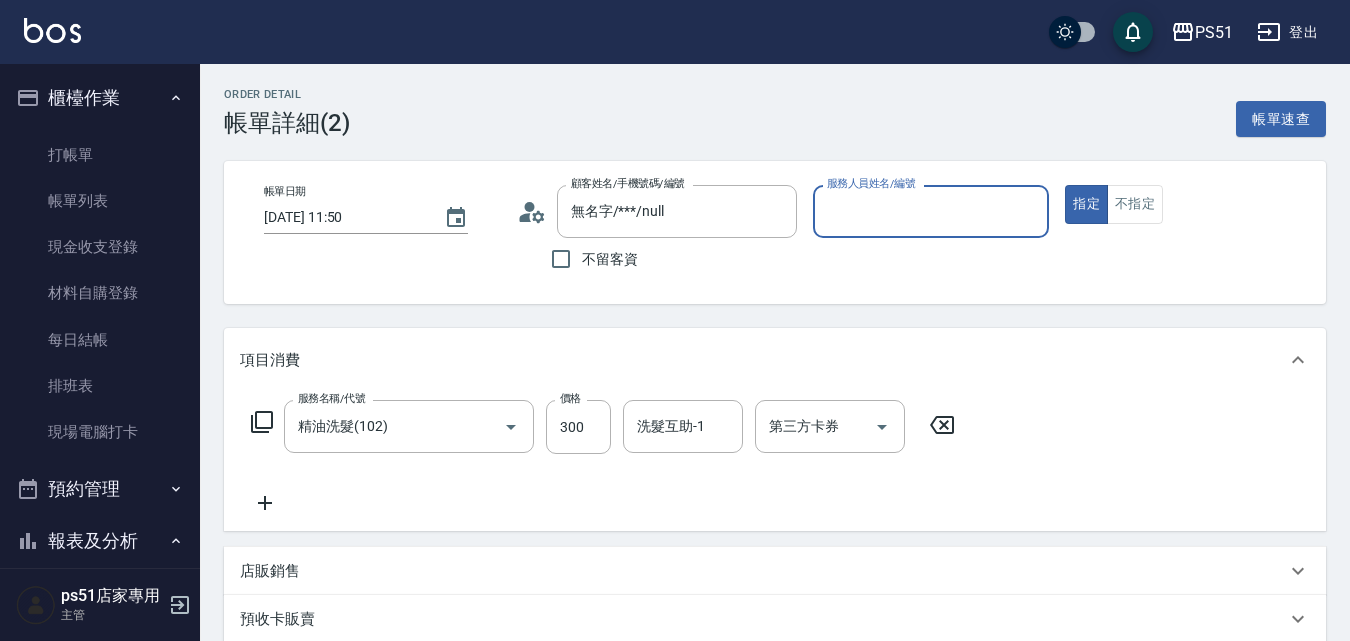 click on "服務人員姓名/編號" at bounding box center [931, 211] 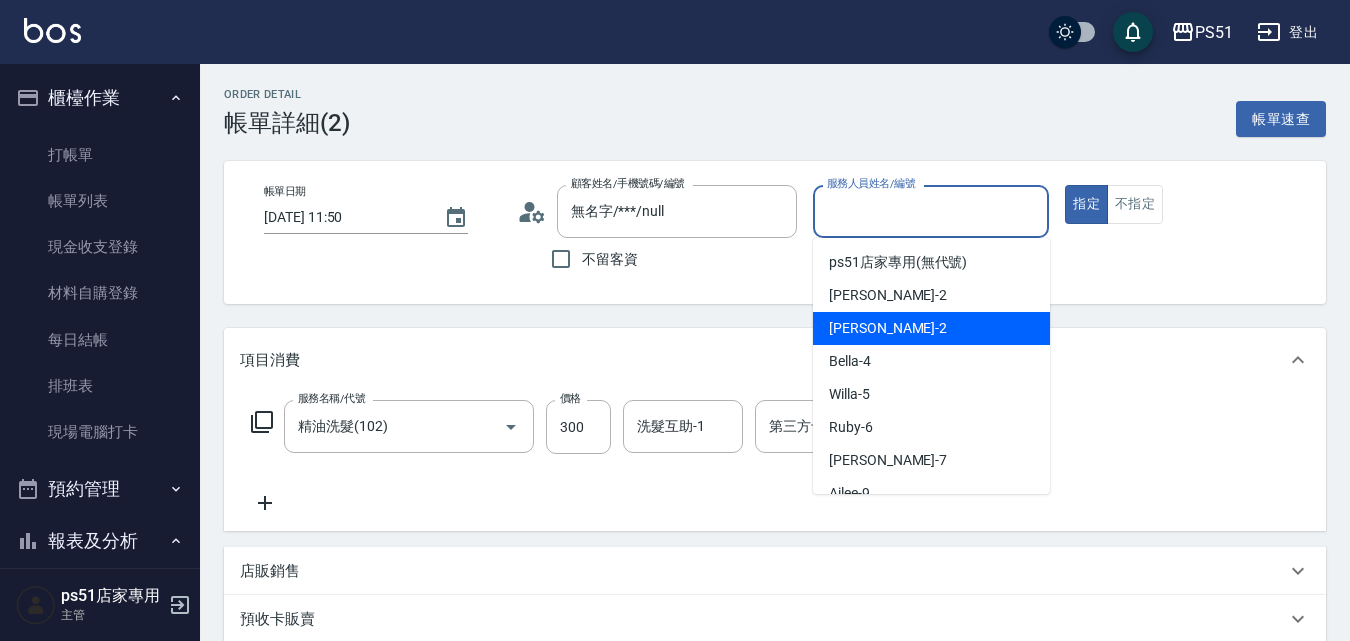 click on "[PERSON_NAME] -2" at bounding box center [931, 328] 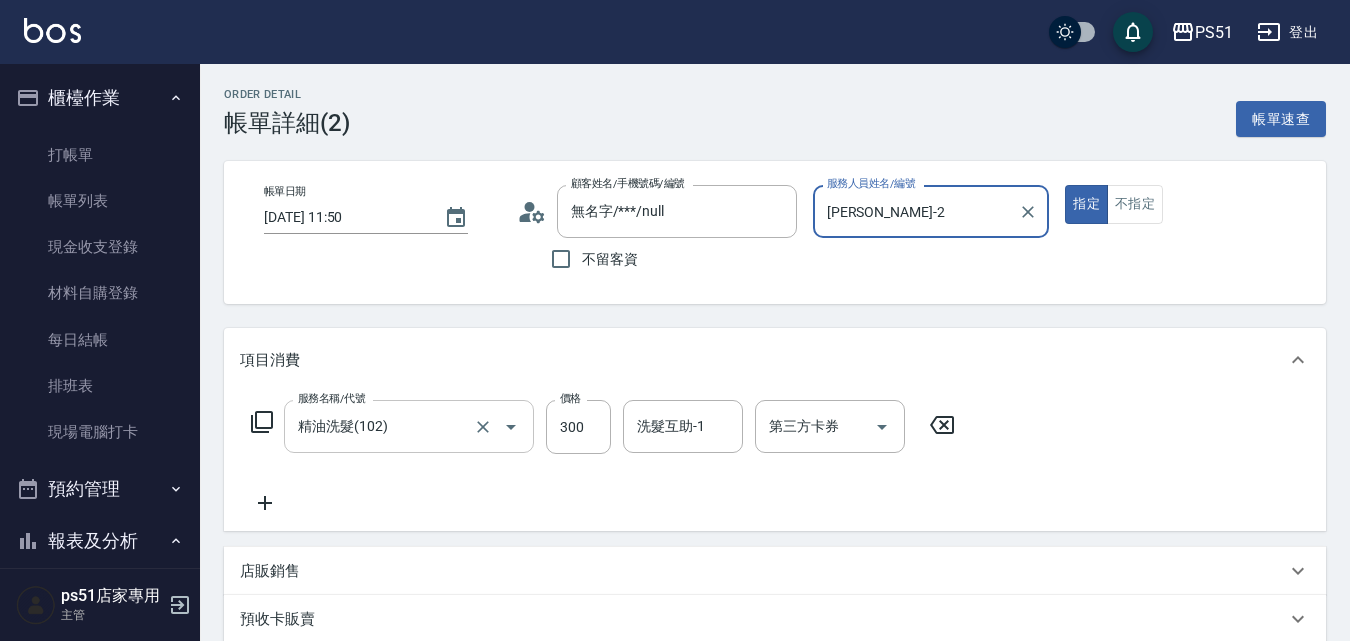click on "精油洗髮(102)" at bounding box center (381, 426) 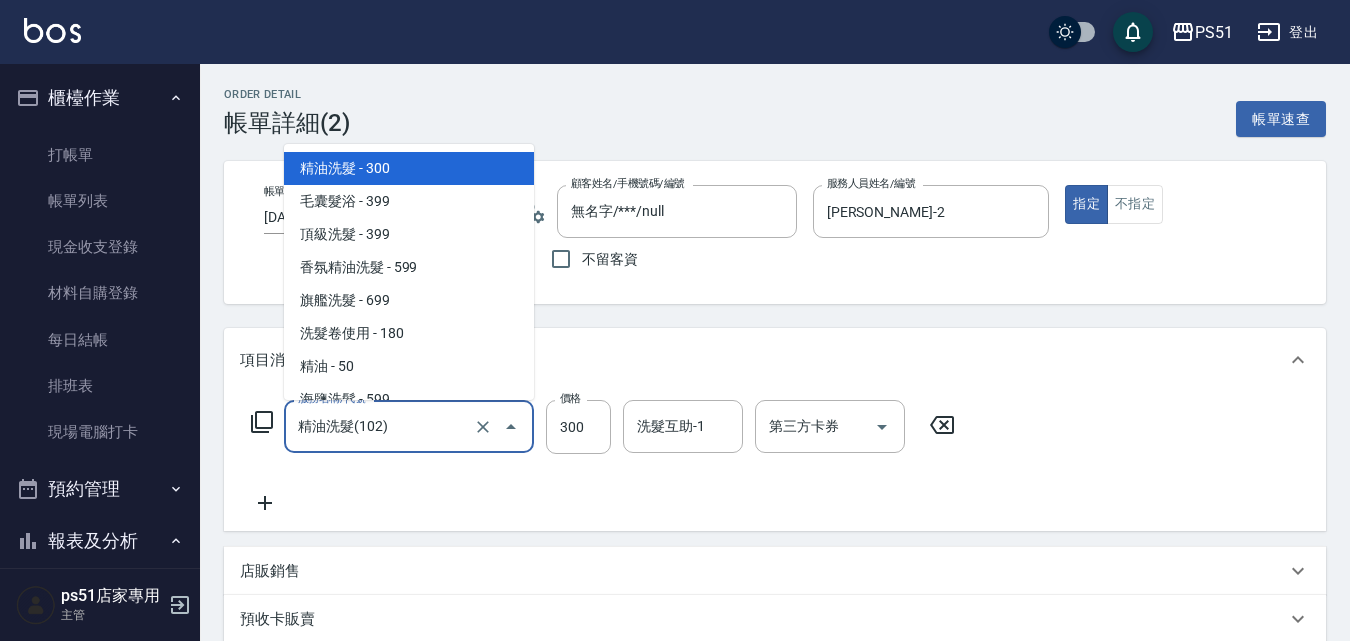 scroll, scrollTop: 0, scrollLeft: 0, axis: both 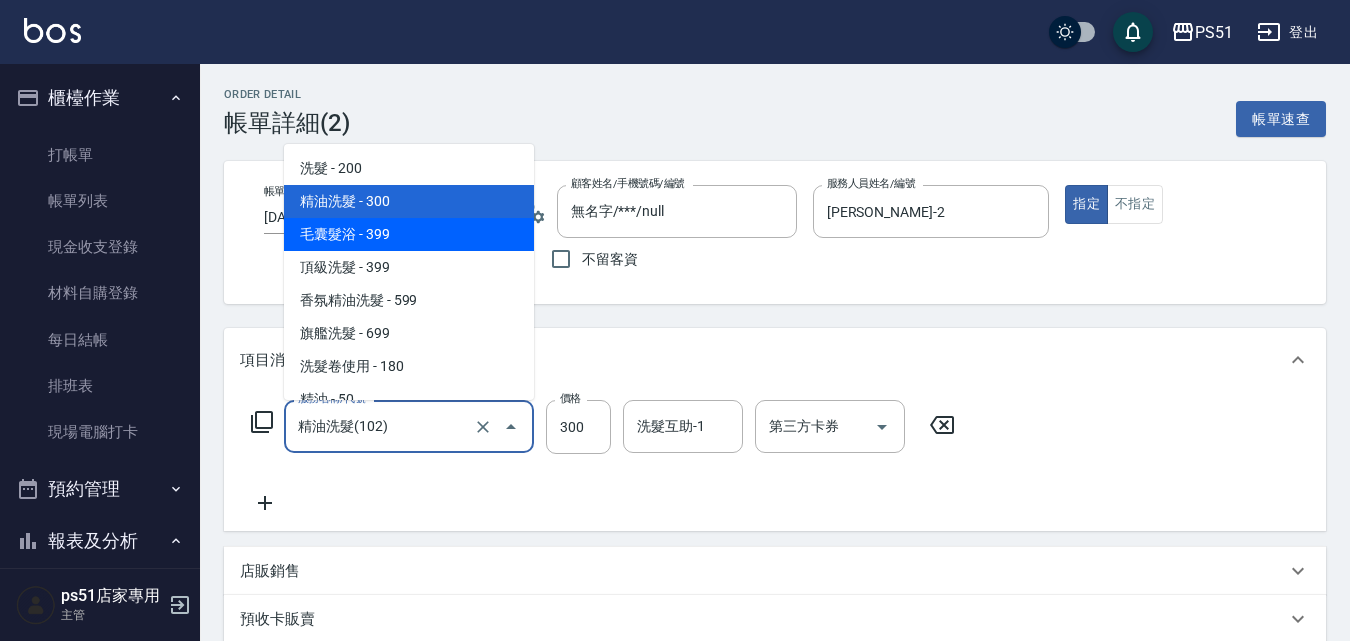 click on "毛囊髮浴 - 399" at bounding box center (409, 234) 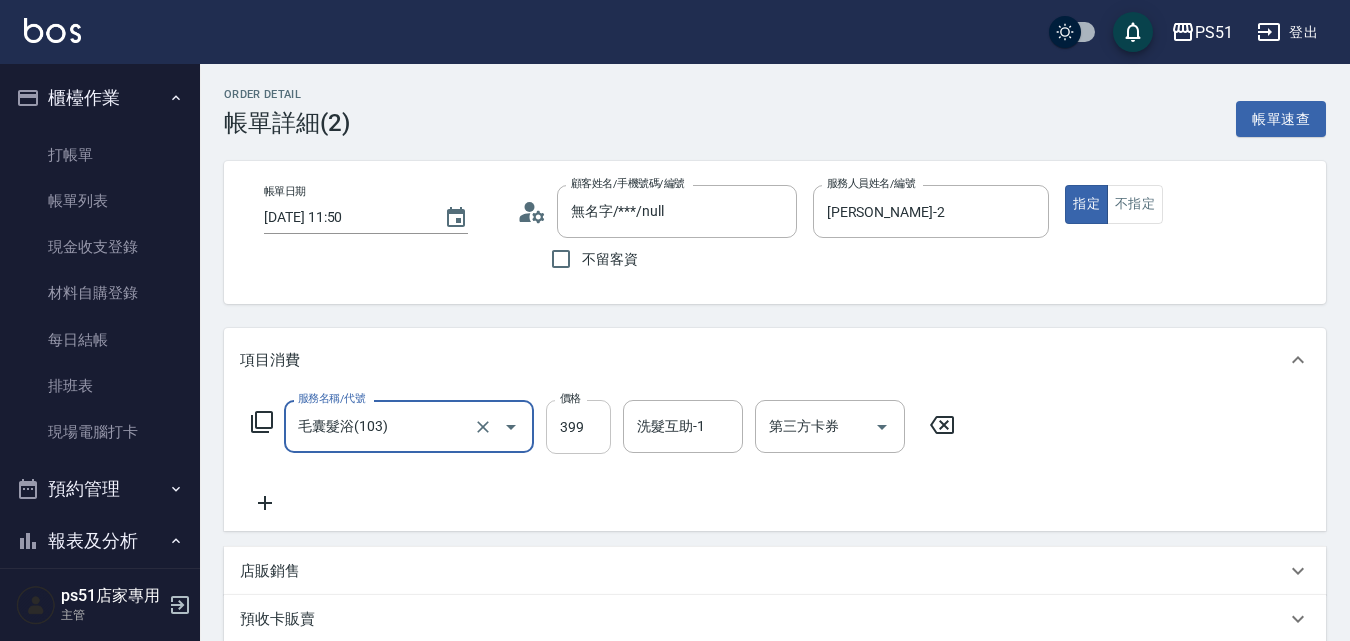 click on "399" at bounding box center [578, 427] 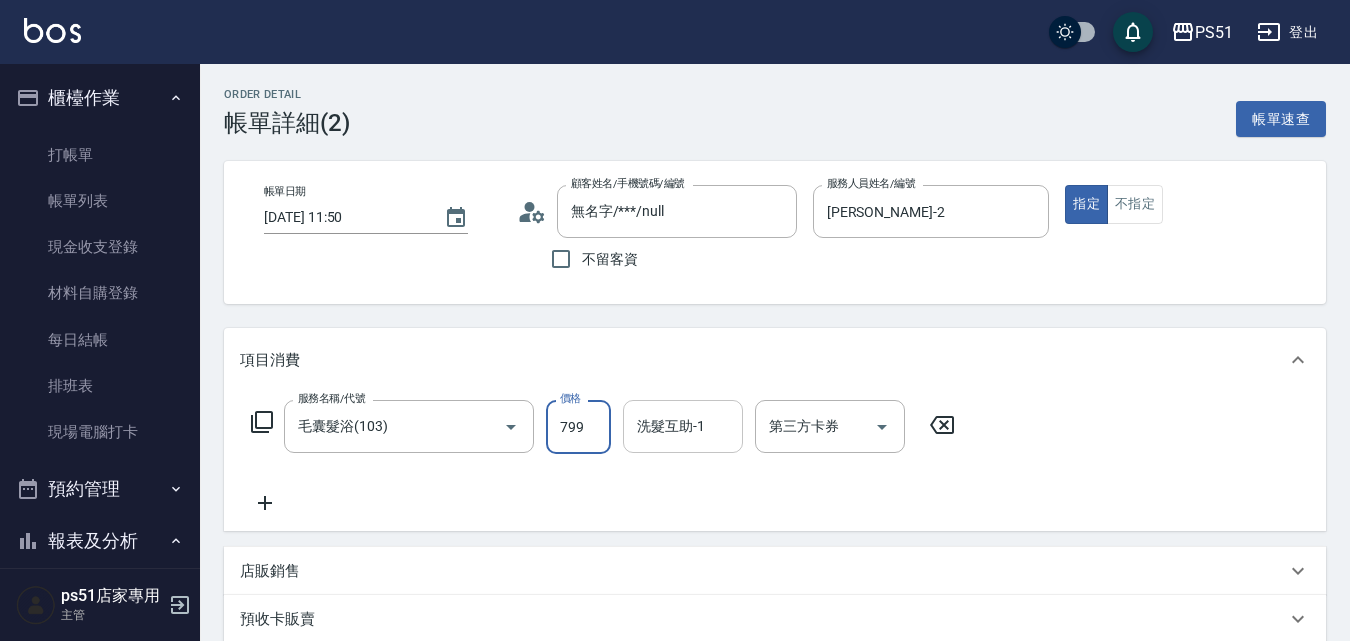 type on "799" 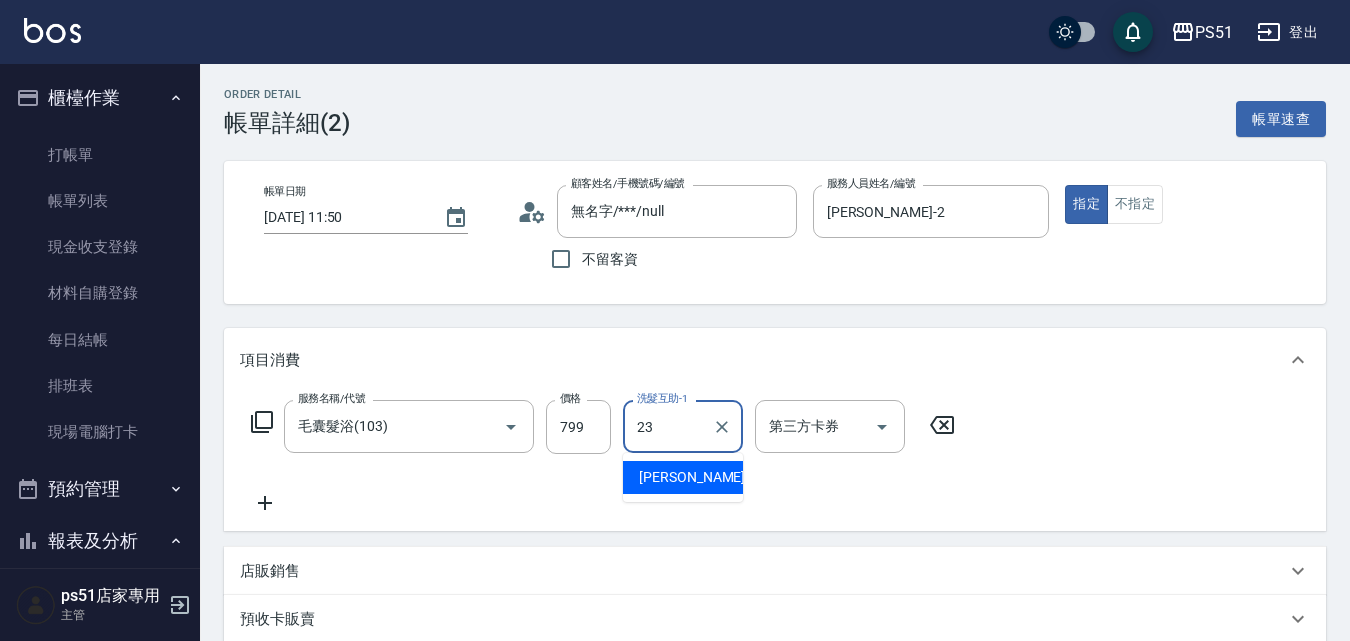 click on "[PERSON_NAME] -23" at bounding box center [683, 477] 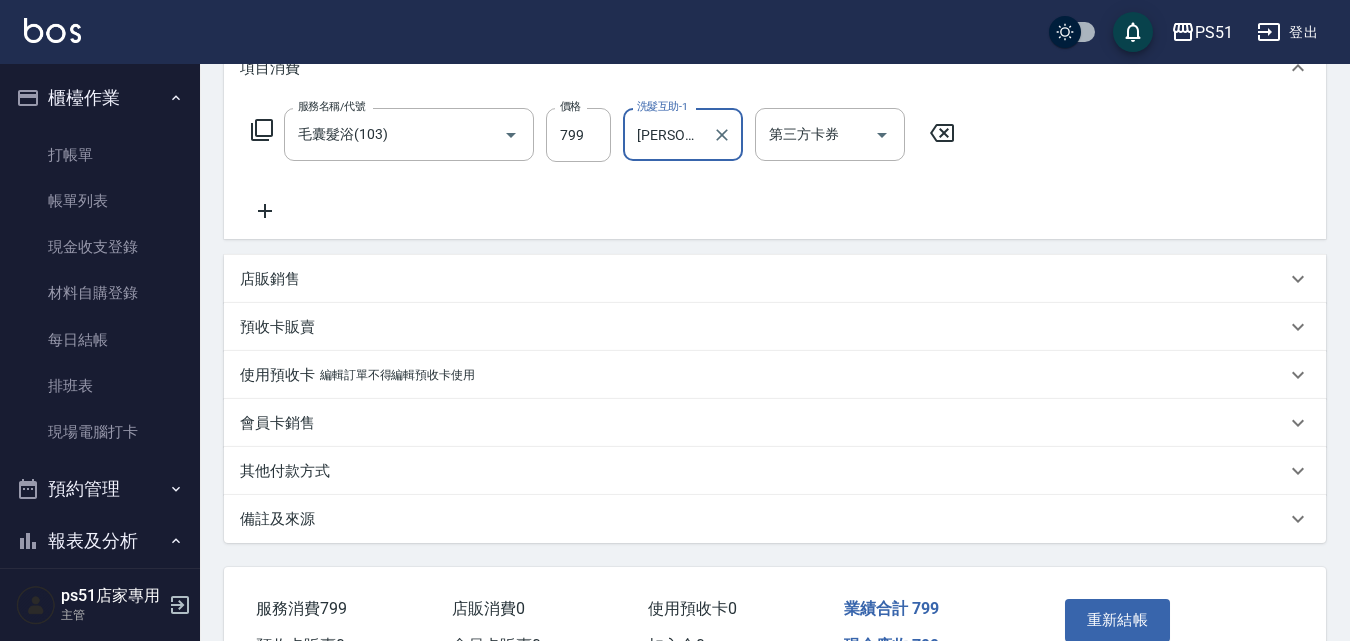 scroll, scrollTop: 410, scrollLeft: 0, axis: vertical 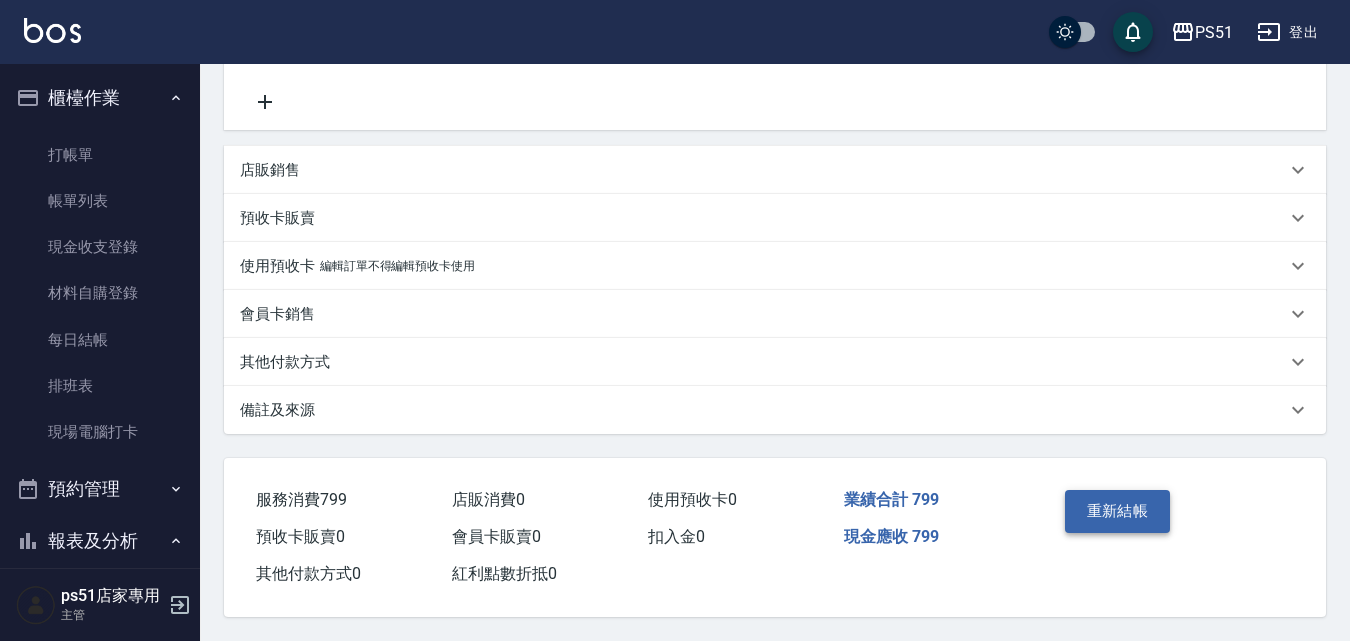 type on "[PERSON_NAME]-23" 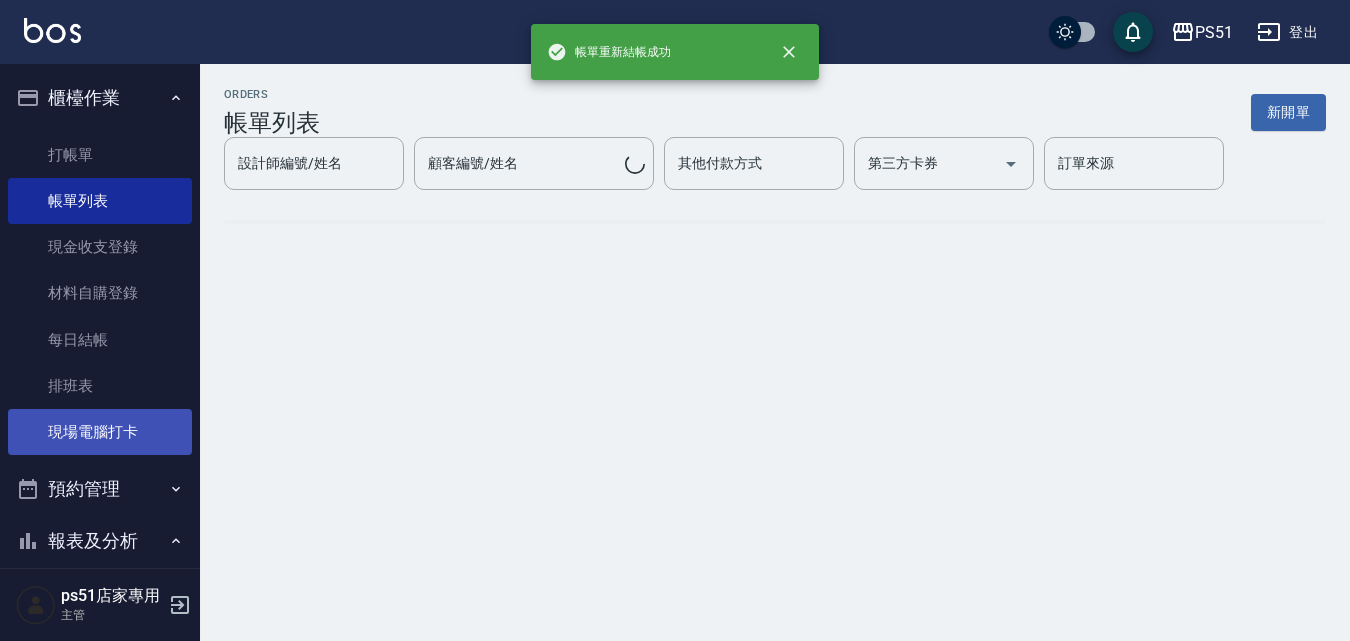 scroll, scrollTop: 0, scrollLeft: 0, axis: both 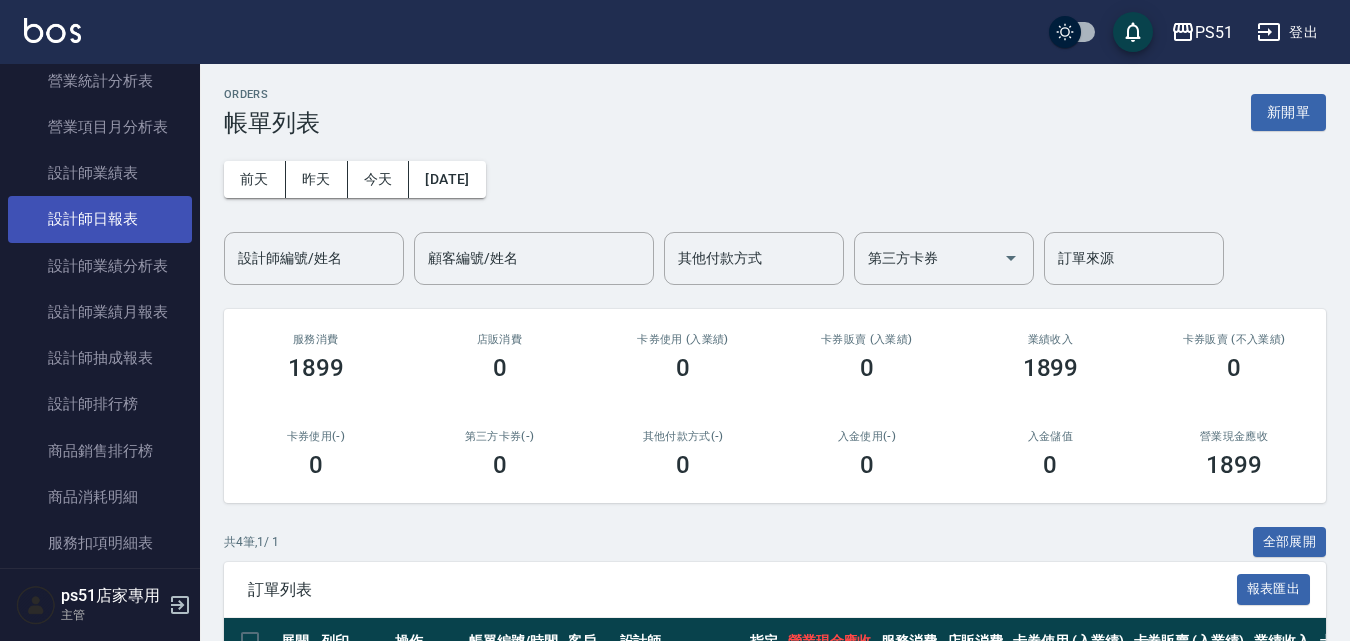 click on "設計師日報表" at bounding box center [100, 219] 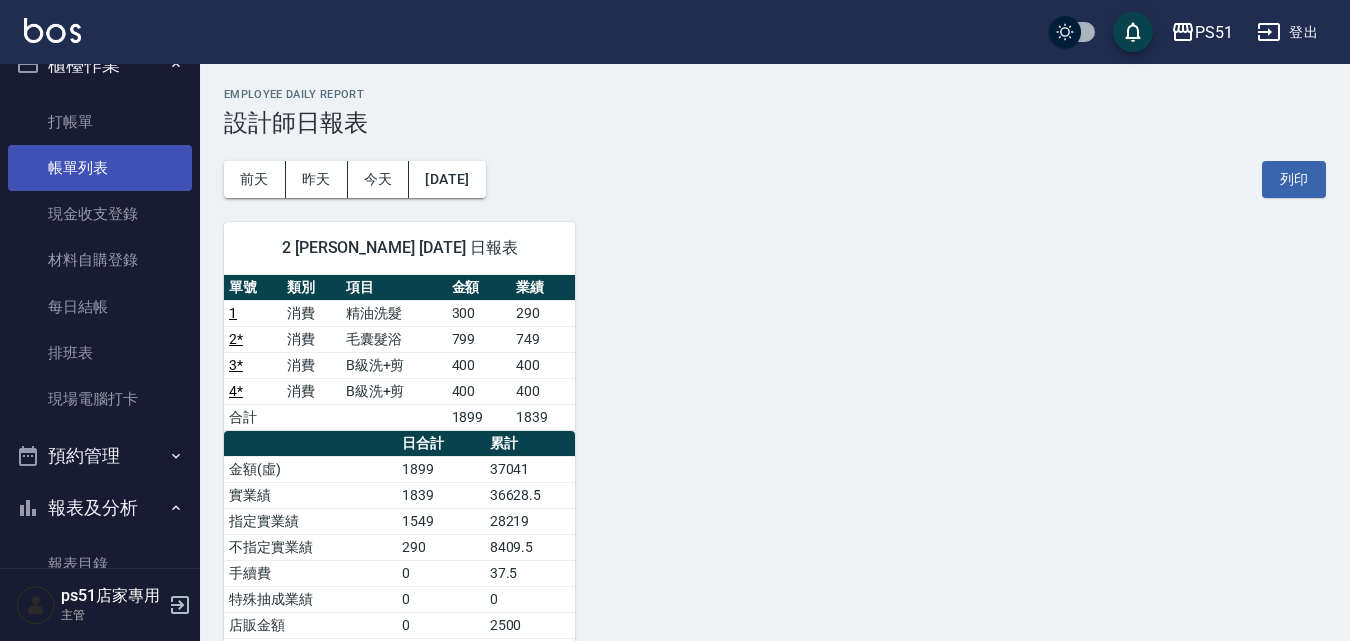 scroll, scrollTop: 0, scrollLeft: 0, axis: both 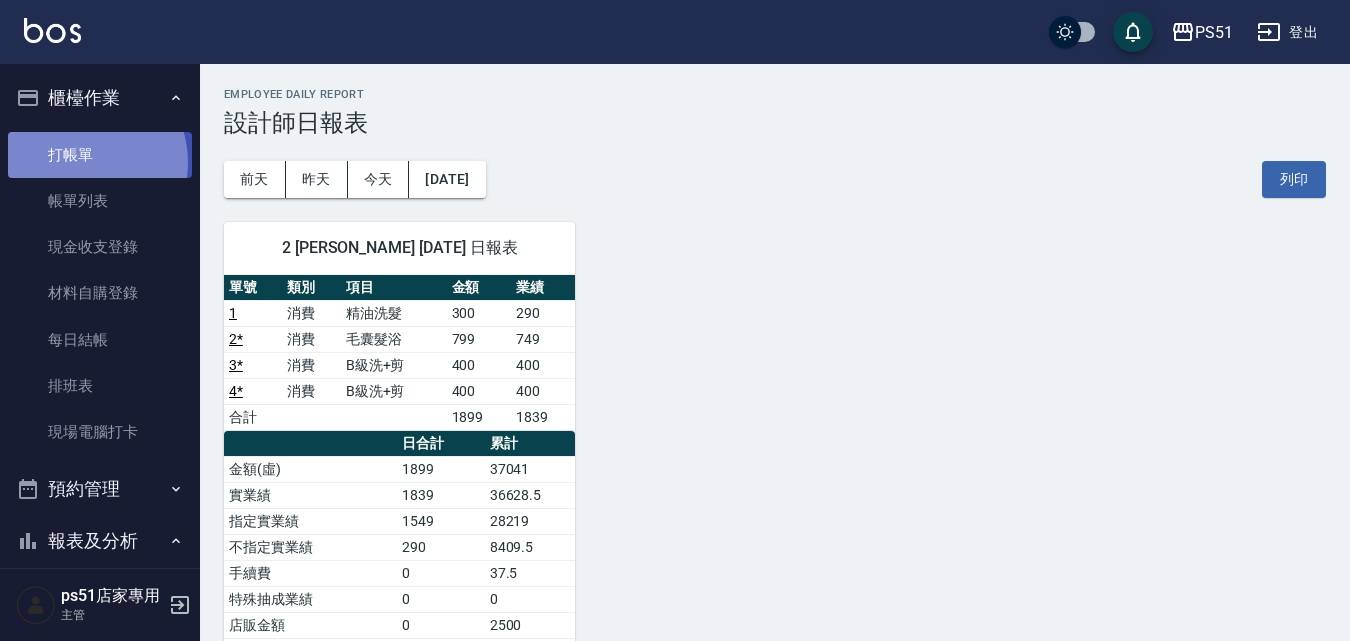click on "打帳單" at bounding box center (100, 155) 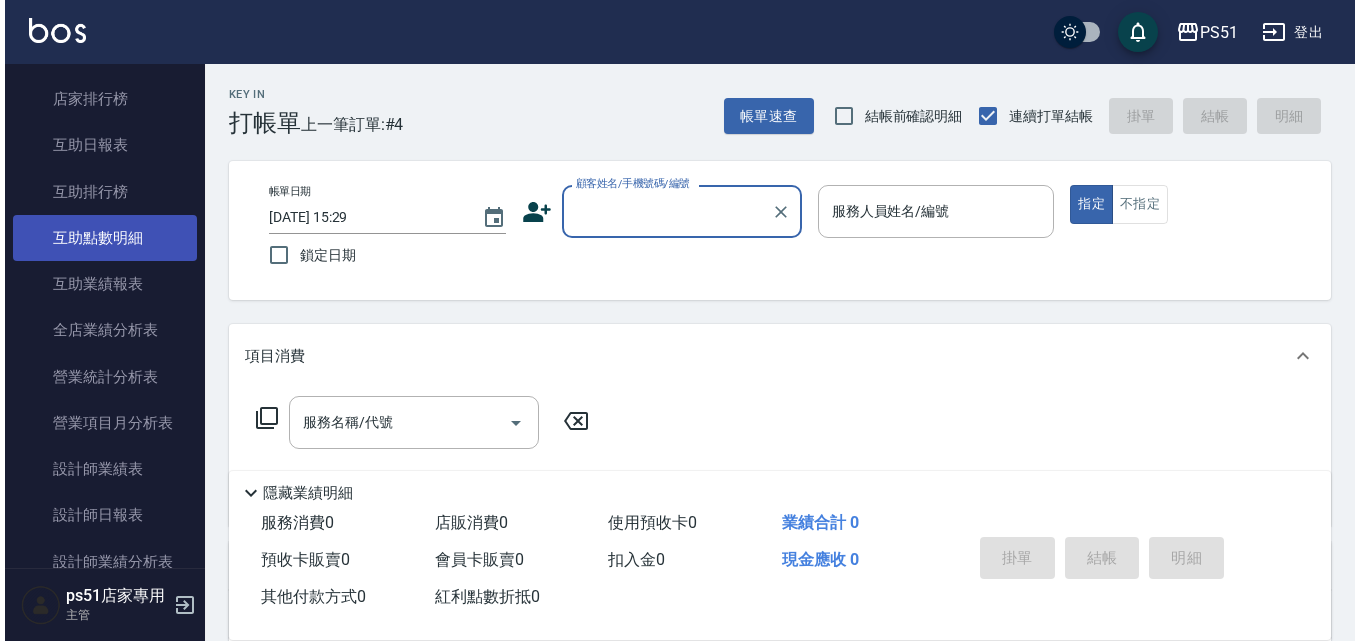 scroll, scrollTop: 700, scrollLeft: 0, axis: vertical 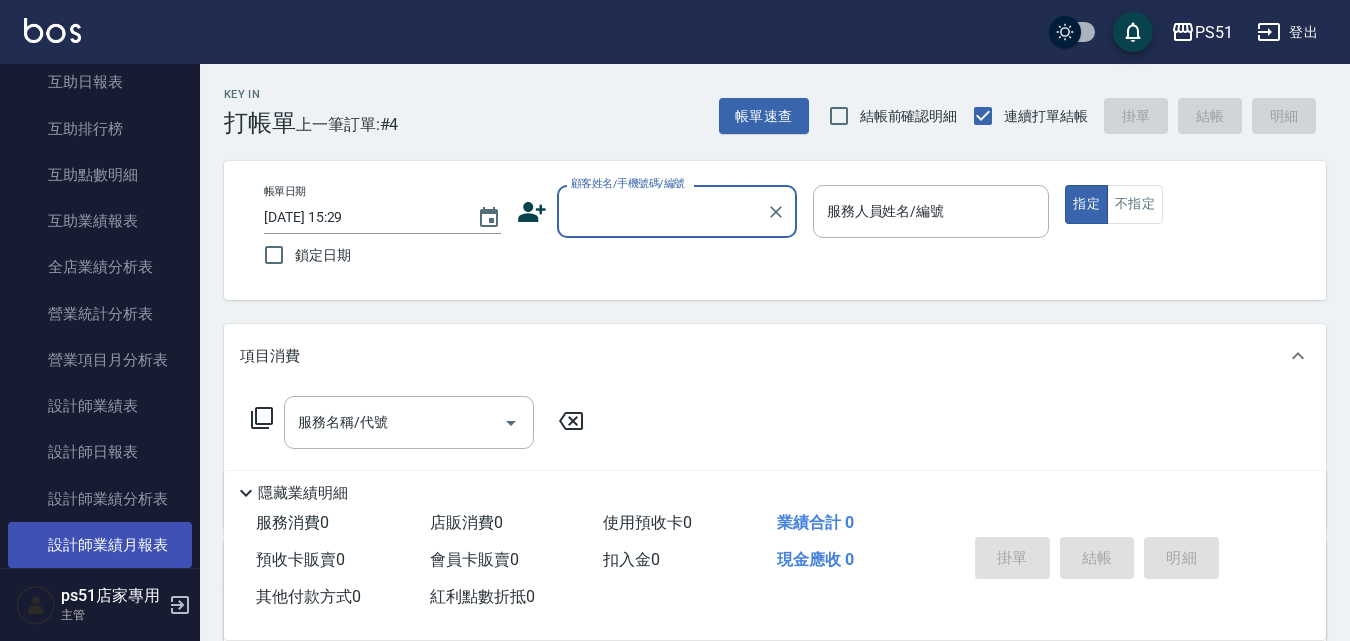 click on "設計師業績月報表" at bounding box center [100, 545] 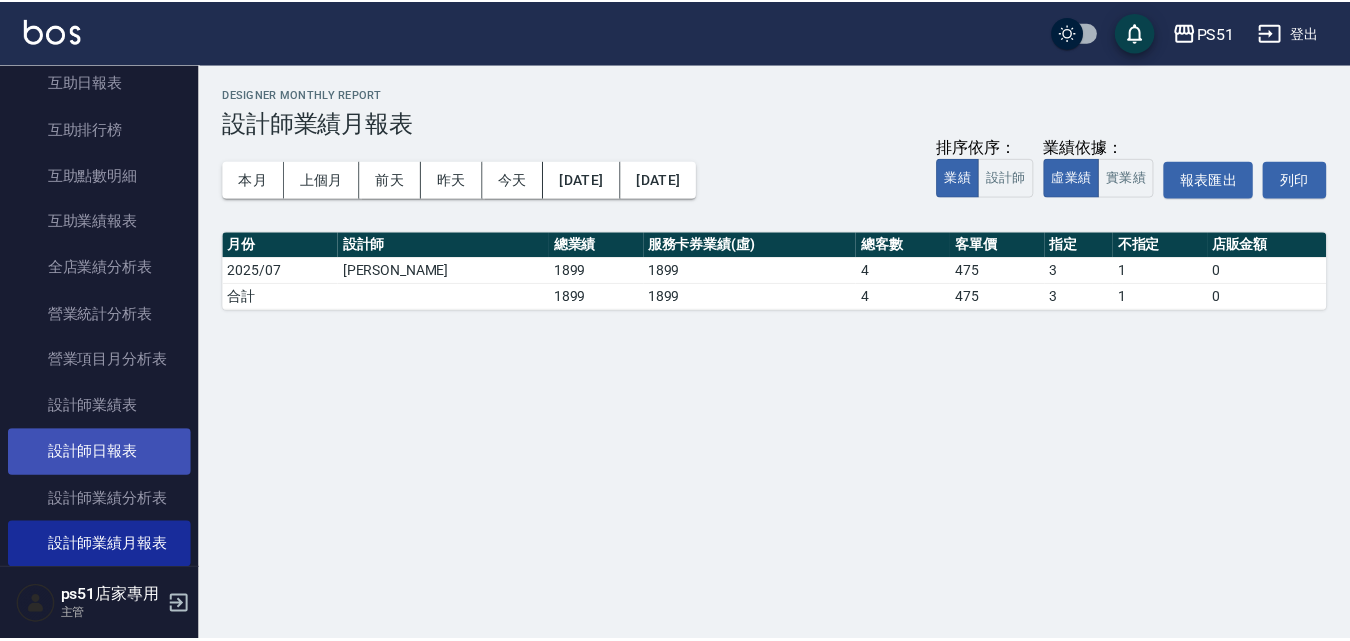 scroll, scrollTop: 933, scrollLeft: 0, axis: vertical 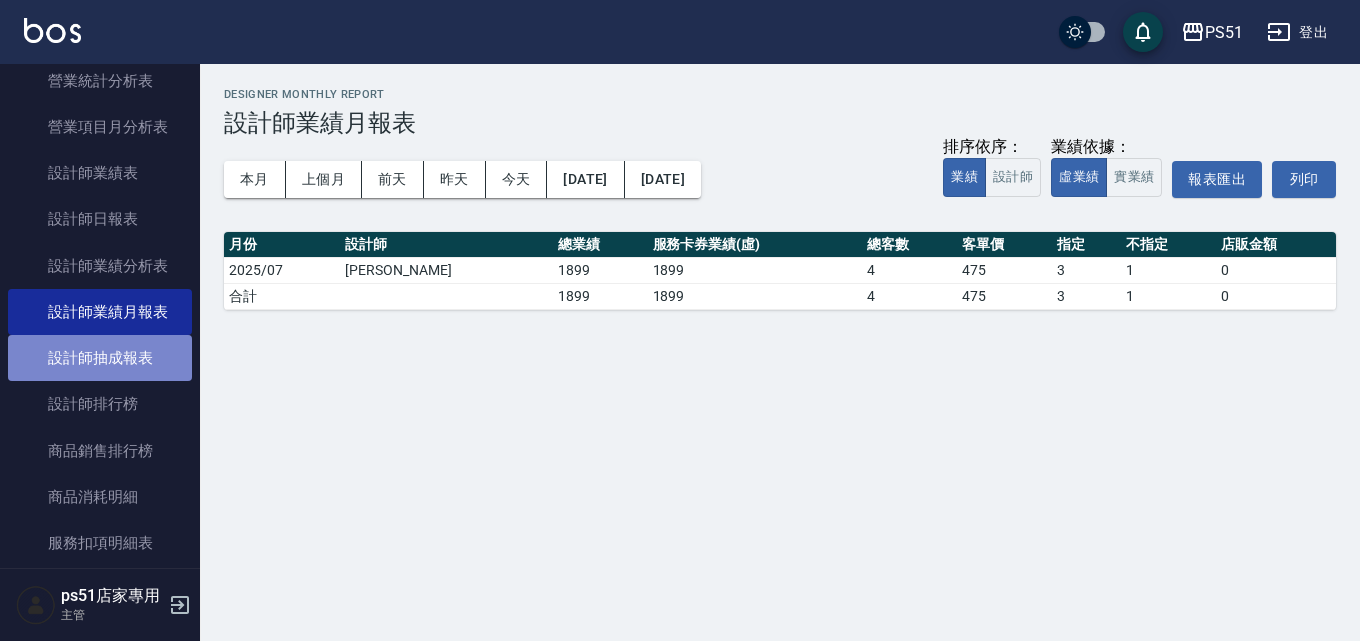 click on "設計師抽成報表" at bounding box center [100, 358] 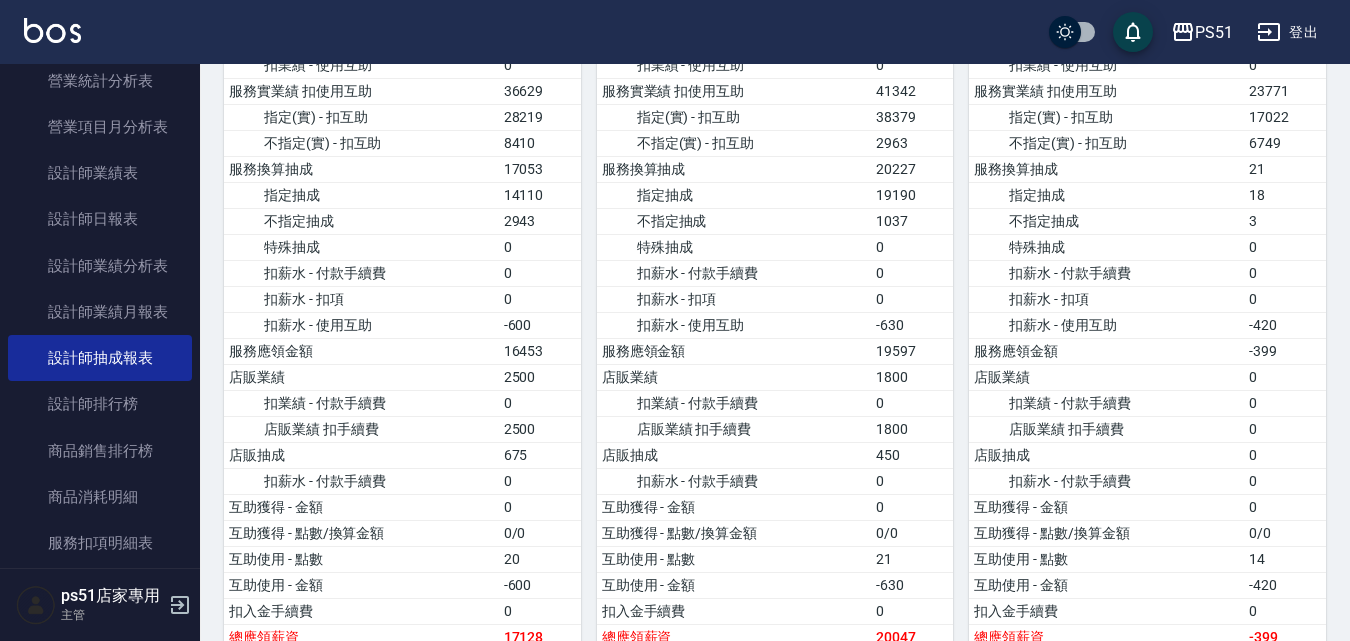 scroll, scrollTop: 467, scrollLeft: 0, axis: vertical 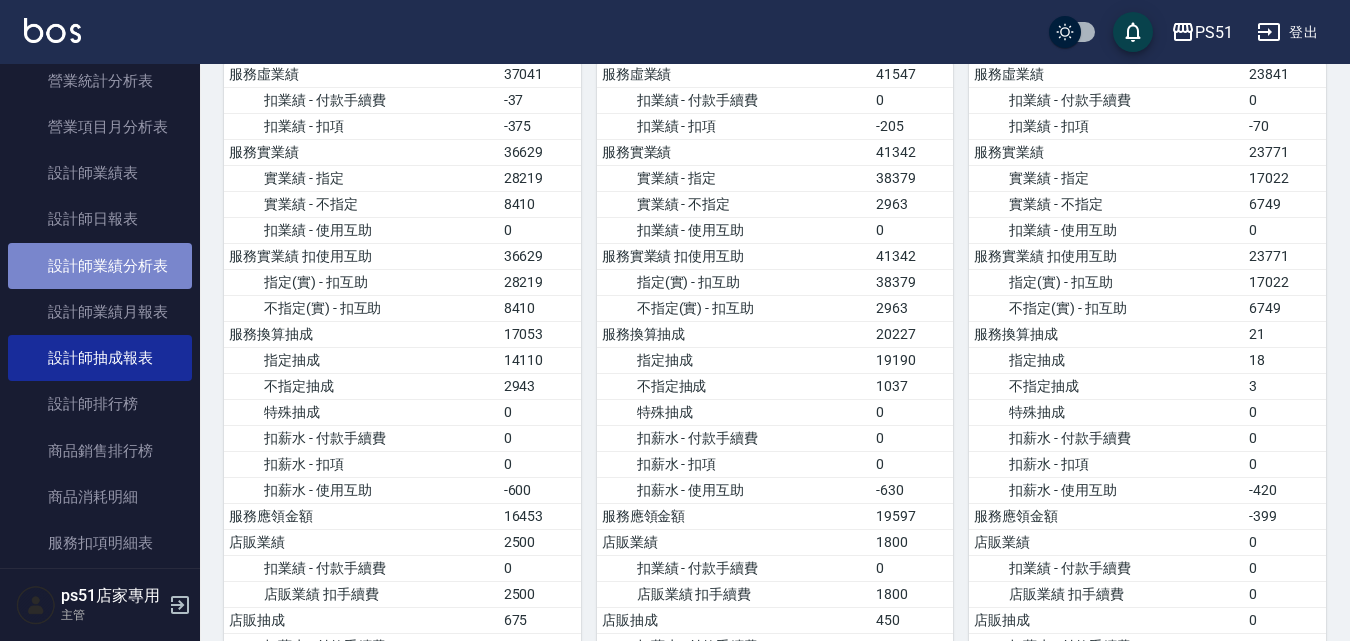click on "設計師業績分析表" at bounding box center (100, 266) 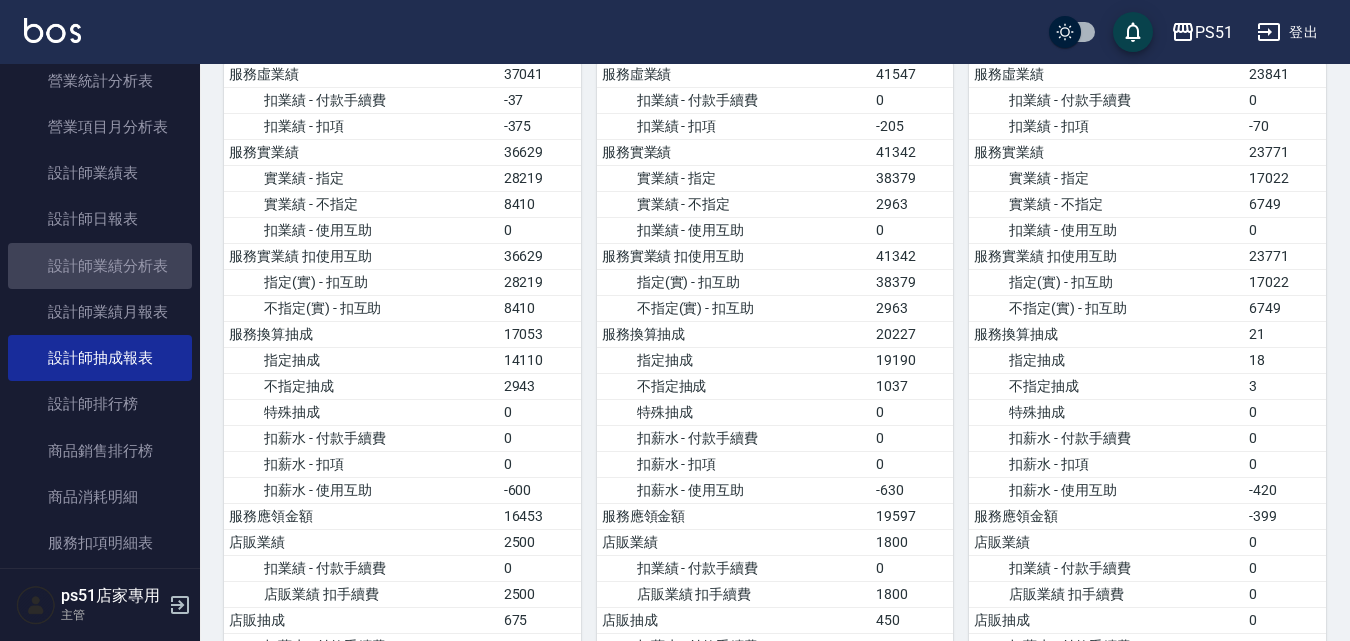 scroll, scrollTop: 0, scrollLeft: 0, axis: both 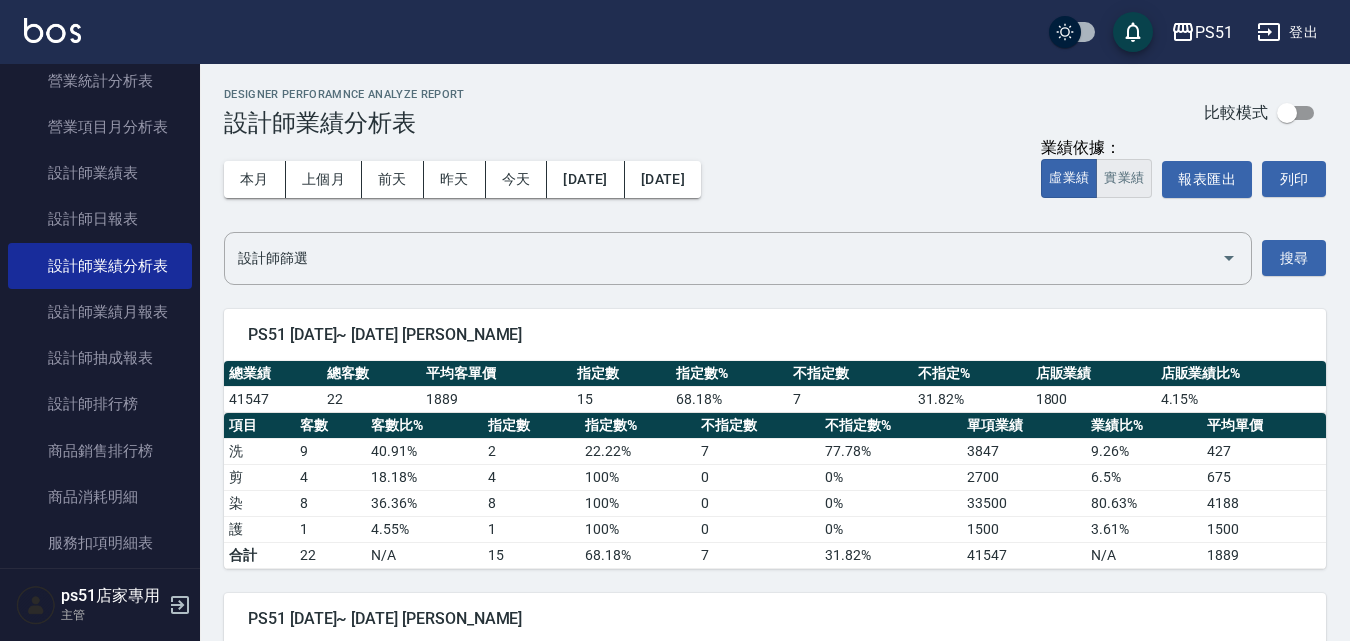 click on "實業績" at bounding box center [1124, 178] 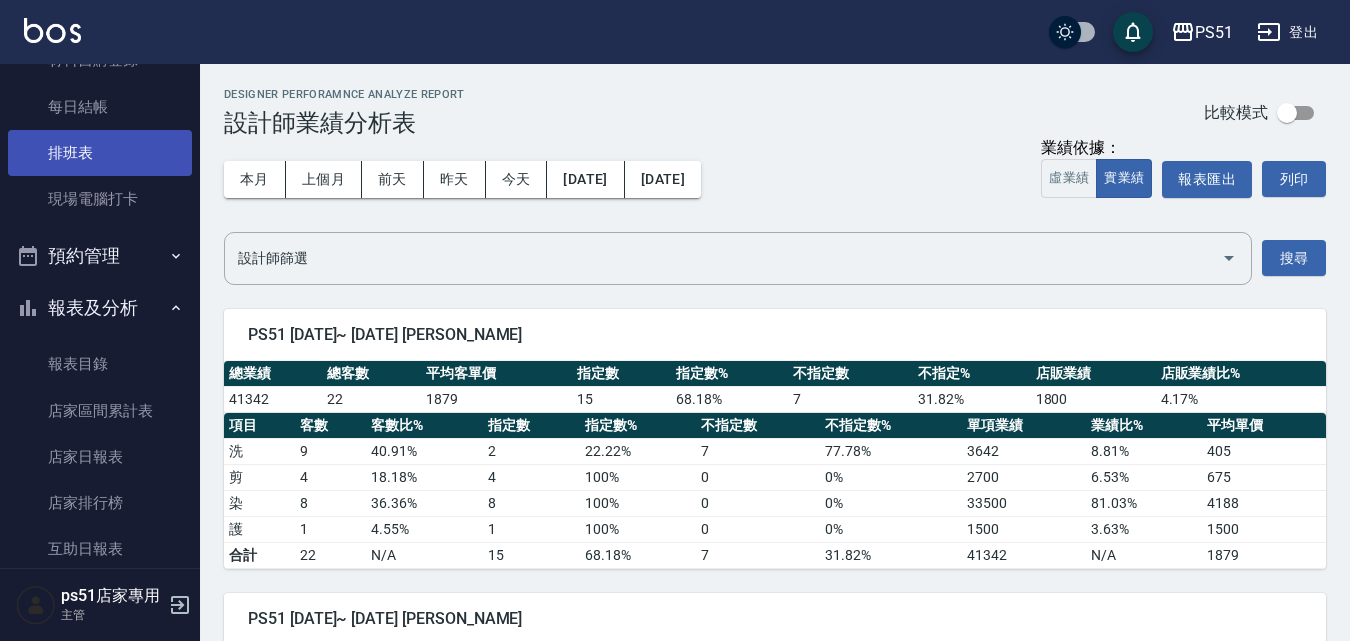 scroll, scrollTop: 0, scrollLeft: 0, axis: both 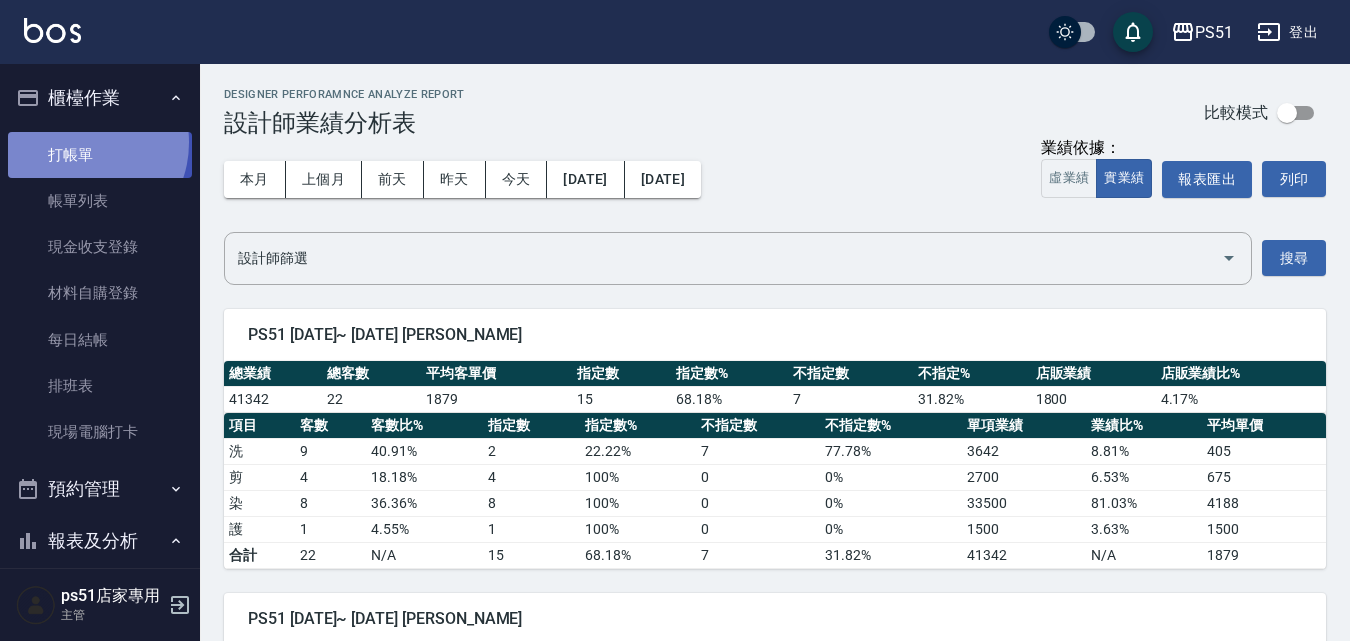 click on "打帳單" at bounding box center [100, 155] 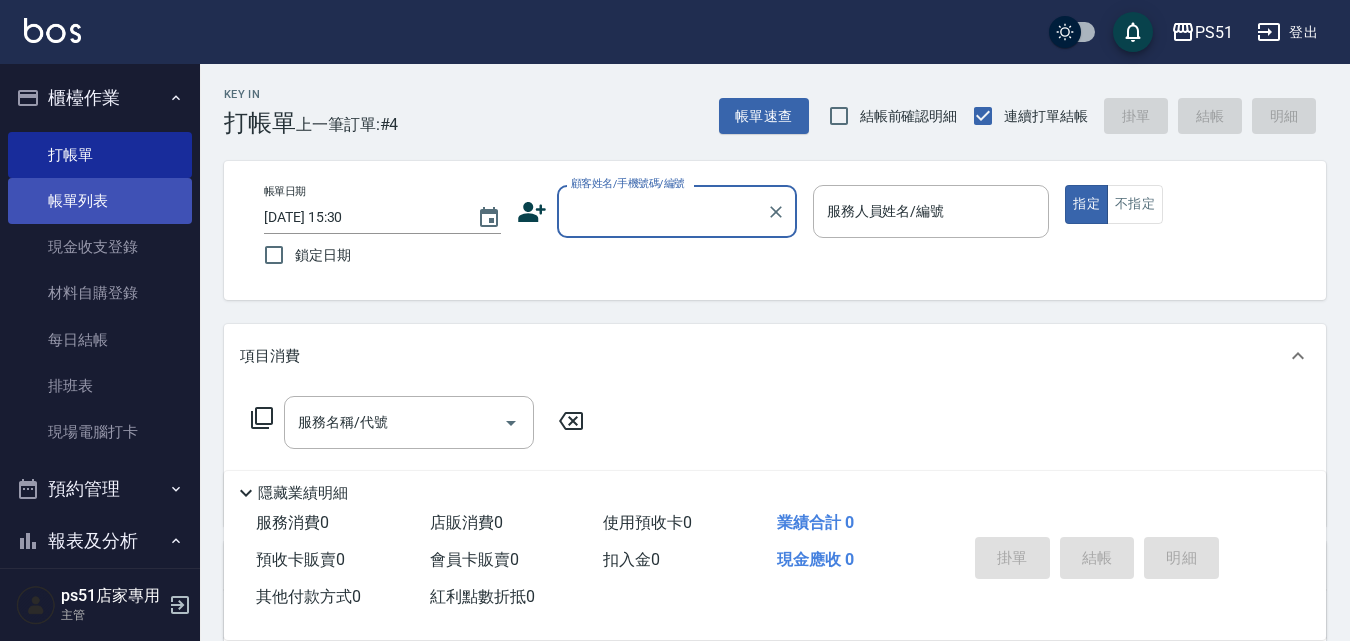 click on "帳單列表" at bounding box center [100, 201] 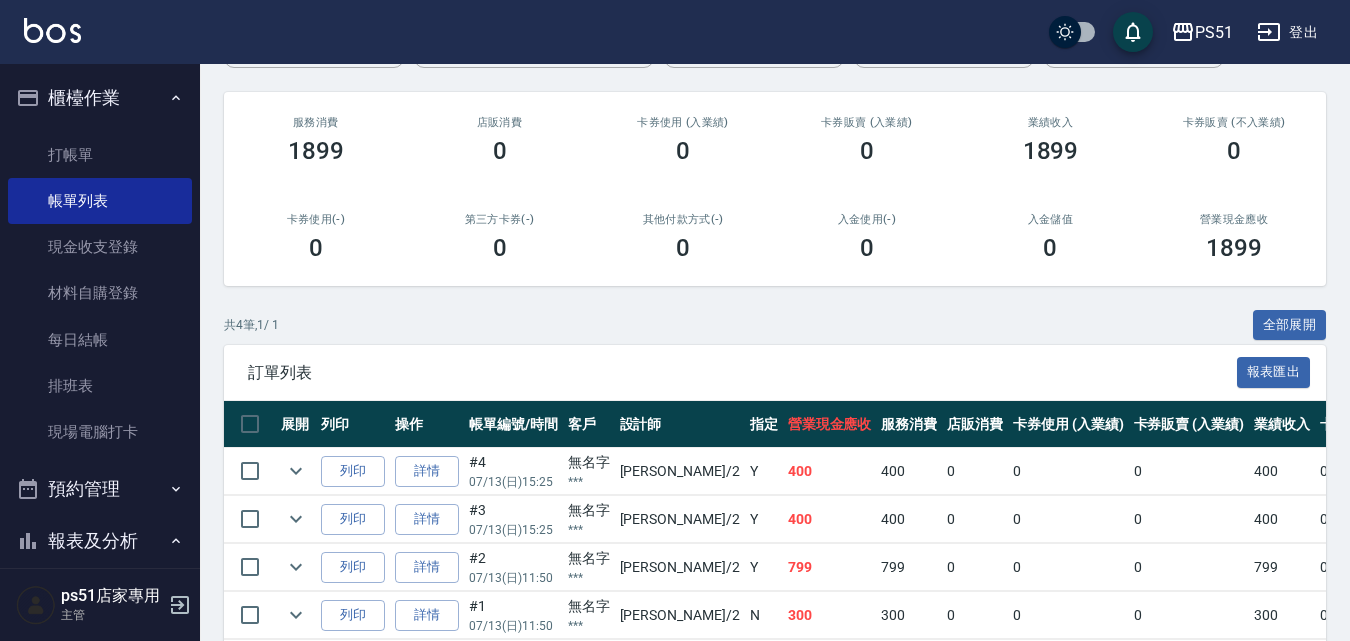 scroll, scrollTop: 309, scrollLeft: 0, axis: vertical 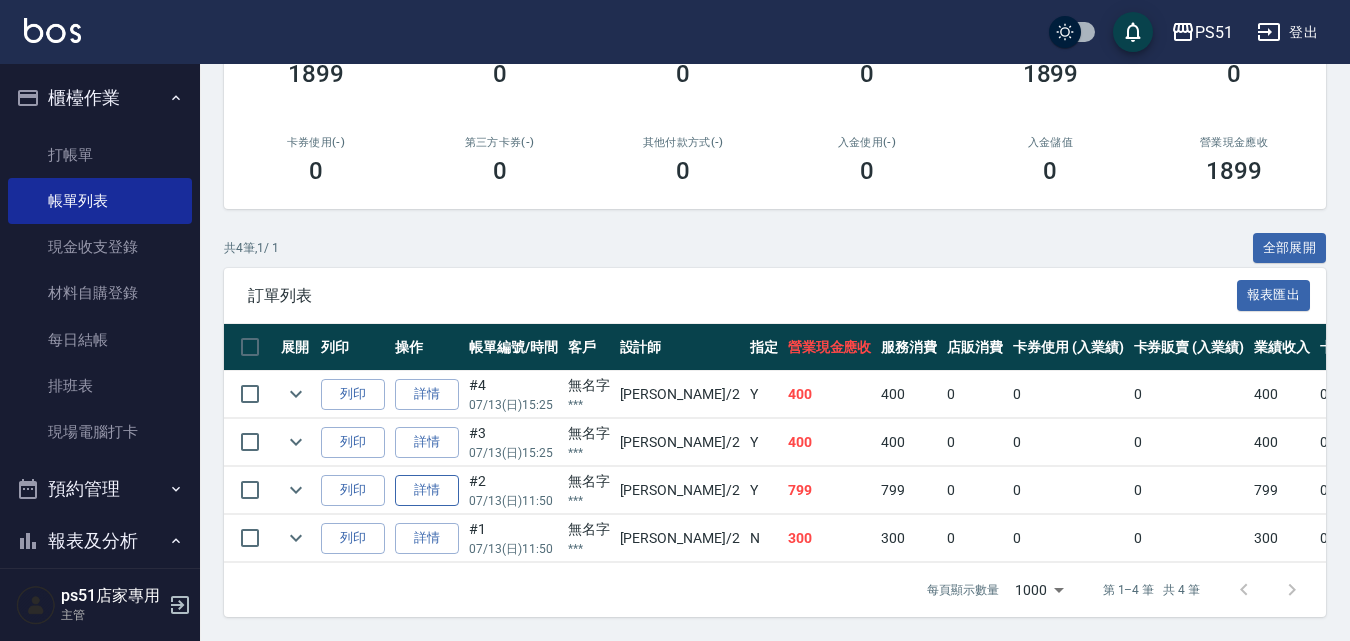 click on "詳情" at bounding box center (427, 490) 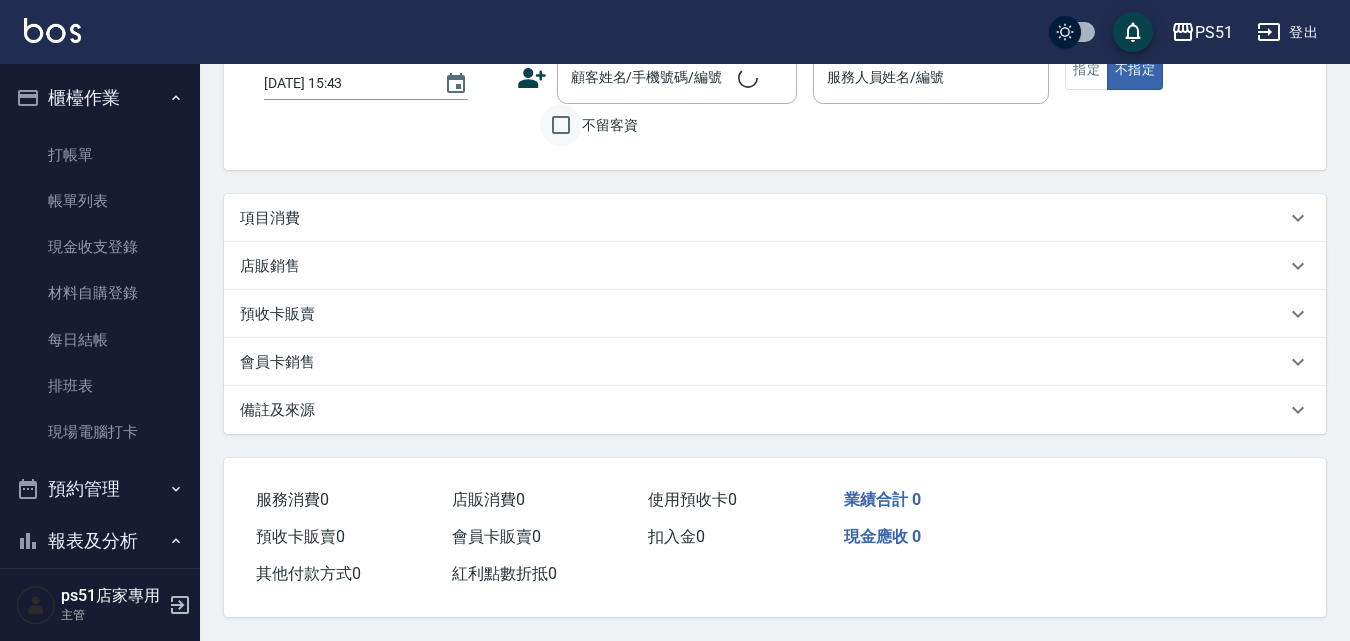 scroll, scrollTop: 0, scrollLeft: 0, axis: both 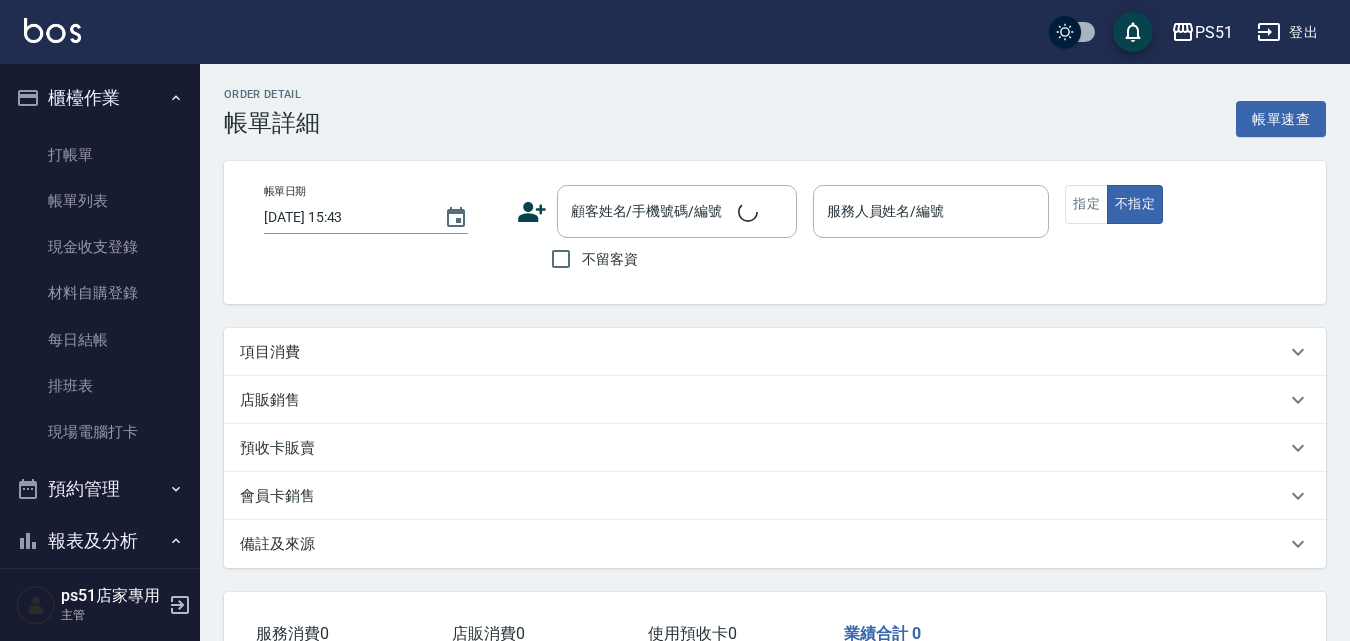 type on "[DATE] 11:50" 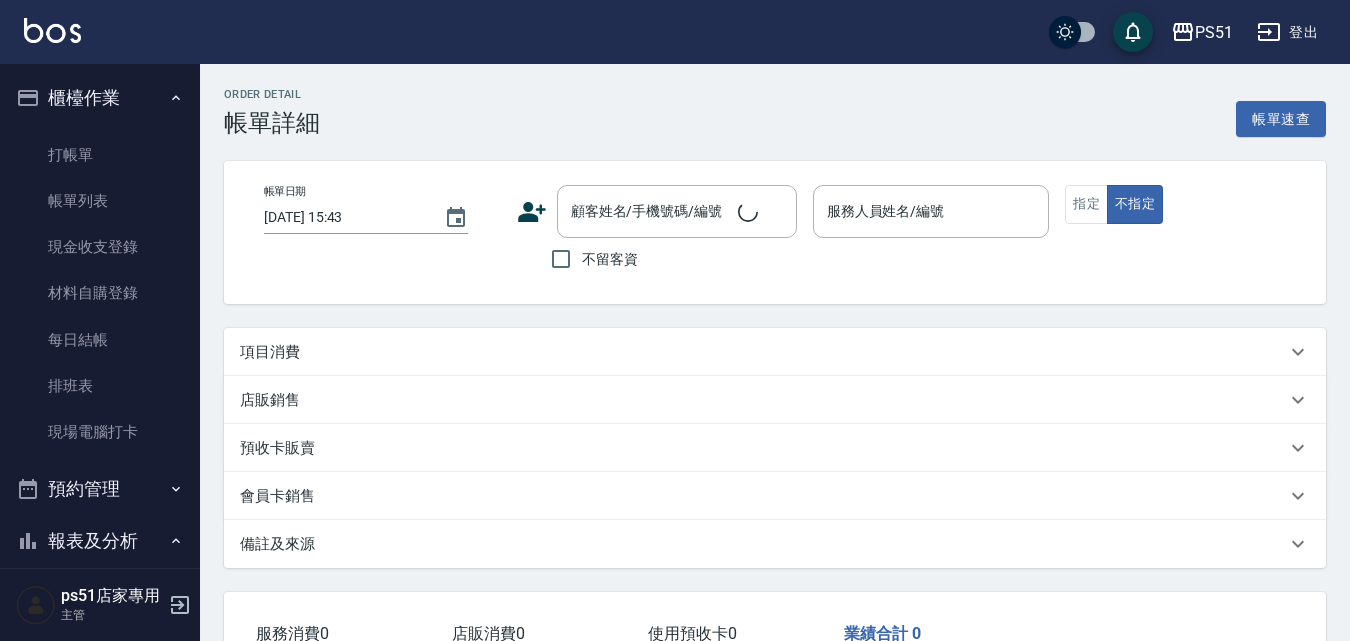 type on "[PERSON_NAME]-2" 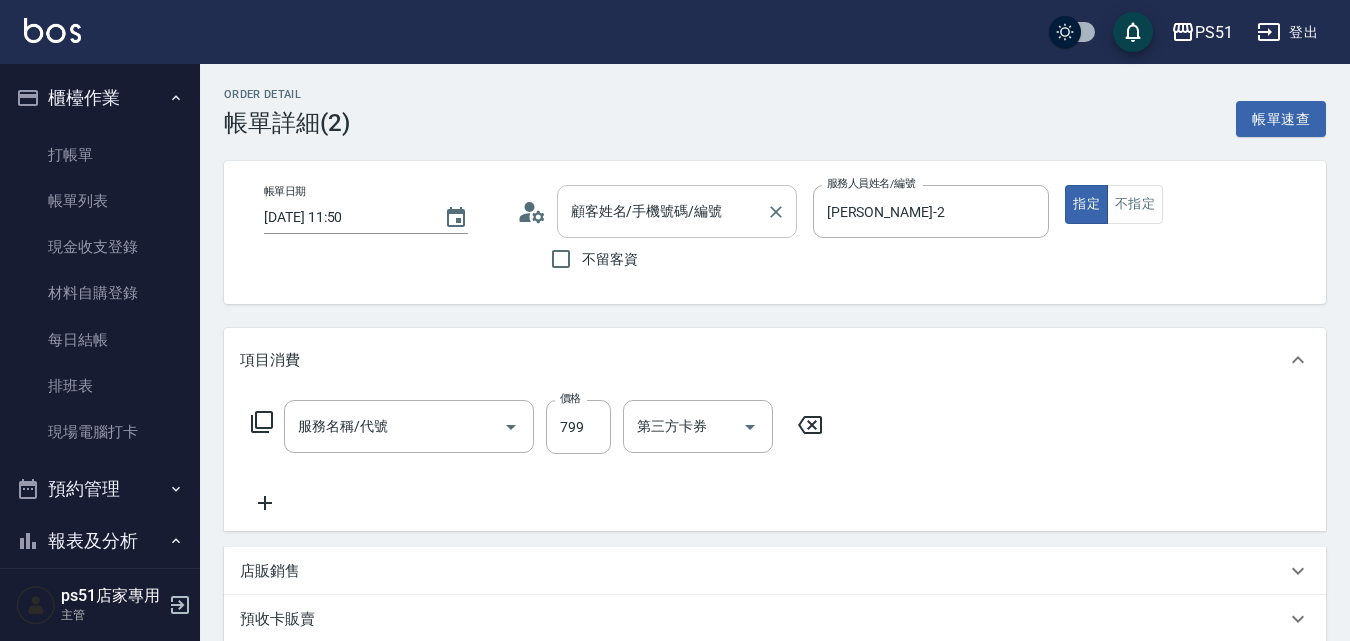 type on "無名字/***/null" 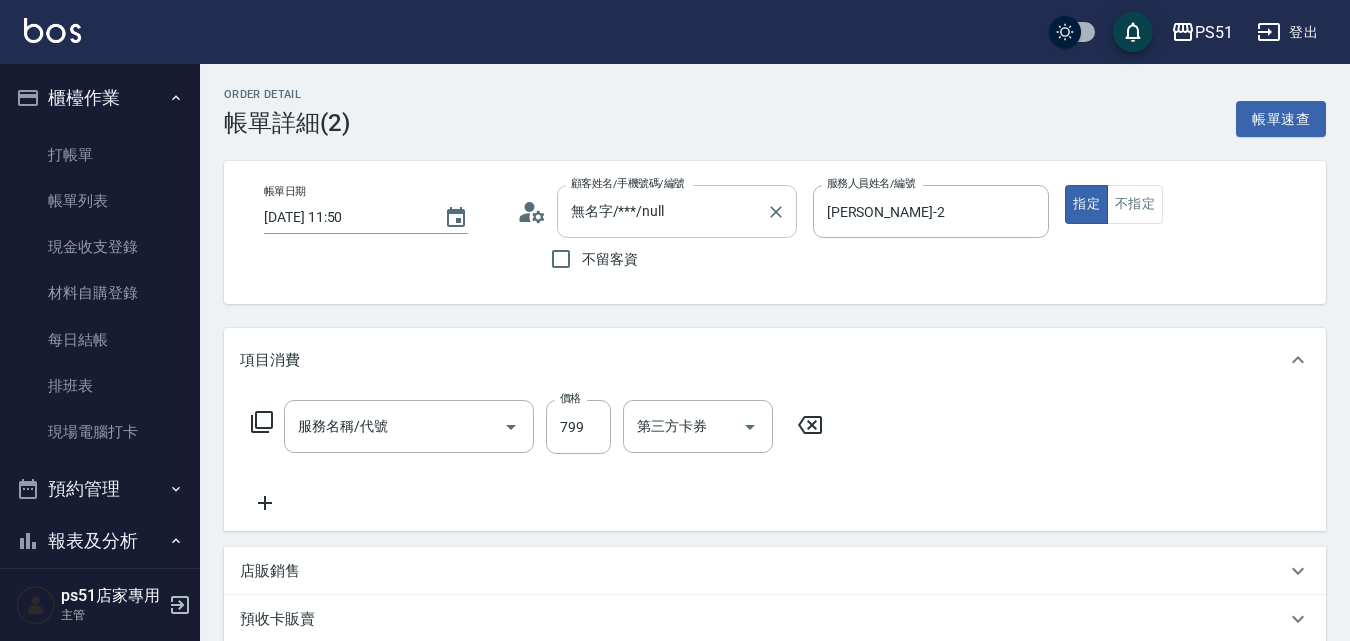 type on "毛囊髮浴(103)" 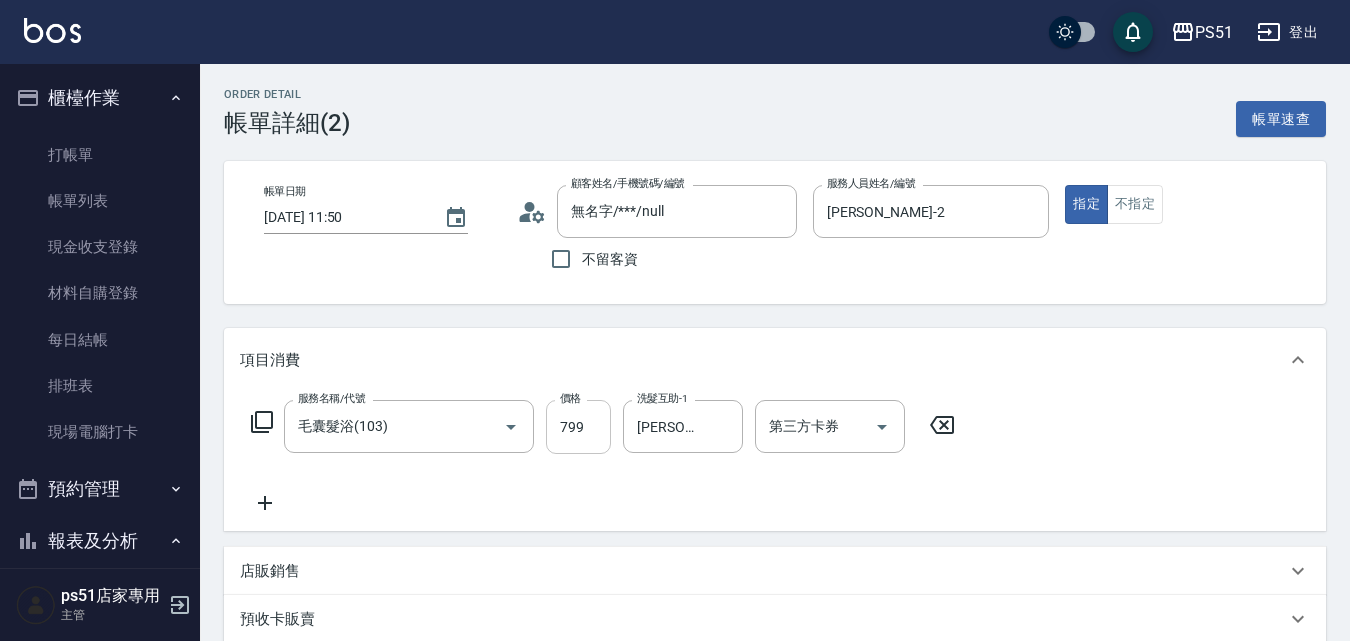 click on "799" at bounding box center [578, 427] 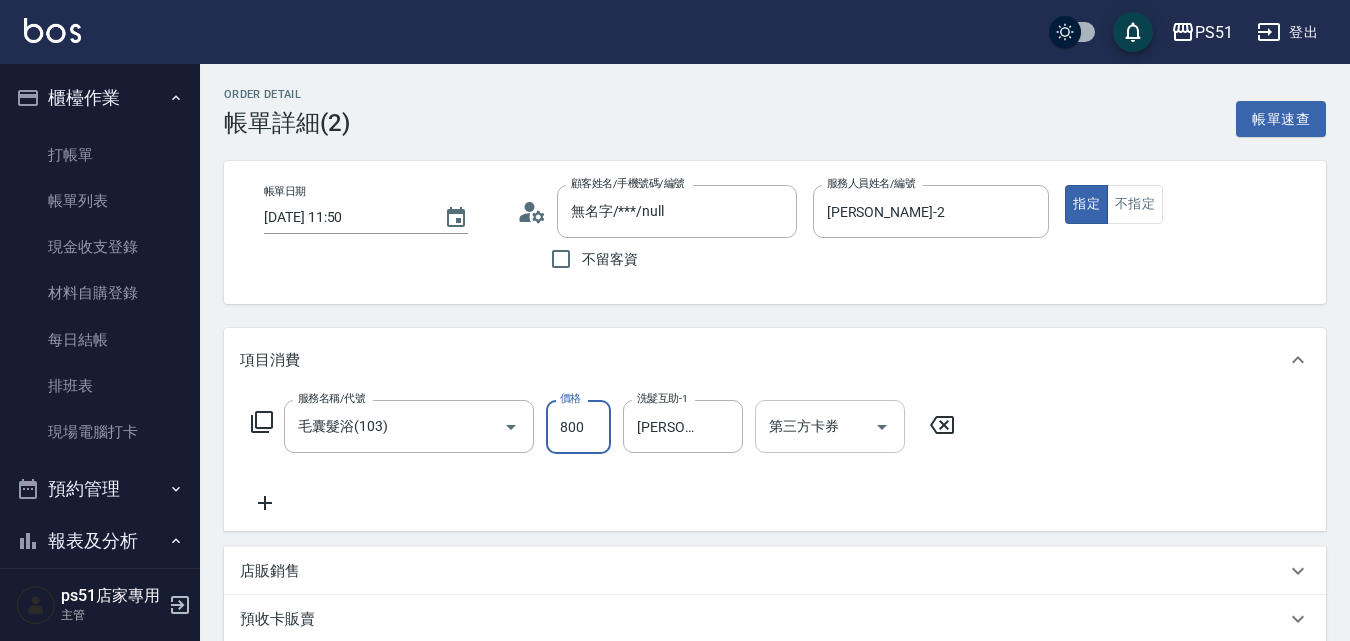 scroll, scrollTop: 410, scrollLeft: 0, axis: vertical 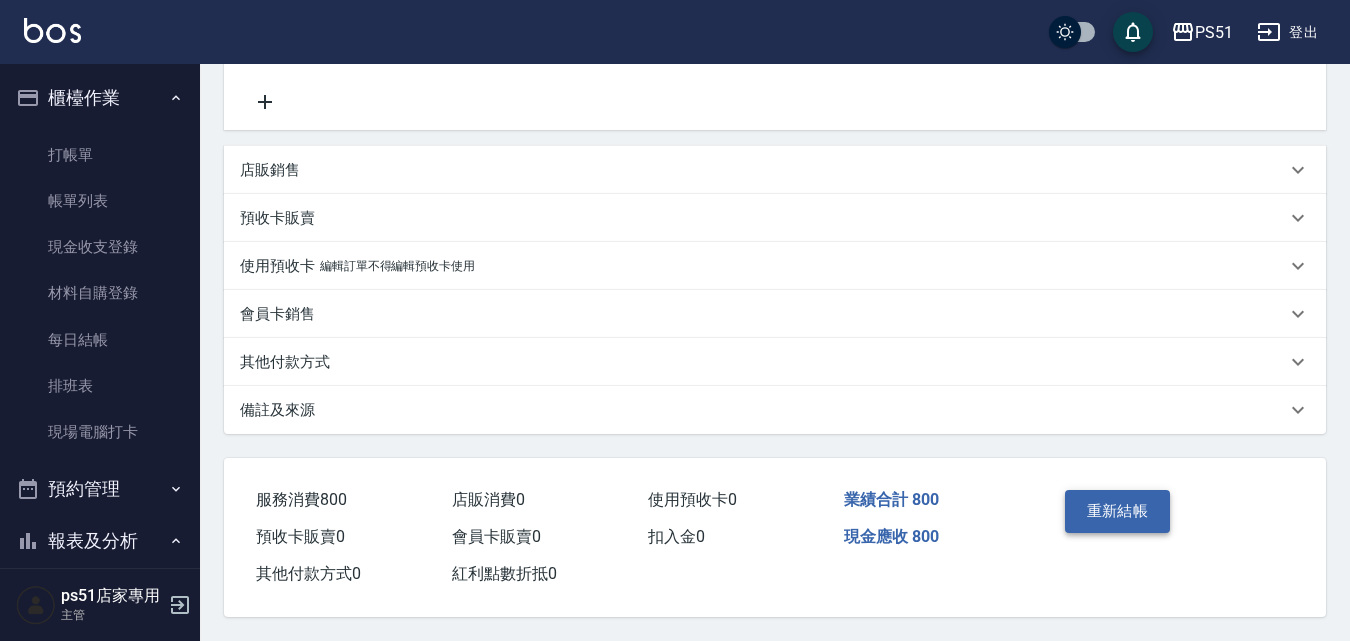 type on "800" 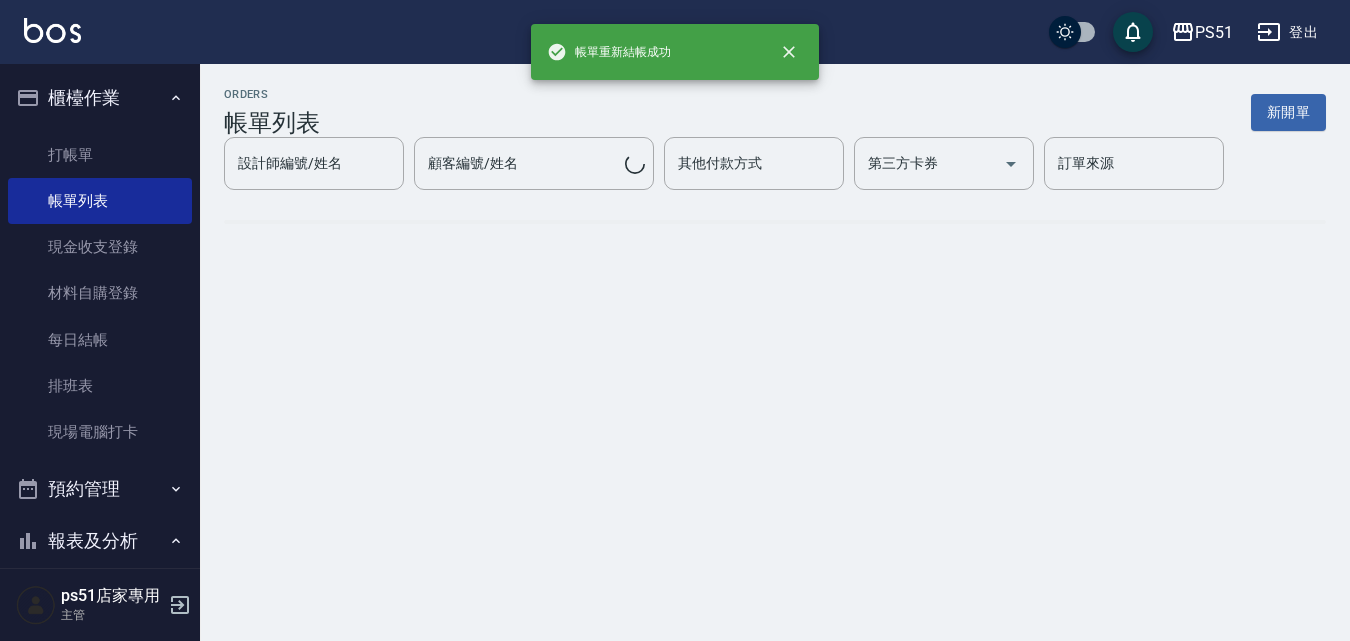scroll, scrollTop: 0, scrollLeft: 0, axis: both 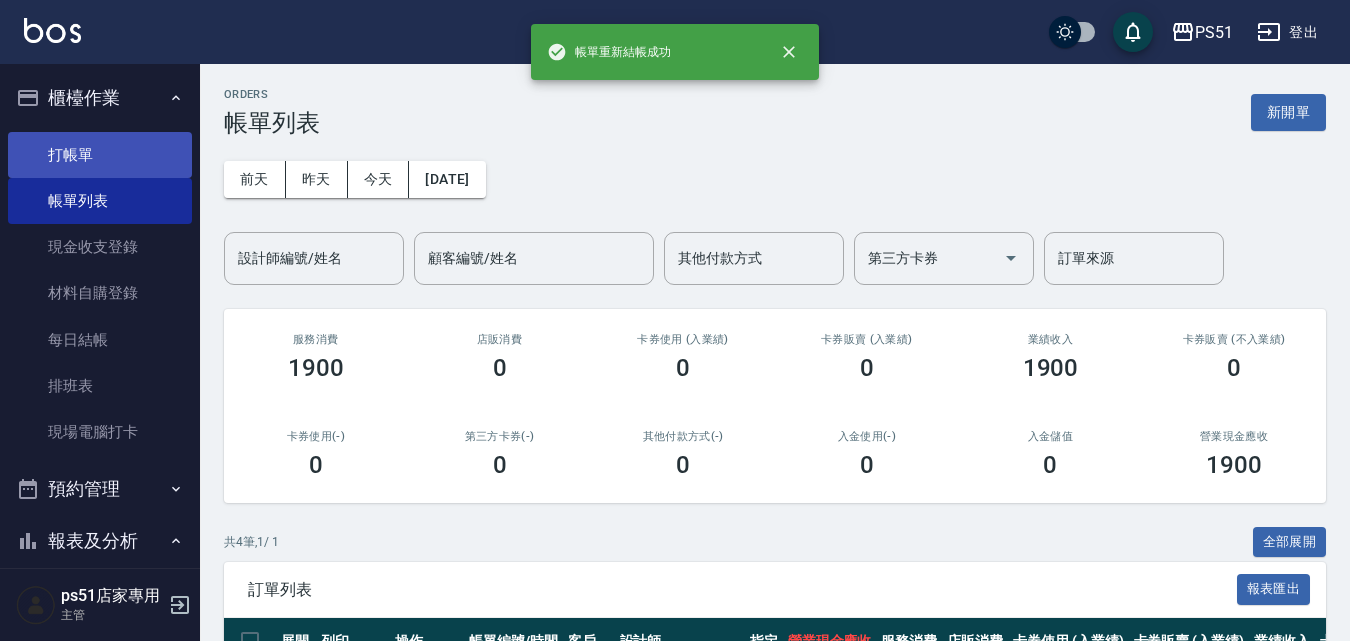 click on "打帳單" at bounding box center (100, 155) 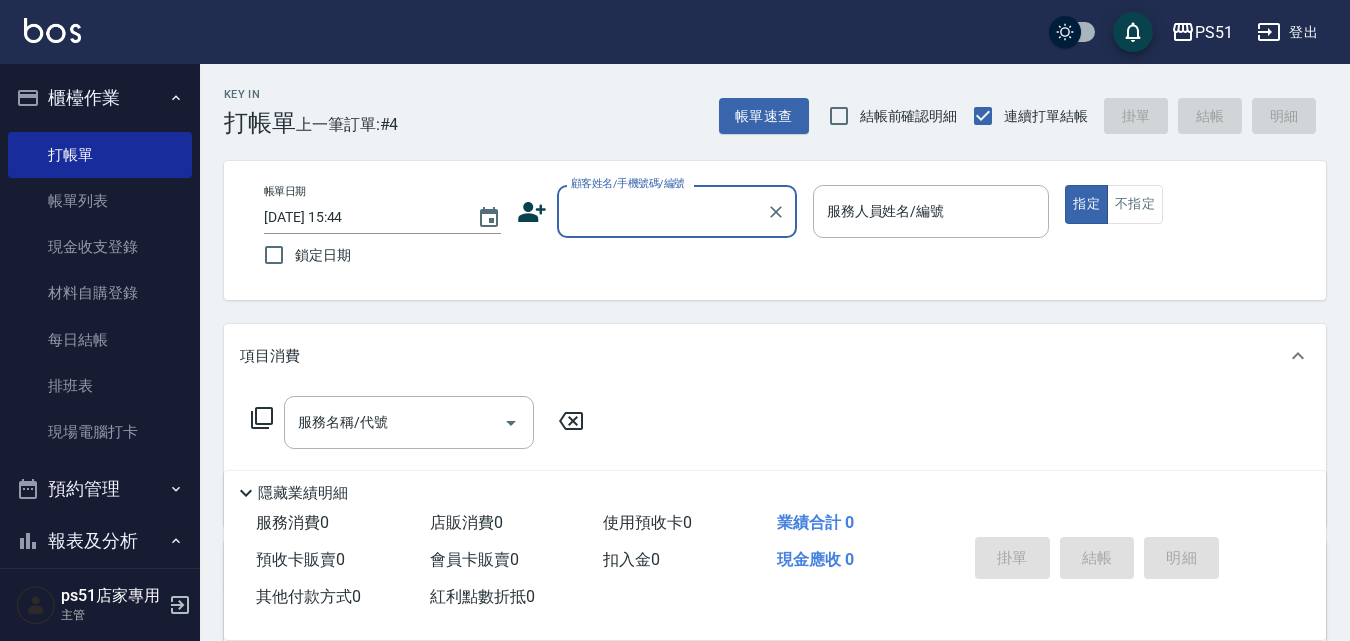 click on "顧客姓名/手機號碼/編號" at bounding box center [662, 211] 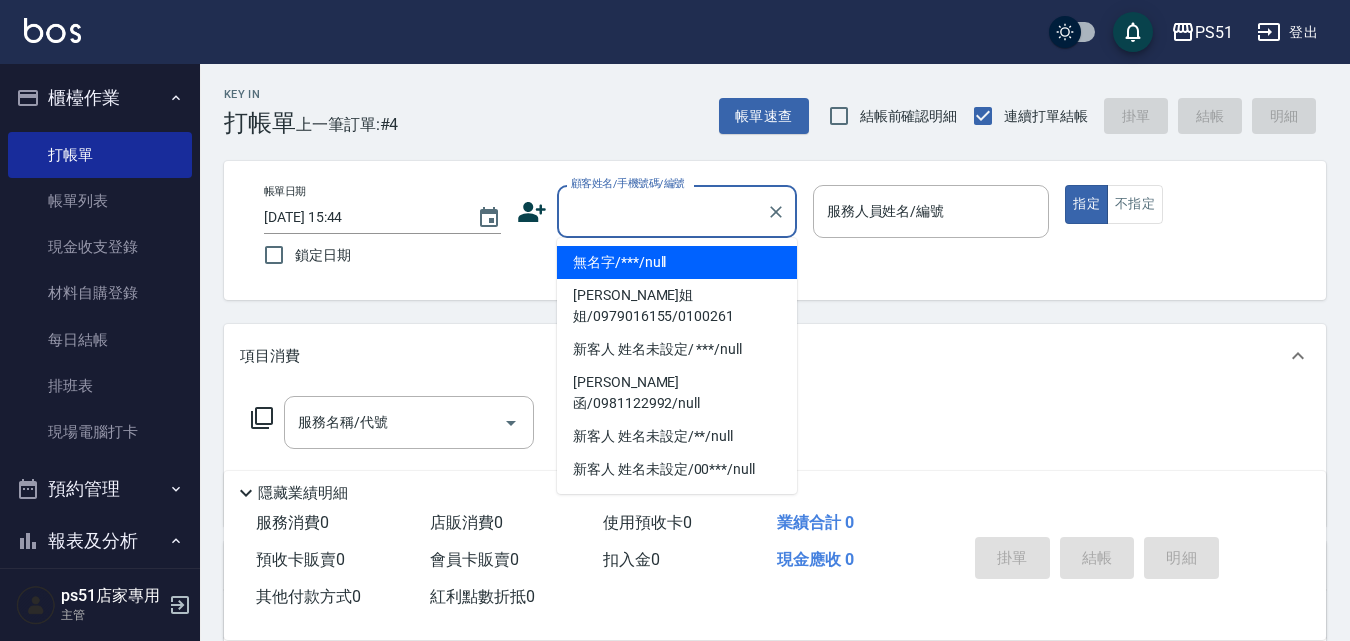 click on "無名字/***/null" at bounding box center [677, 262] 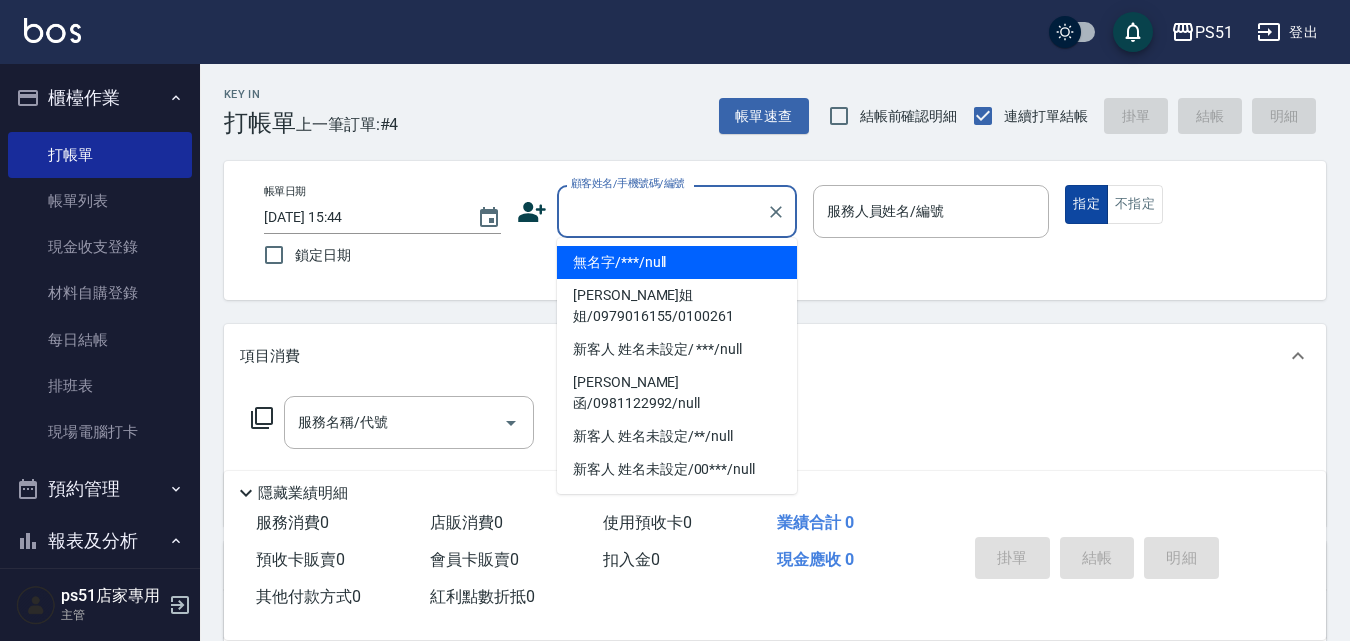 type on "無名字/***/null" 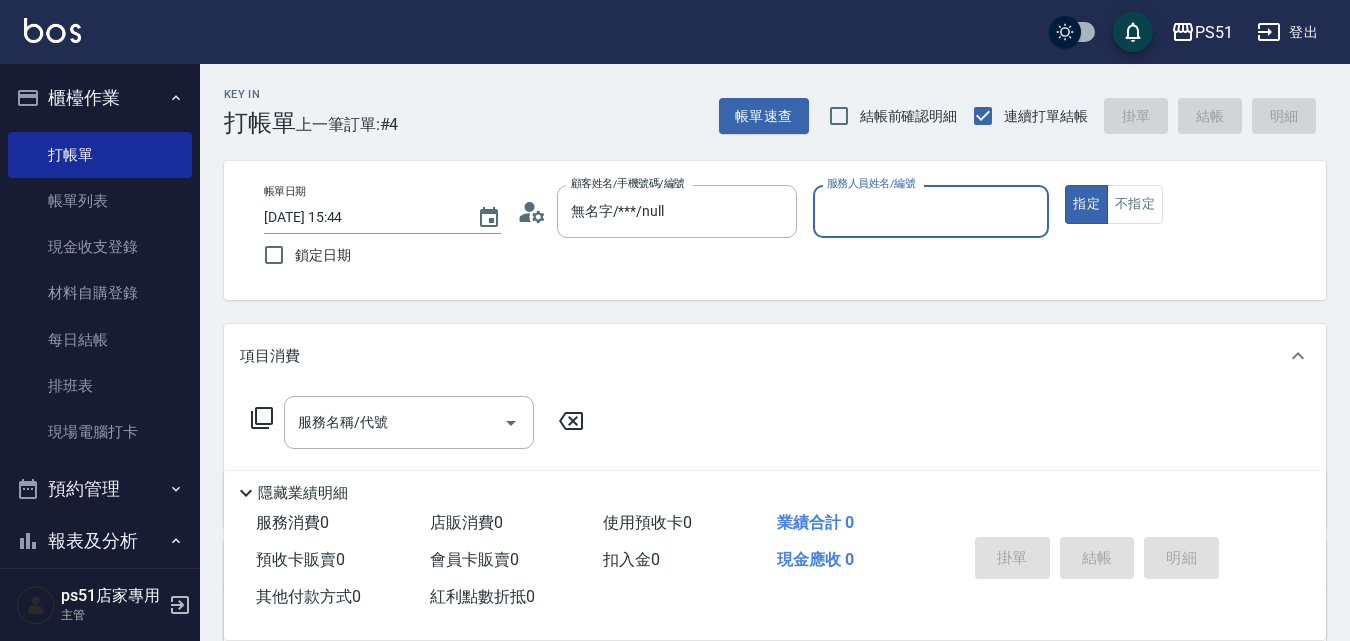click on "服務人員姓名/編號" at bounding box center [931, 211] 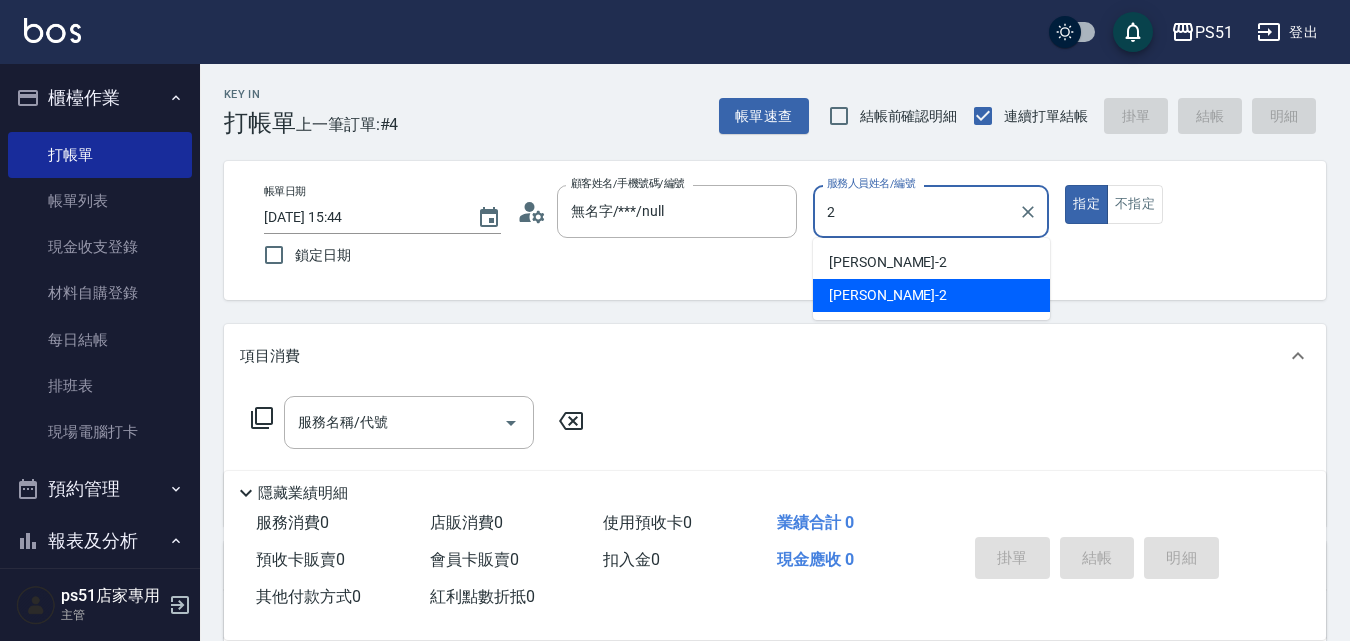 click on "[PERSON_NAME] -2" at bounding box center [931, 295] 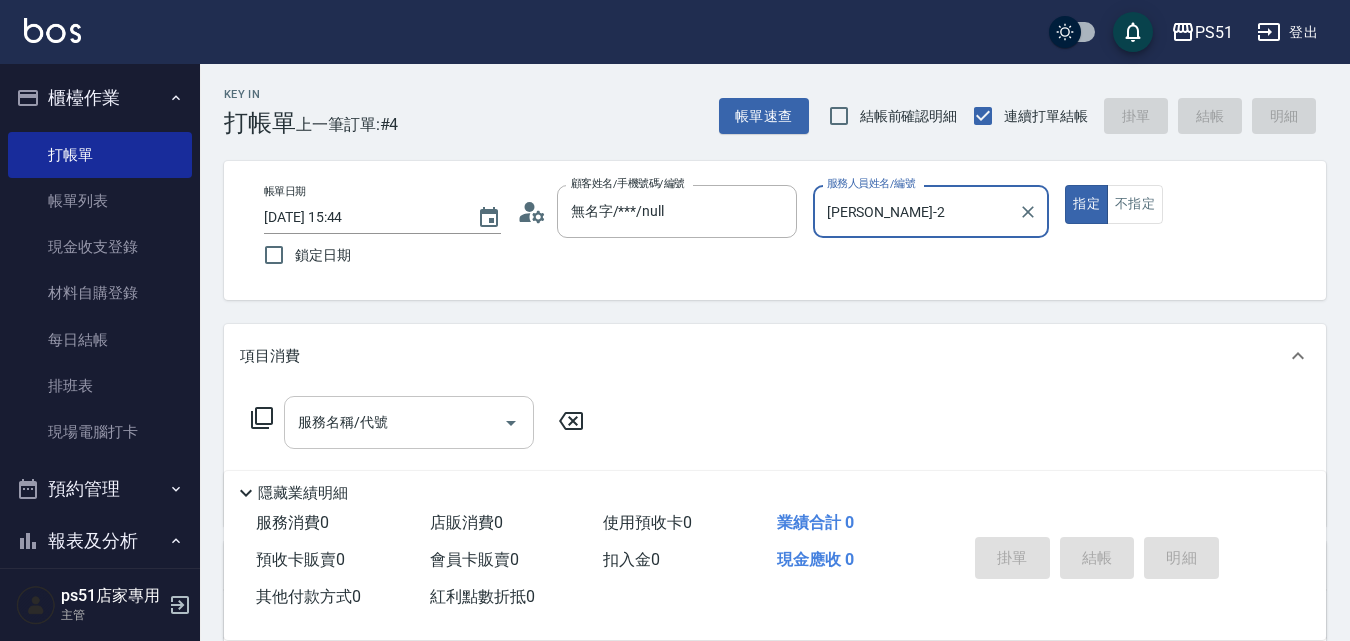 type on "[PERSON_NAME]-2" 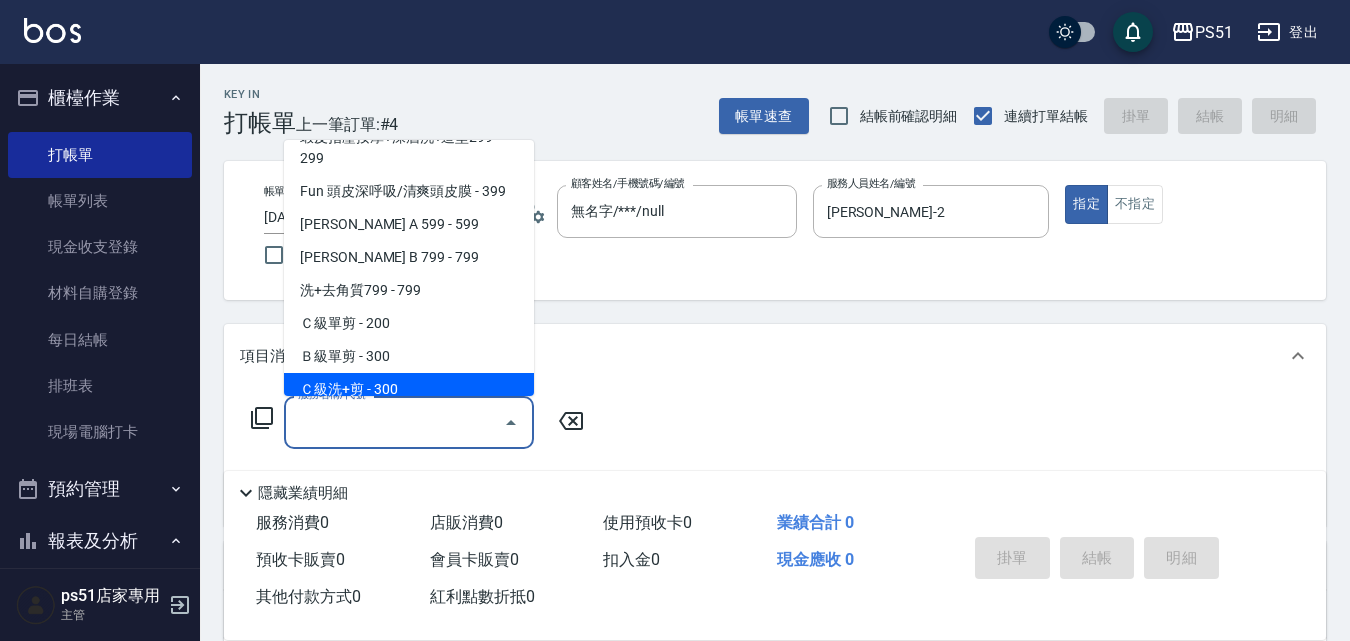 scroll, scrollTop: 467, scrollLeft: 0, axis: vertical 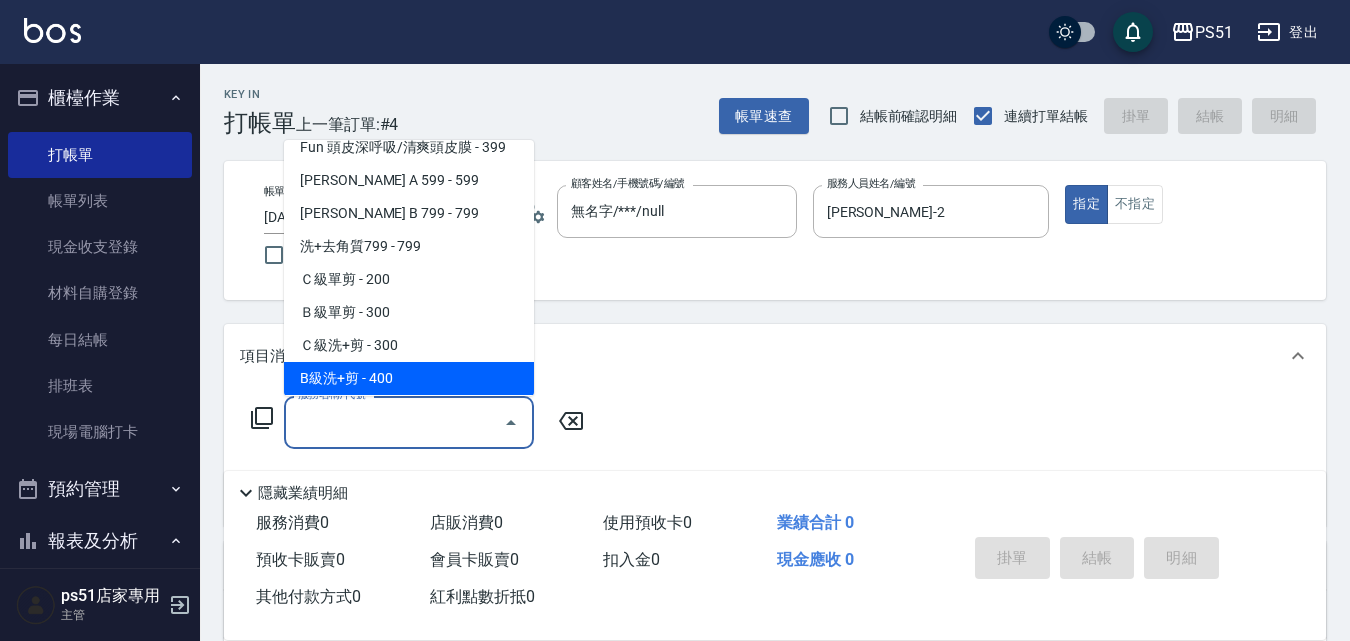 click on "B級洗+剪 - 400" at bounding box center [409, 378] 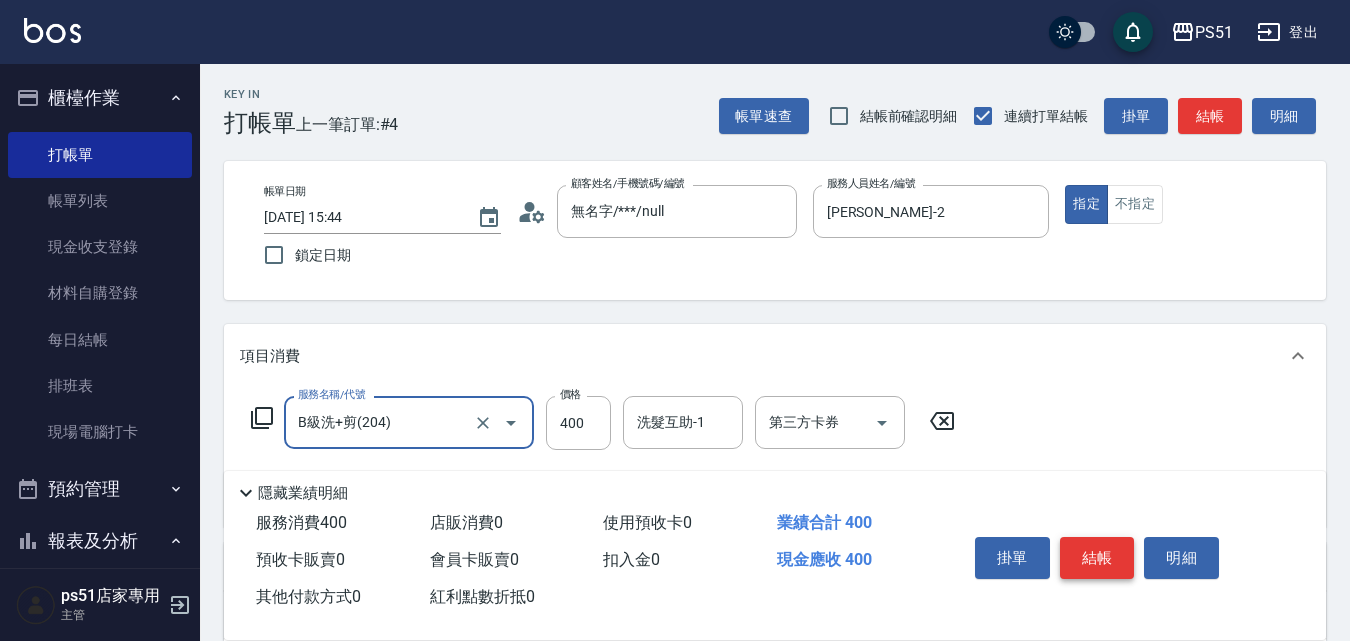 click on "結帳" at bounding box center (1097, 558) 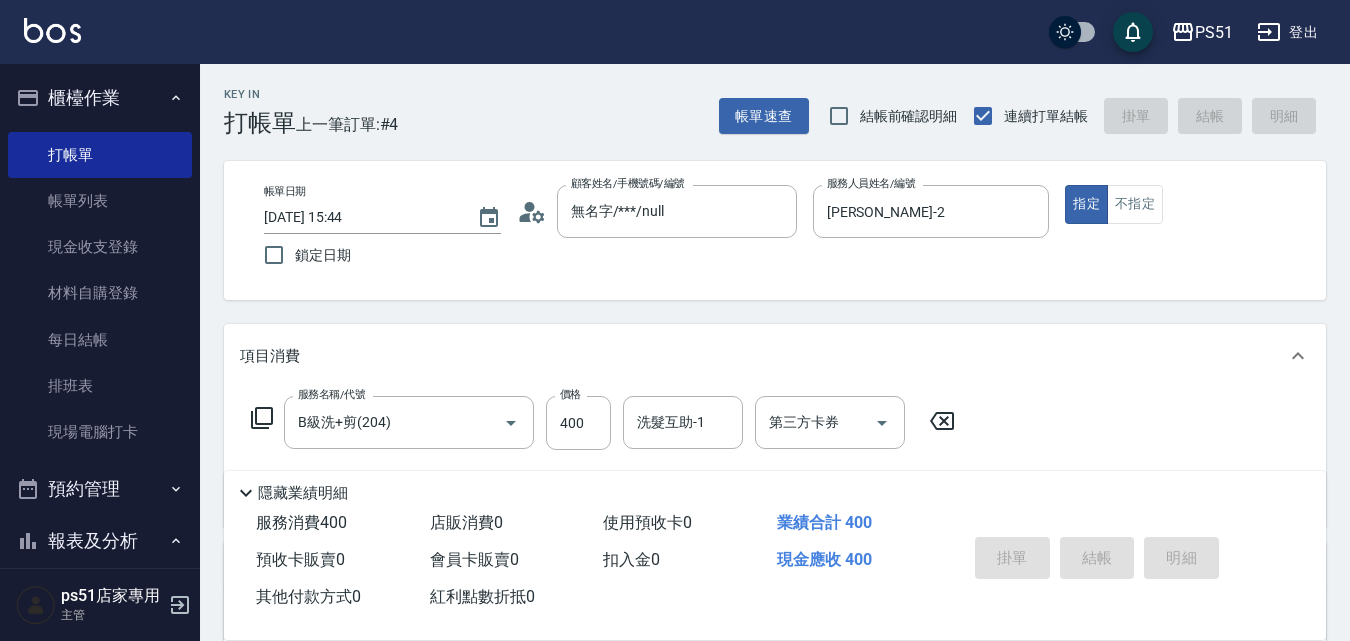 type 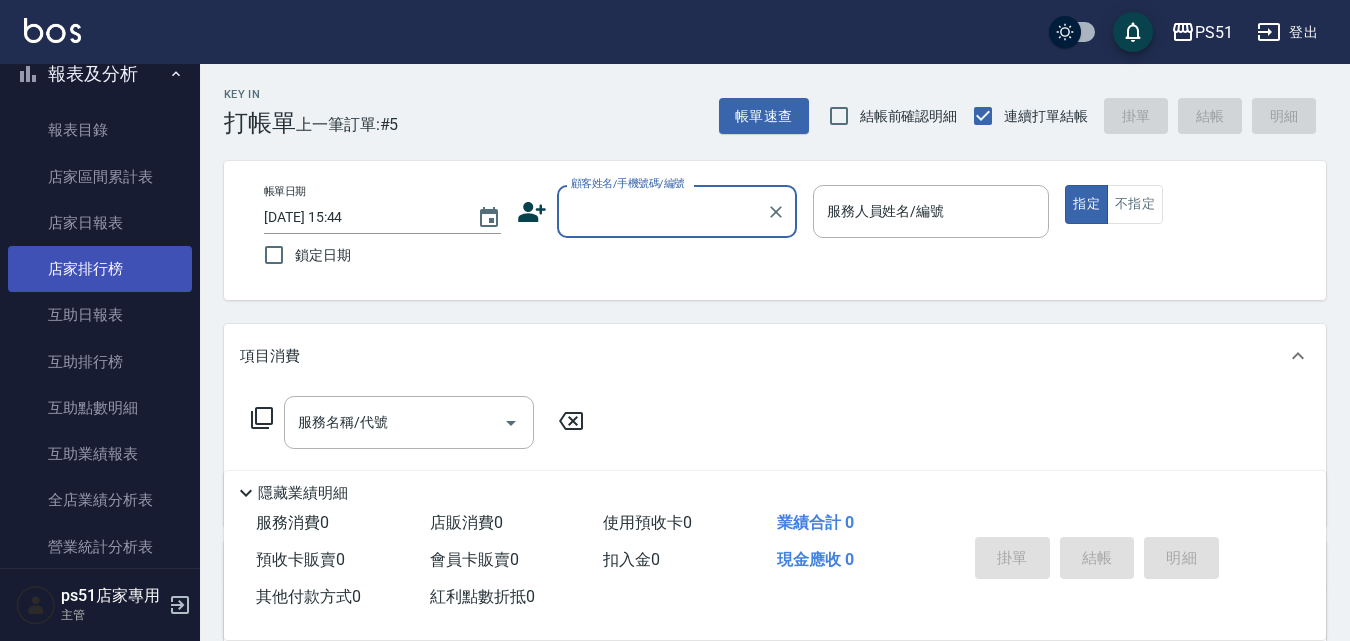 scroll, scrollTop: 933, scrollLeft: 0, axis: vertical 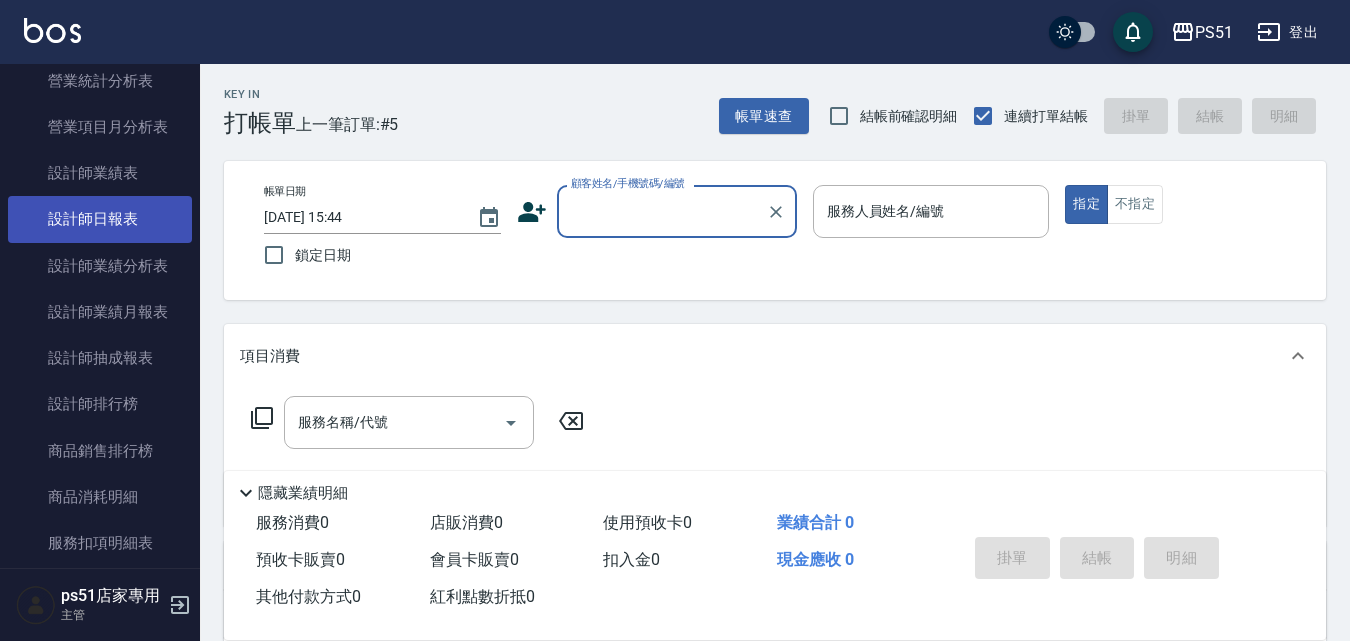 click on "設計師日報表" at bounding box center (100, 219) 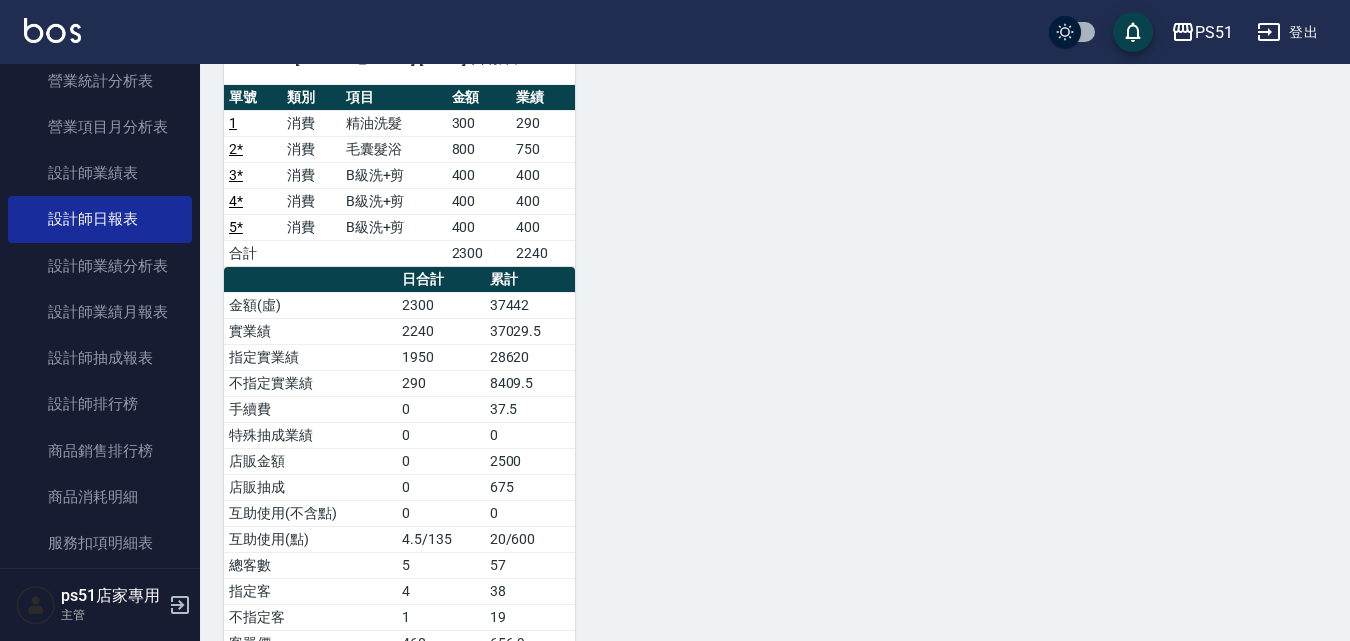 scroll, scrollTop: 233, scrollLeft: 0, axis: vertical 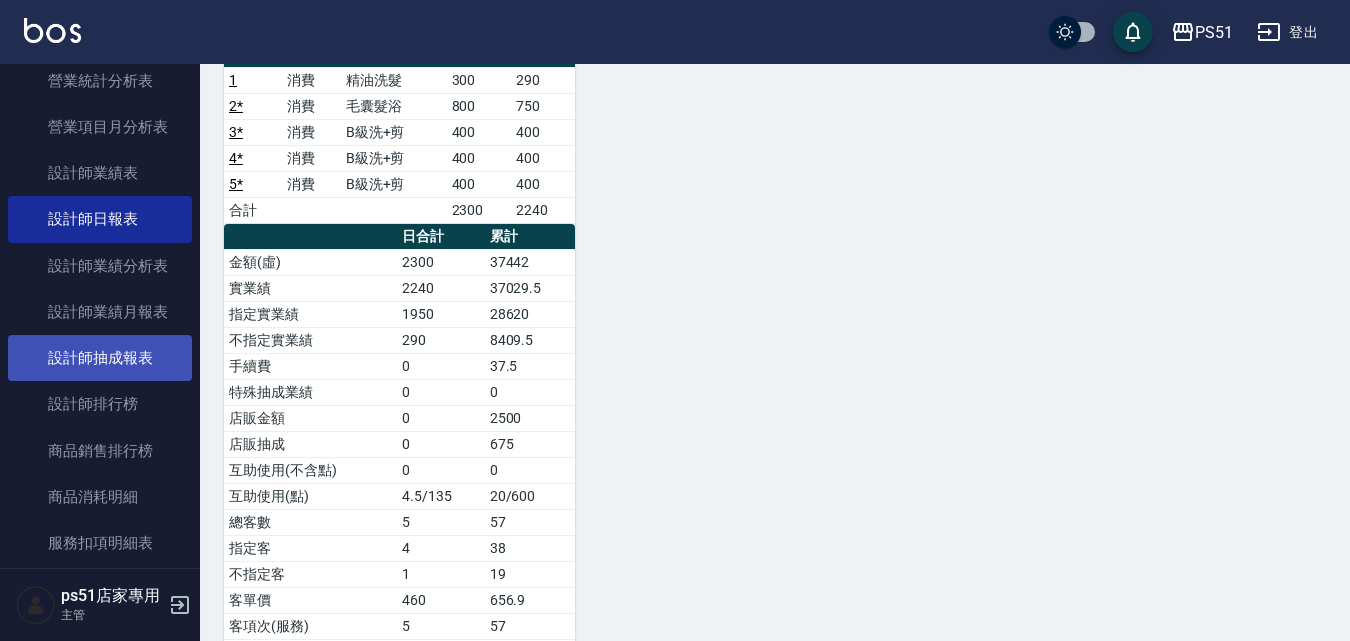 click on "設計師抽成報表" at bounding box center [100, 358] 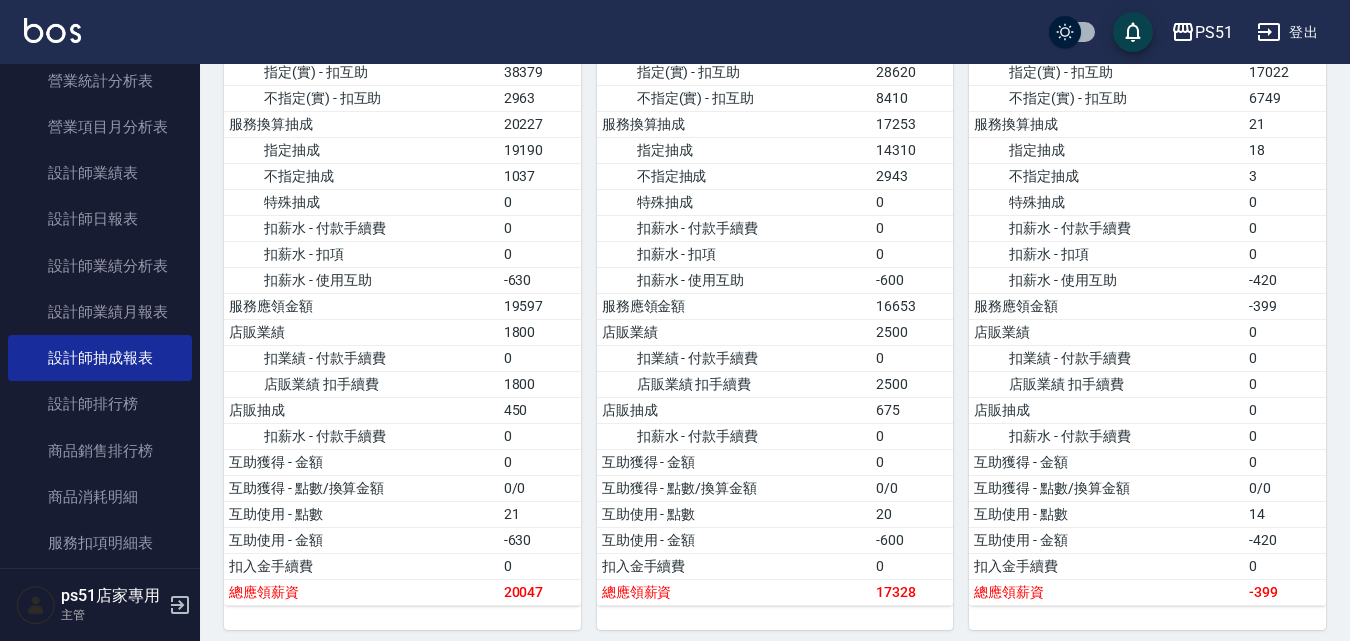 scroll, scrollTop: 467, scrollLeft: 0, axis: vertical 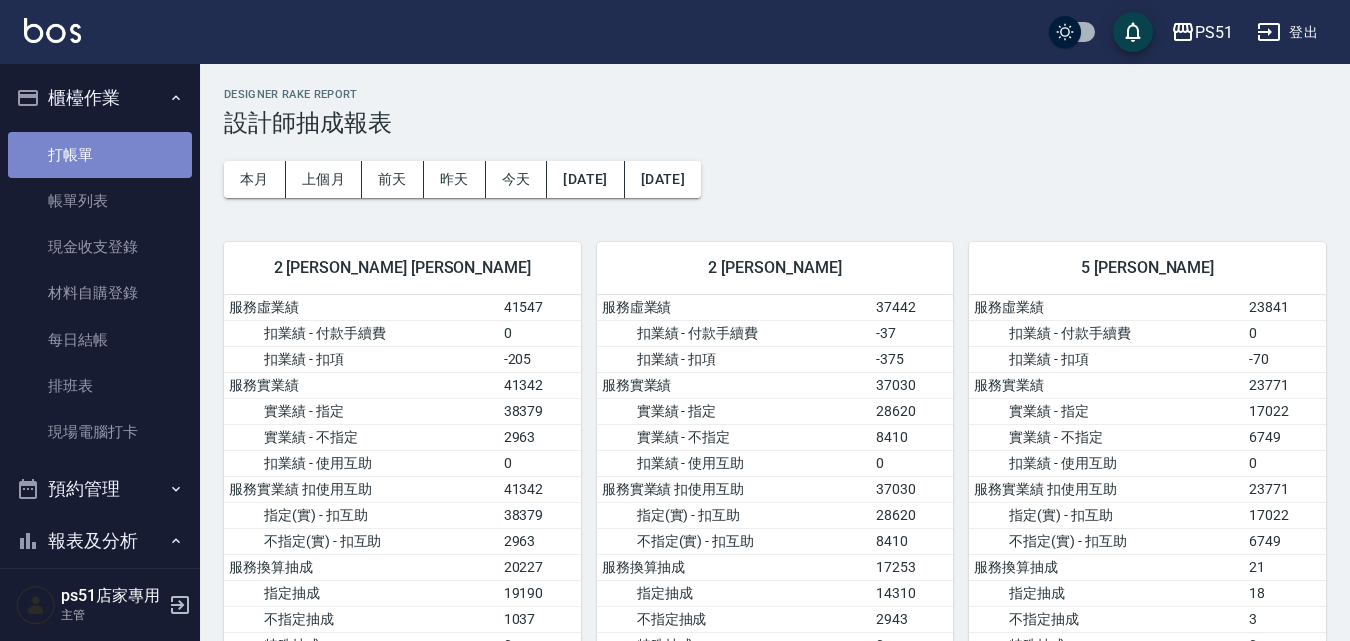 click on "打帳單" at bounding box center (100, 155) 